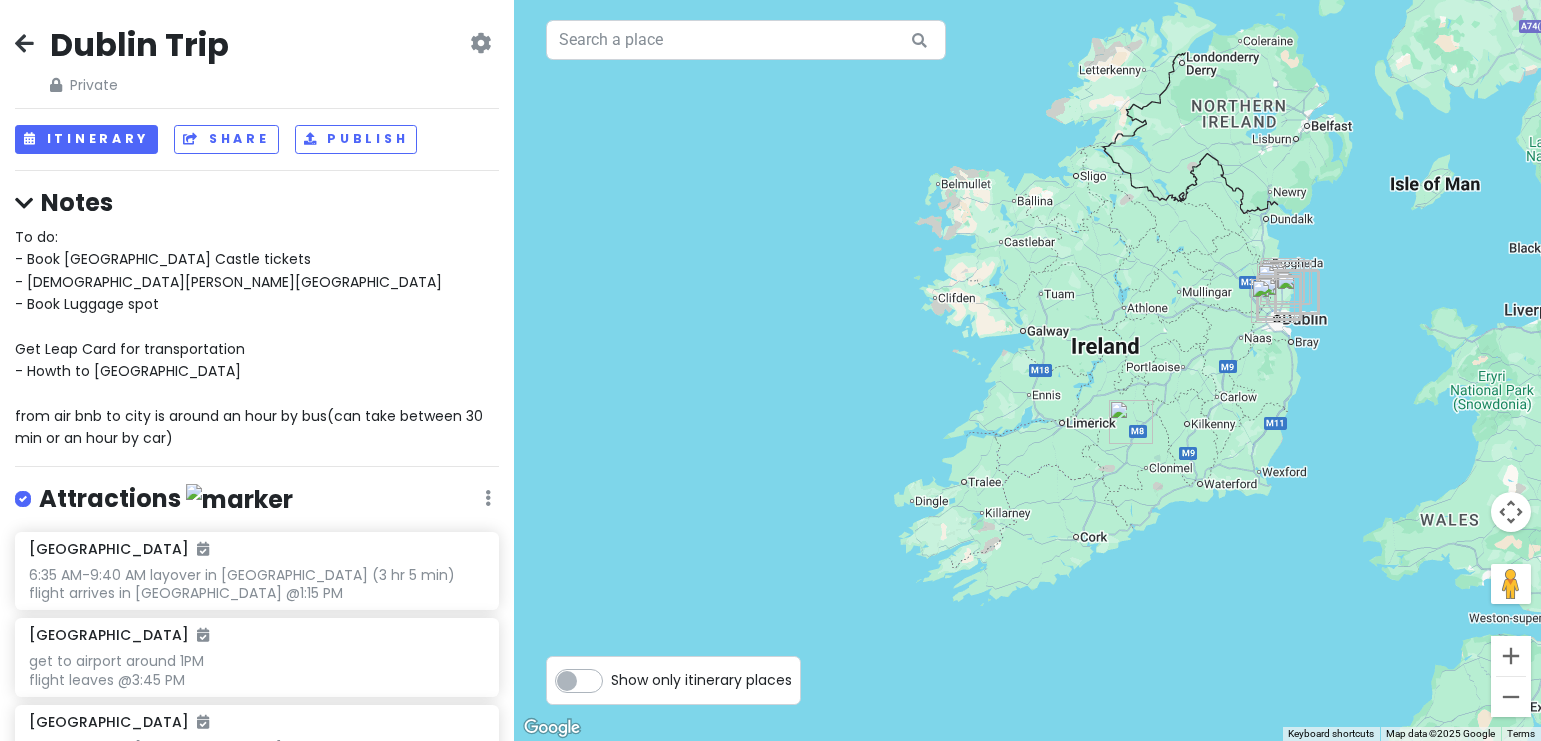 scroll, scrollTop: 0, scrollLeft: 0, axis: both 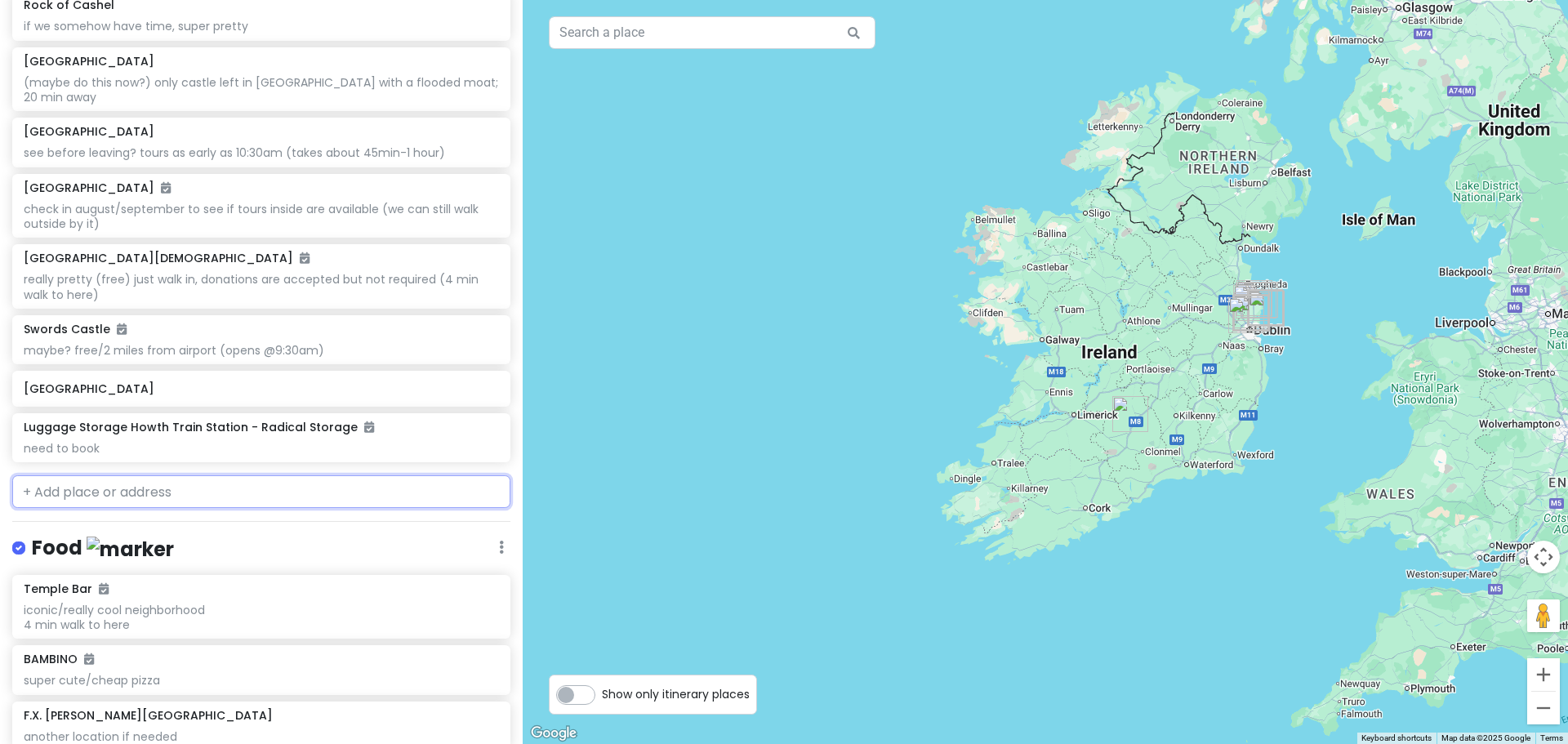 click at bounding box center (261, 492) 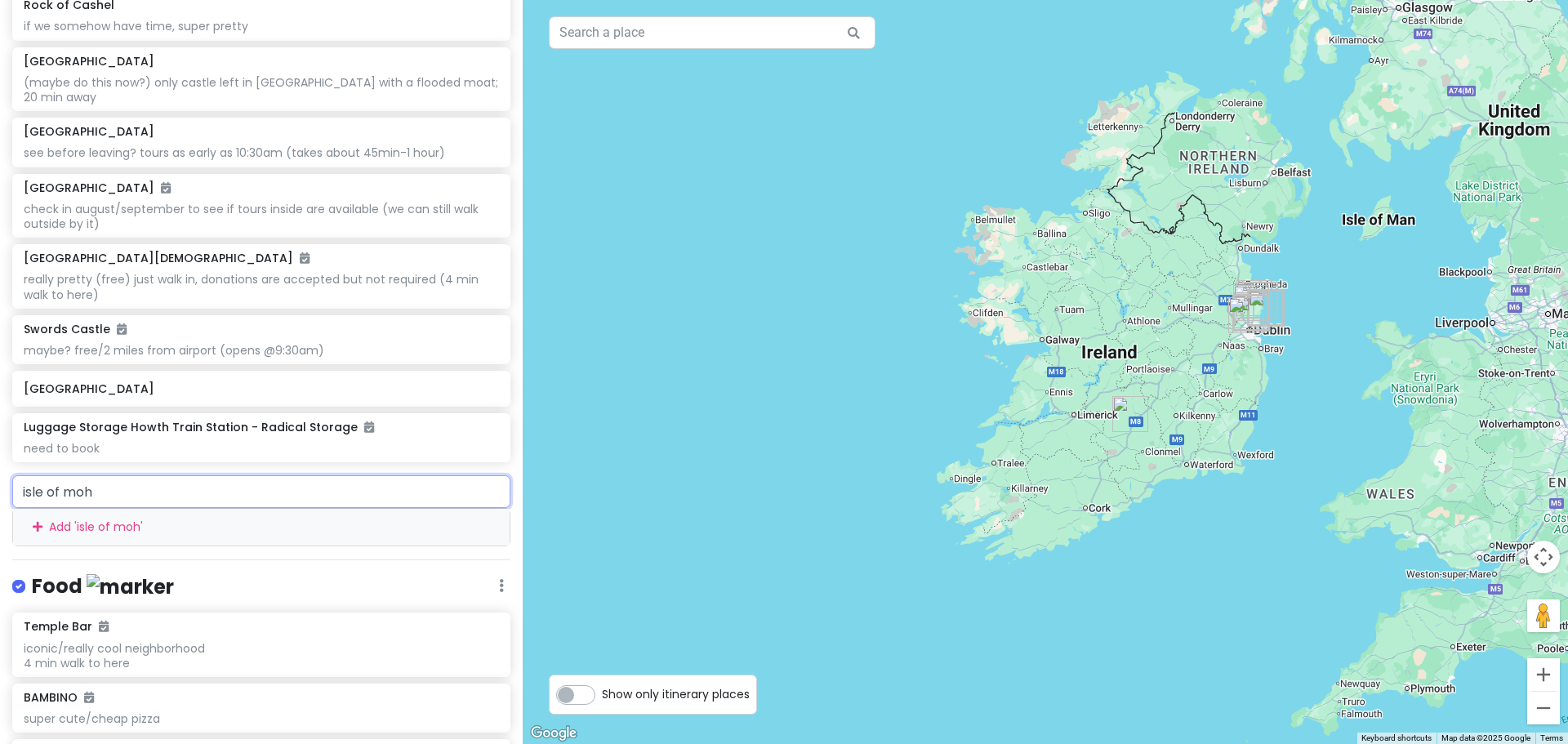 type on "isle of [PERSON_NAME]" 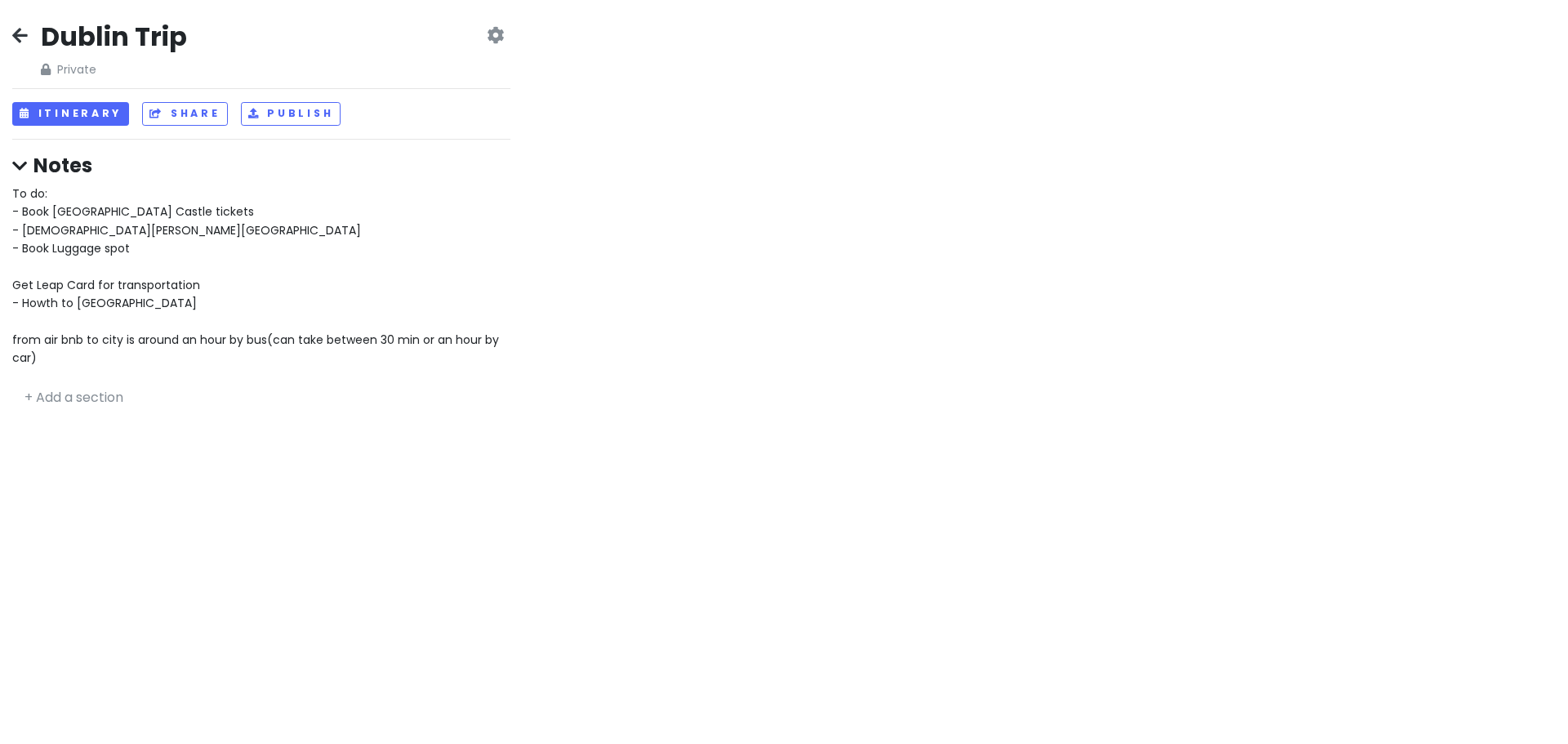 scroll, scrollTop: 0, scrollLeft: 0, axis: both 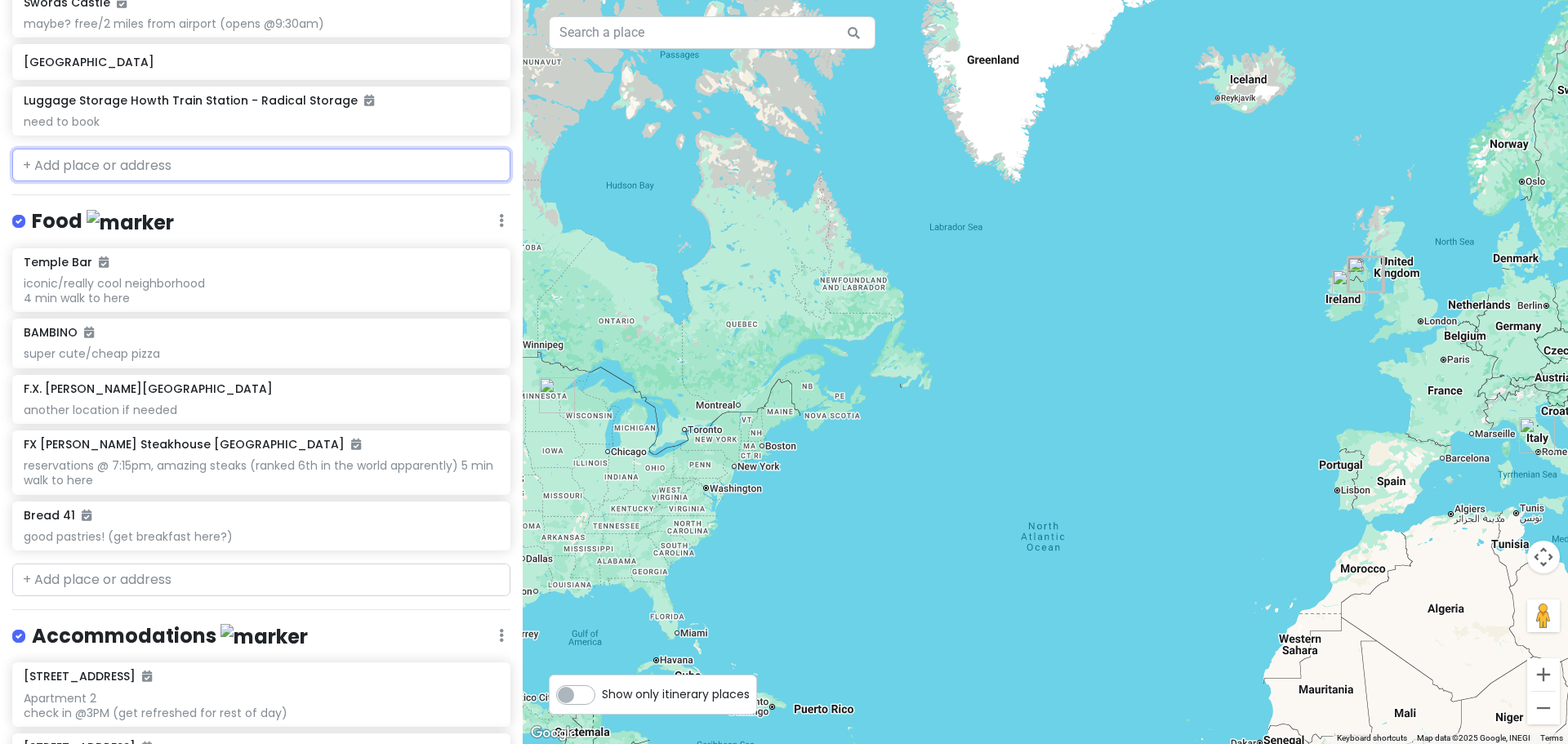 click at bounding box center (261, 165) 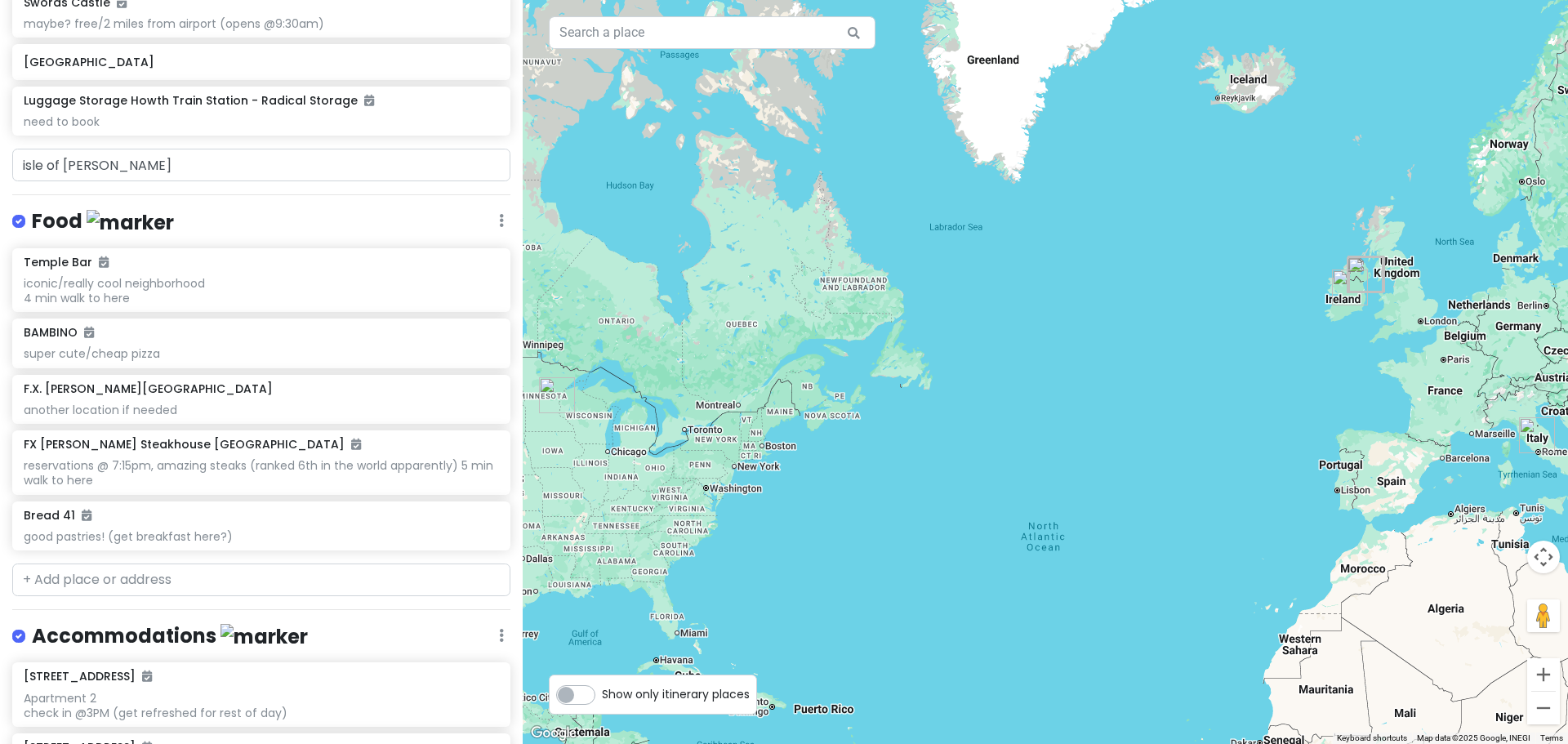 drag, startPoint x: 1383, startPoint y: 333, endPoint x: 945, endPoint y: 403, distance: 443.5583 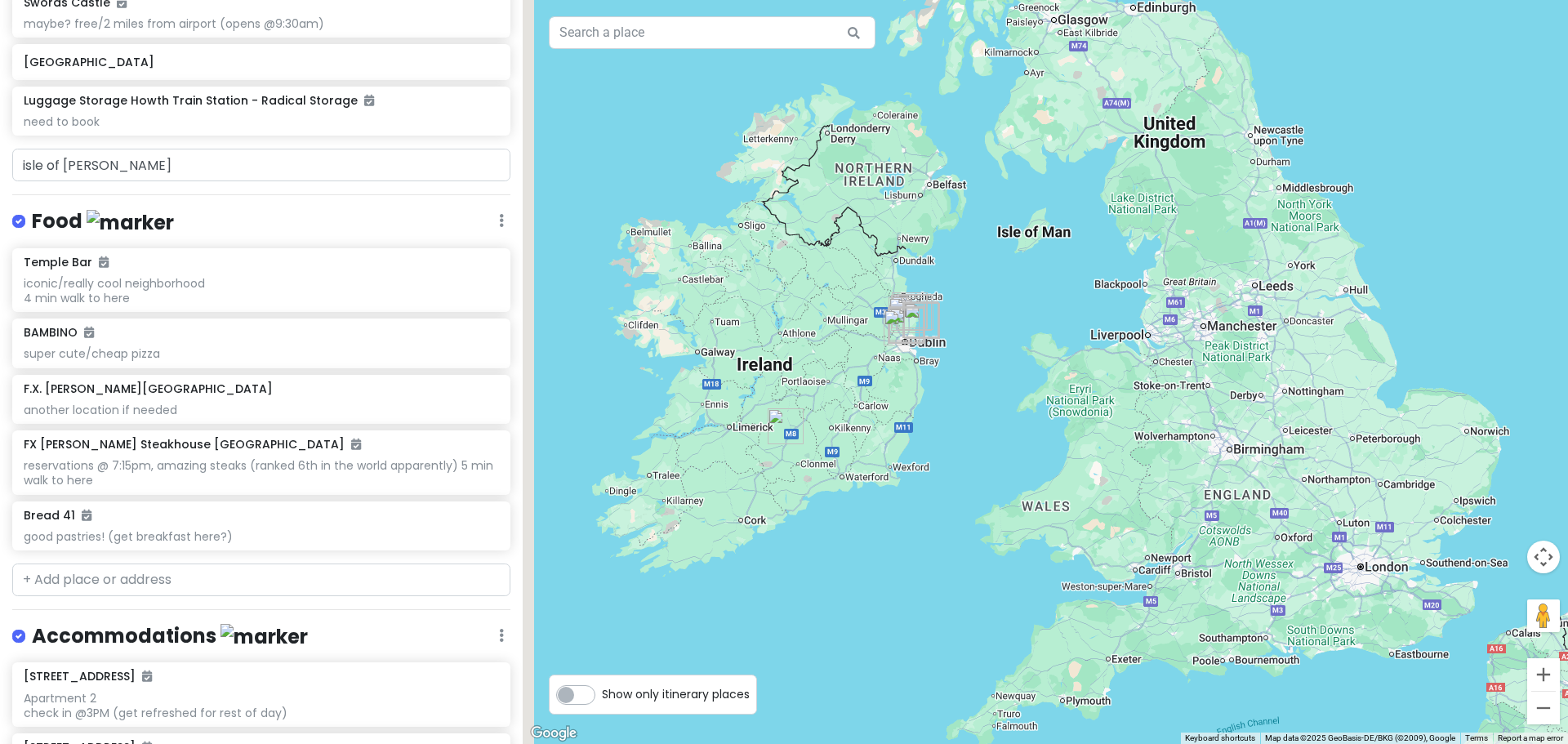 drag, startPoint x: 800, startPoint y: 398, endPoint x: 1113, endPoint y: 367, distance: 314.5314 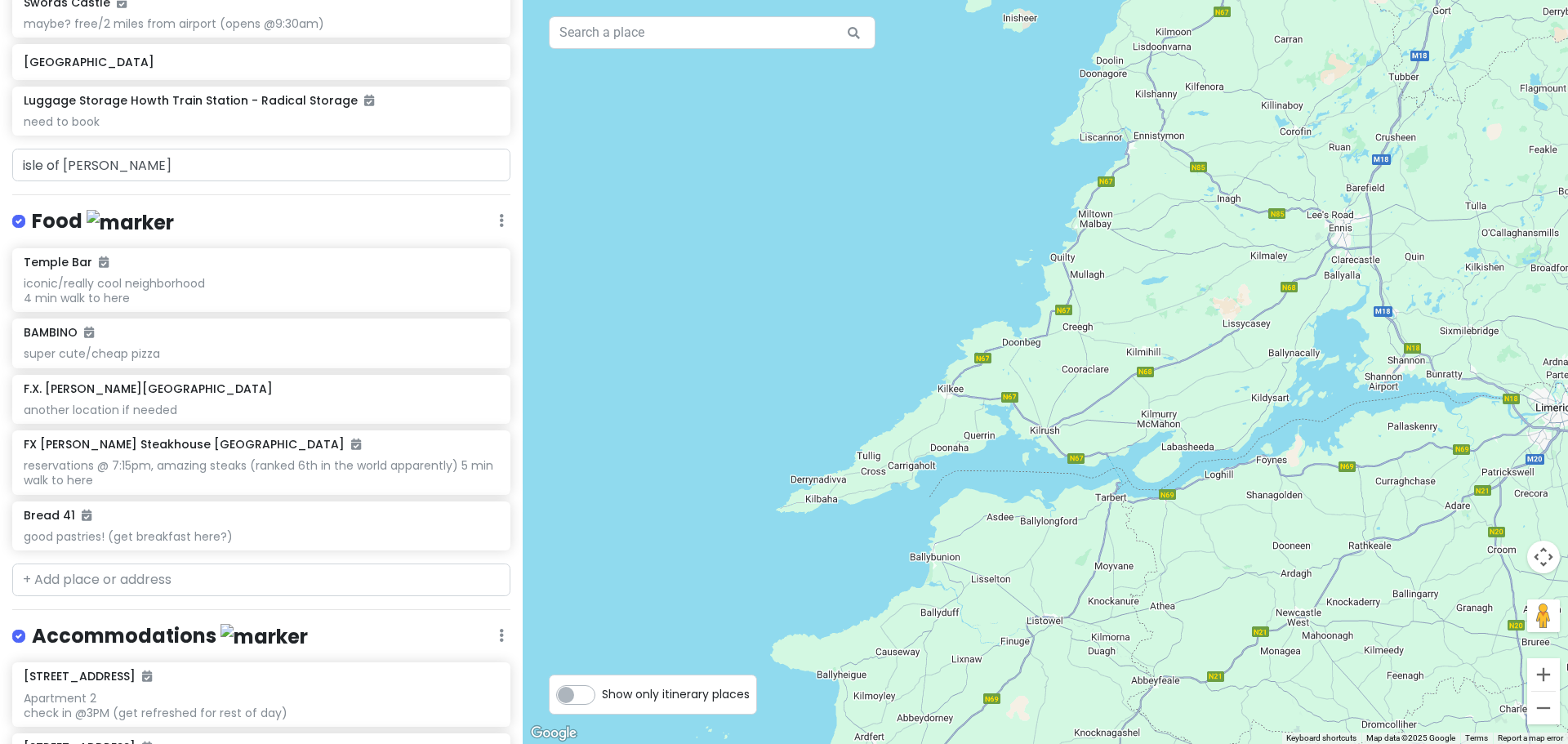 drag, startPoint x: 1058, startPoint y: 423, endPoint x: 1013, endPoint y: 307, distance: 124.42267 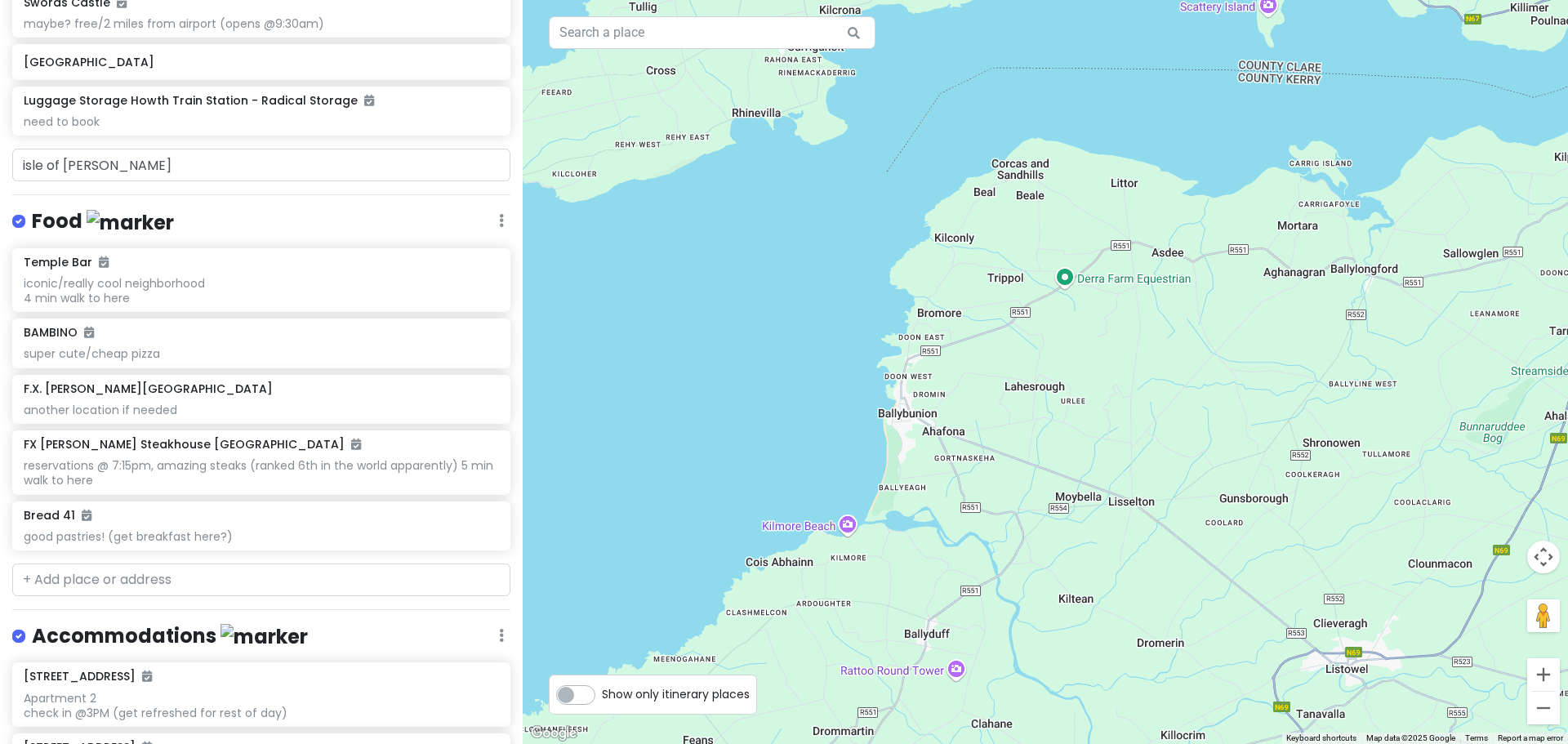 drag, startPoint x: 978, startPoint y: 507, endPoint x: 1063, endPoint y: 185, distance: 333.03003 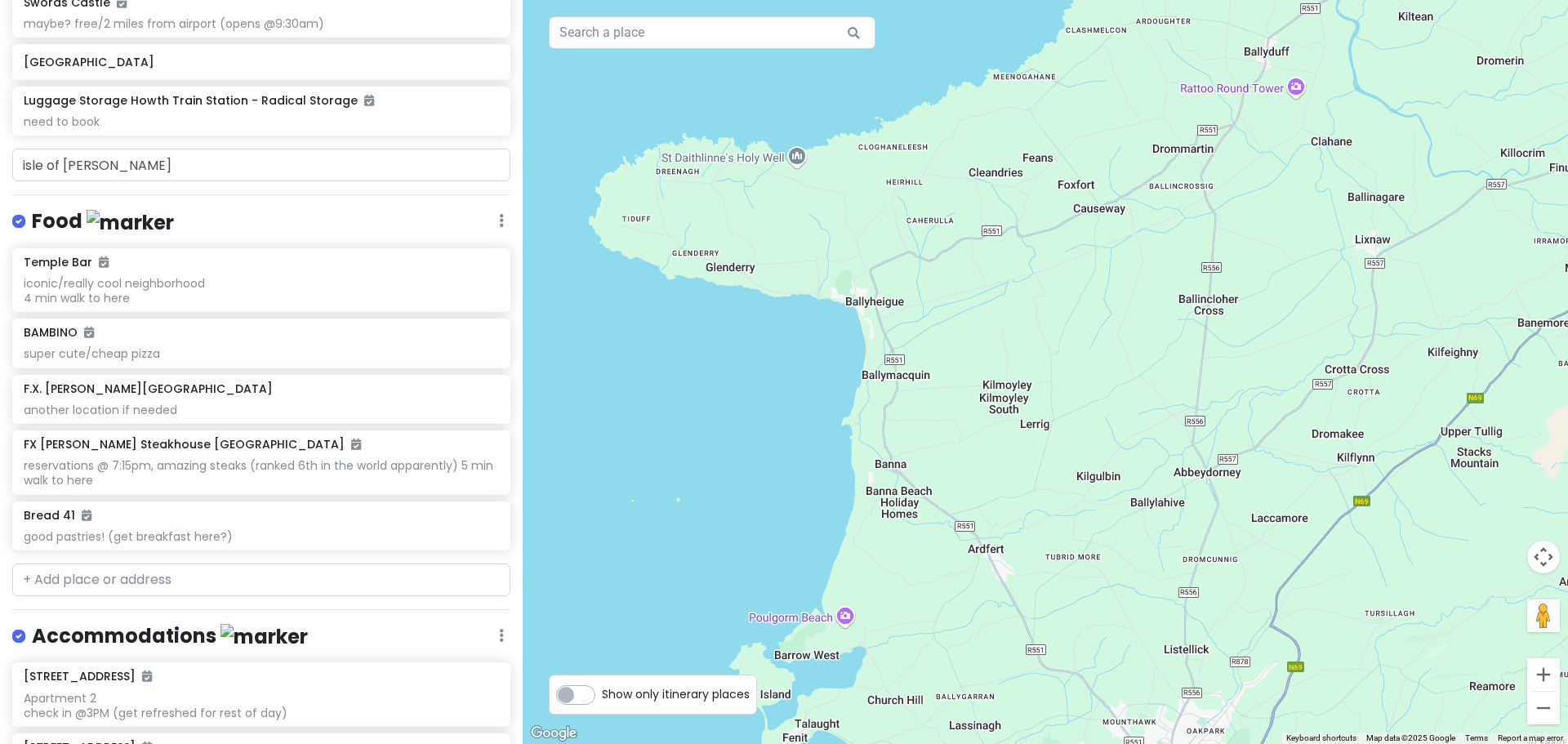 drag, startPoint x: 970, startPoint y: 483, endPoint x: 1303, endPoint y: -99, distance: 670.5319 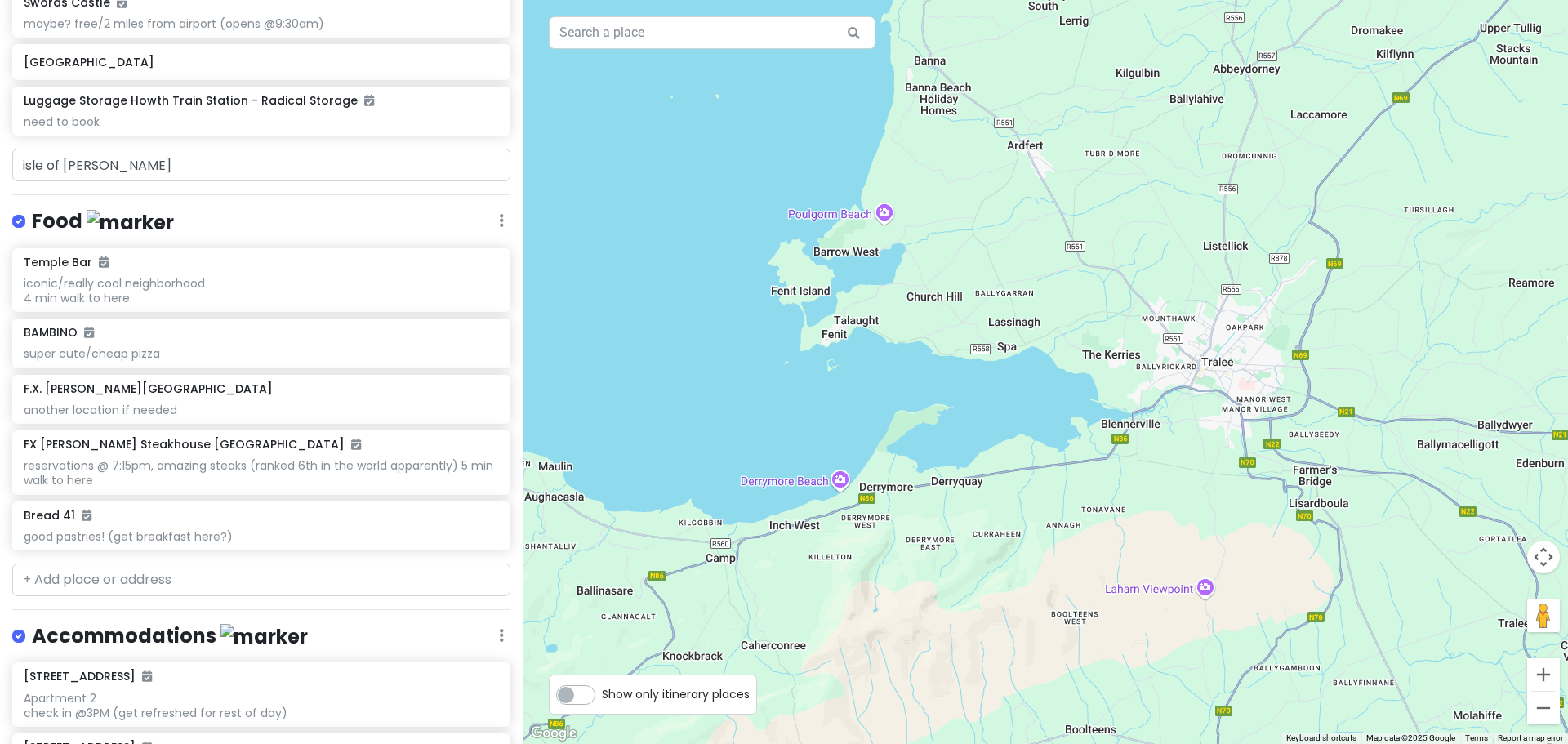 drag, startPoint x: 1272, startPoint y: 352, endPoint x: 1317, endPoint y: -54, distance: 408.486 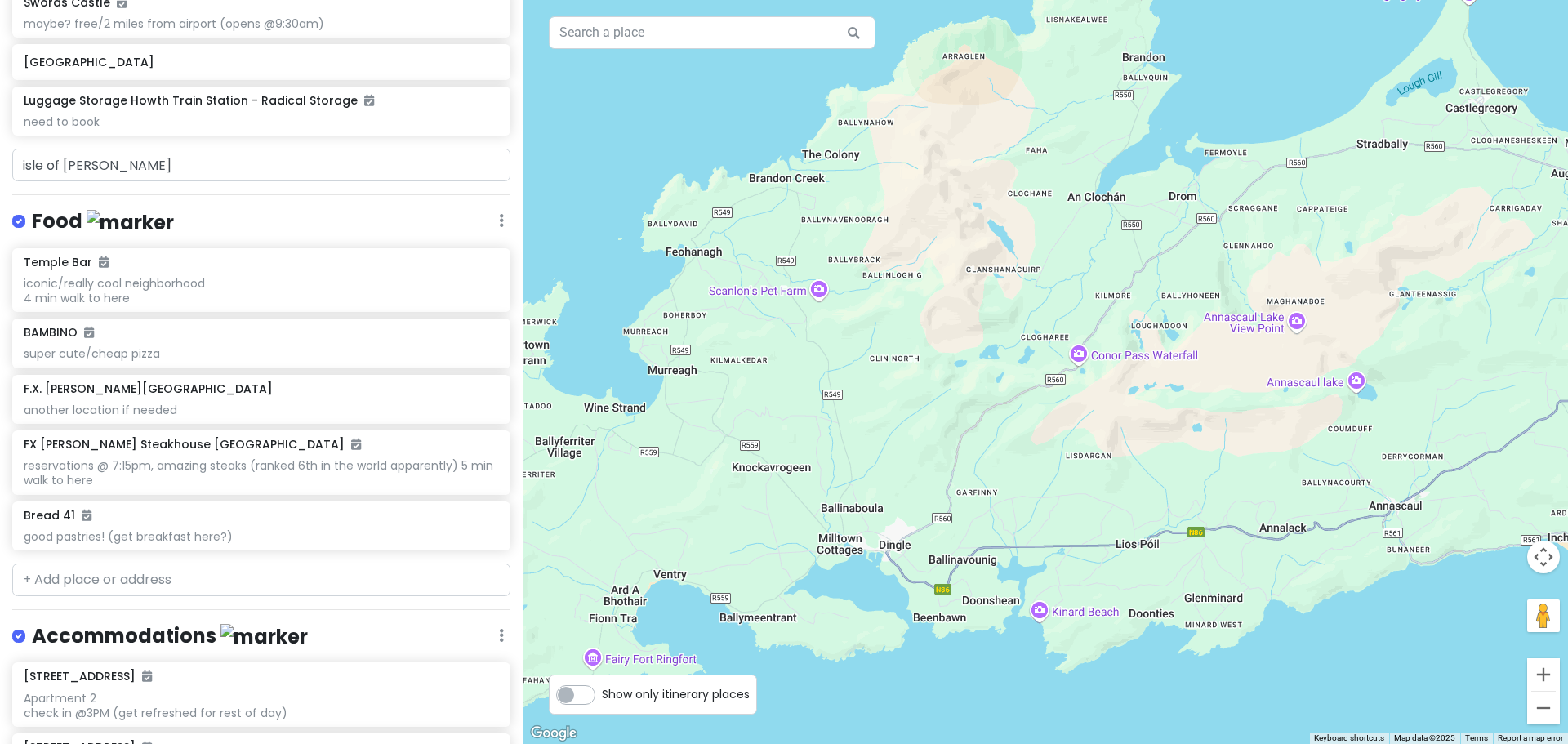 drag, startPoint x: 931, startPoint y: 555, endPoint x: 2014, endPoint y: 197, distance: 1140.6371 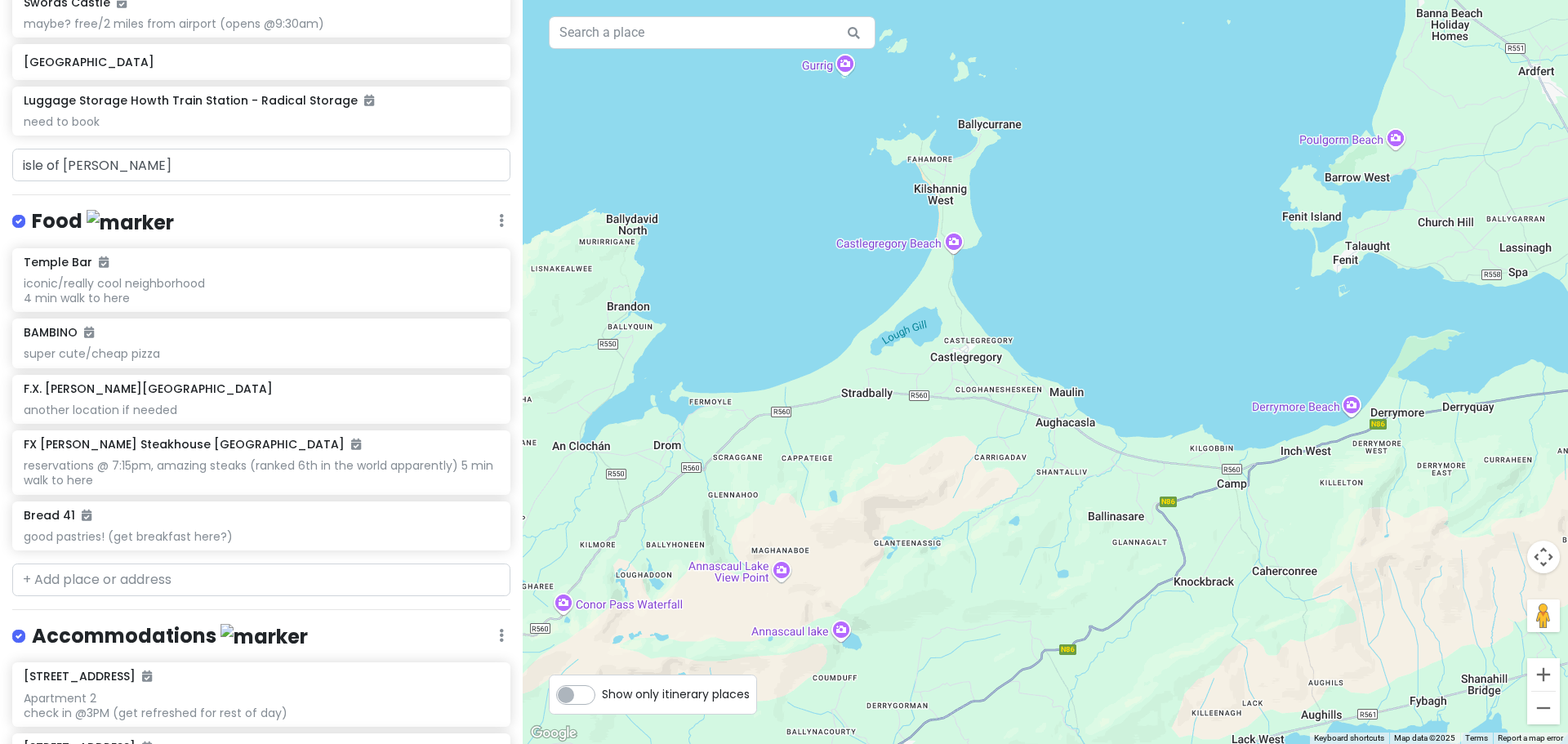 drag, startPoint x: 817, startPoint y: 292, endPoint x: 213, endPoint y: 586, distance: 671.7529 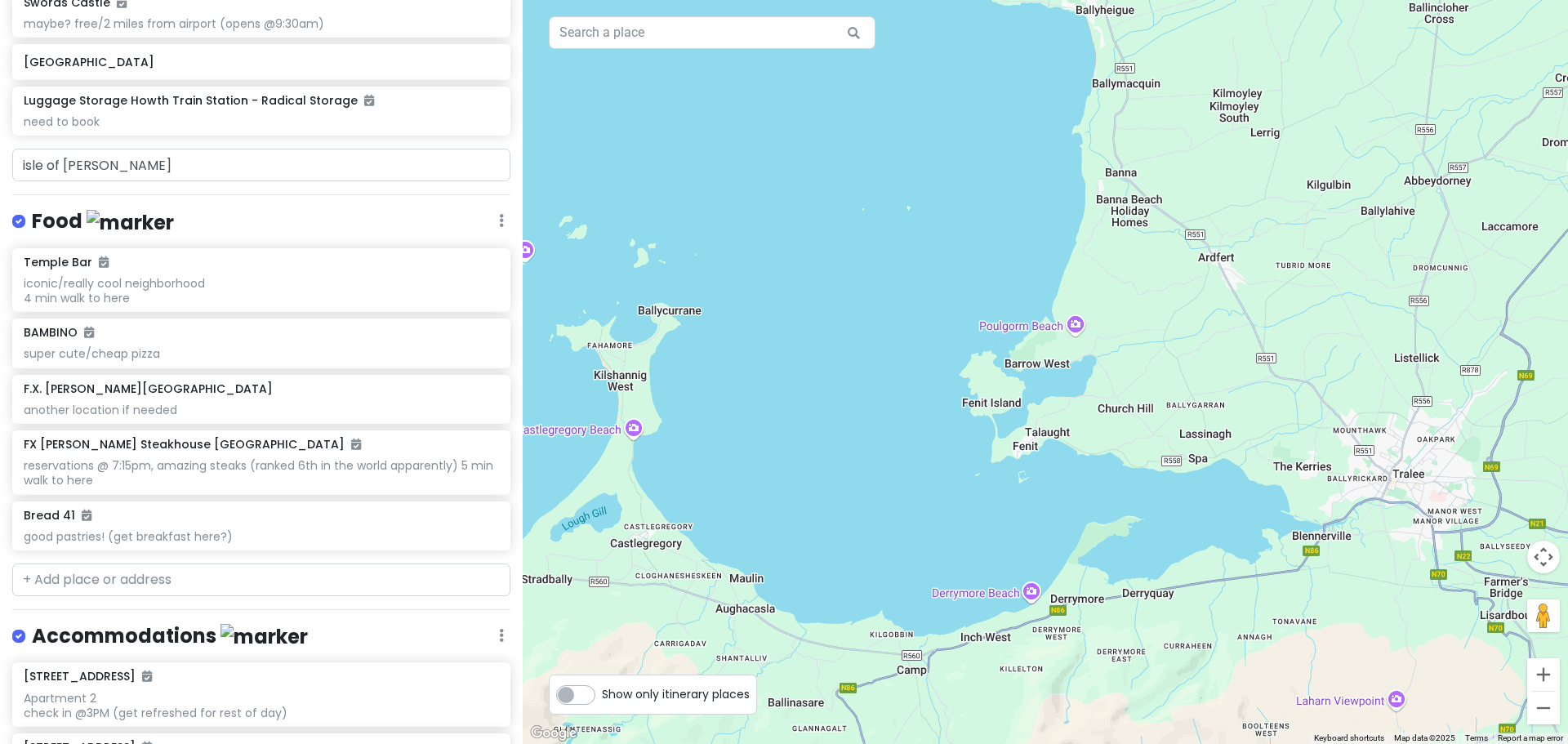 drag, startPoint x: 1176, startPoint y: 257, endPoint x: 501, endPoint y: 782, distance: 855.1316 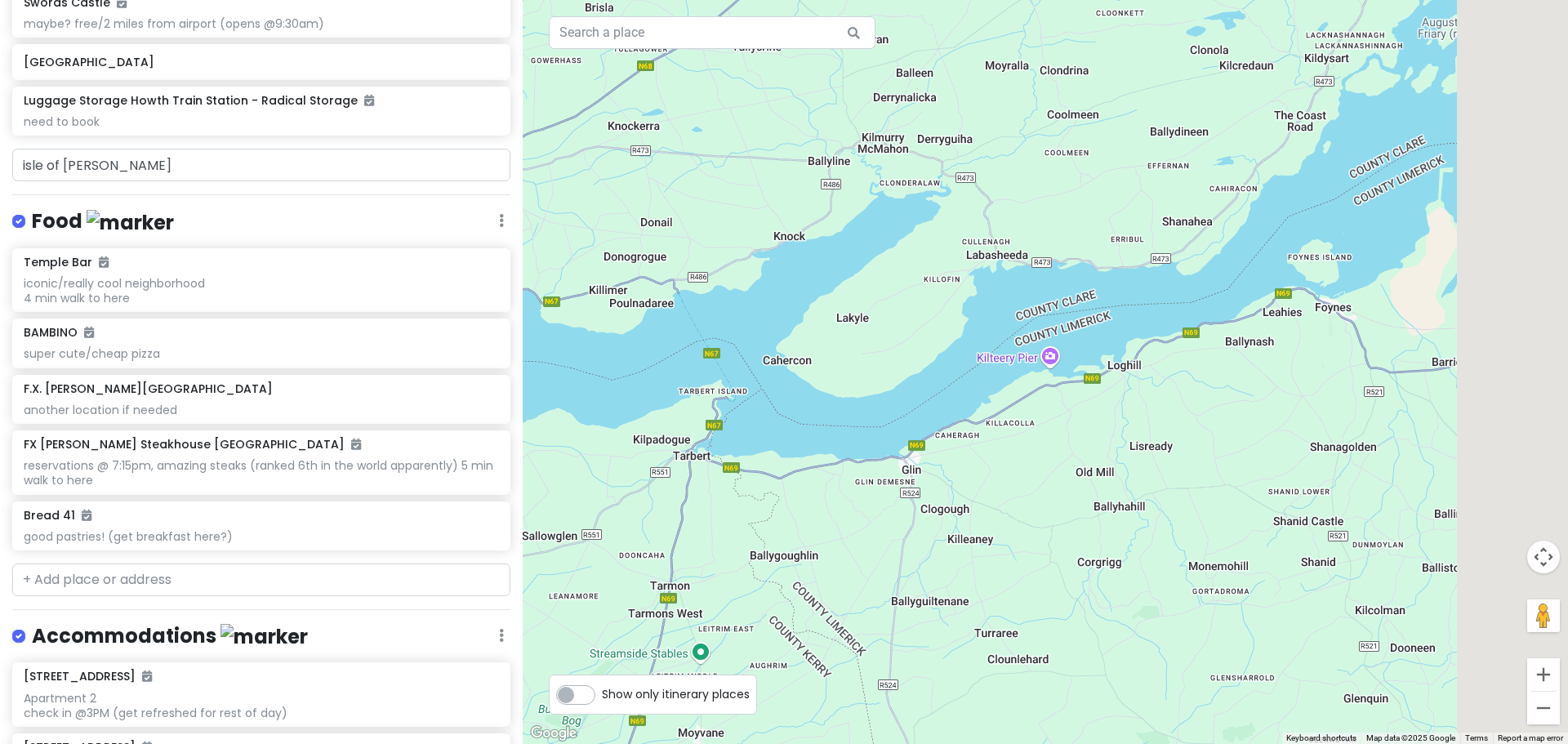 drag, startPoint x: 835, startPoint y: 454, endPoint x: 443, endPoint y: 635, distance: 431.7696 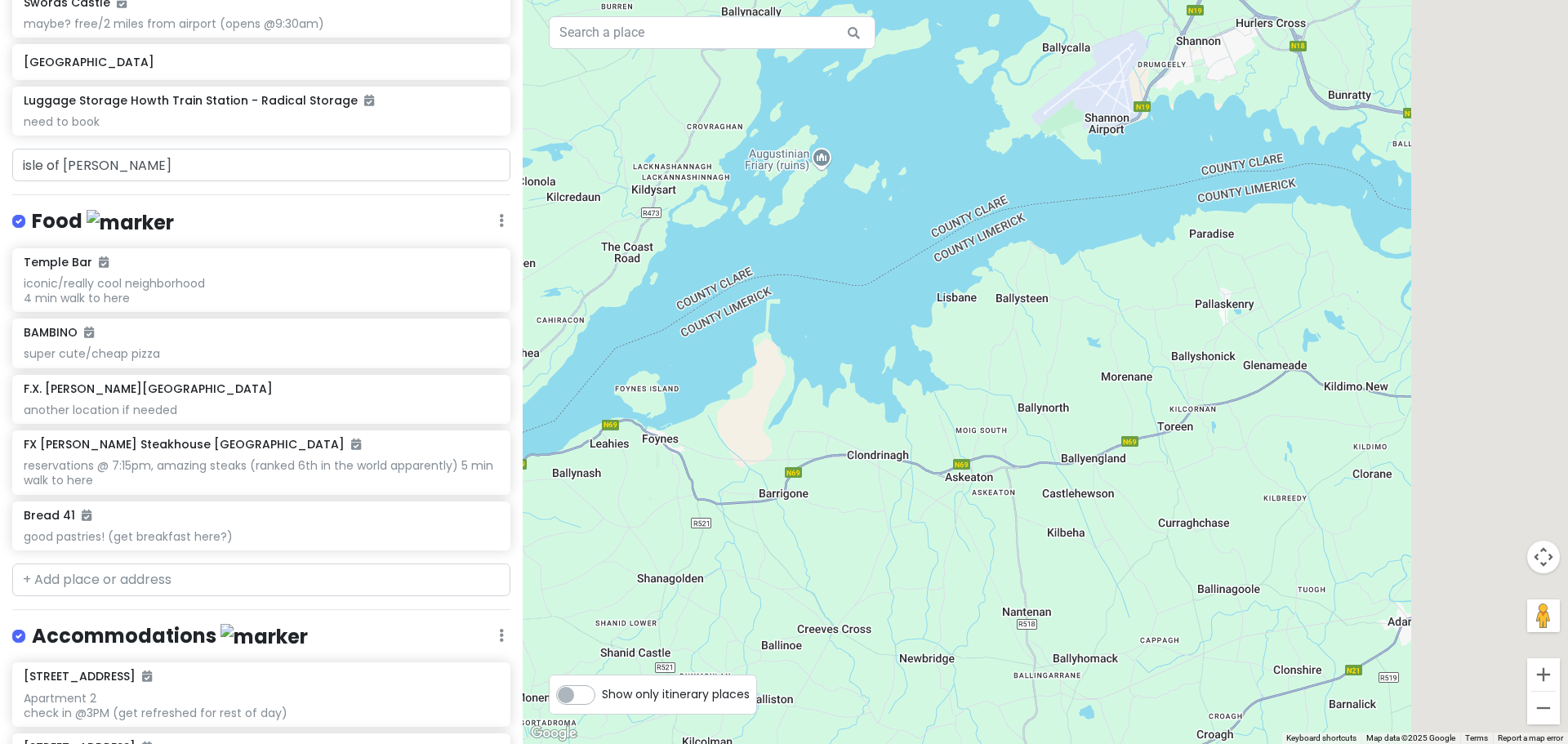 drag, startPoint x: 1345, startPoint y: 320, endPoint x: 612, endPoint y: 502, distance: 755.2569 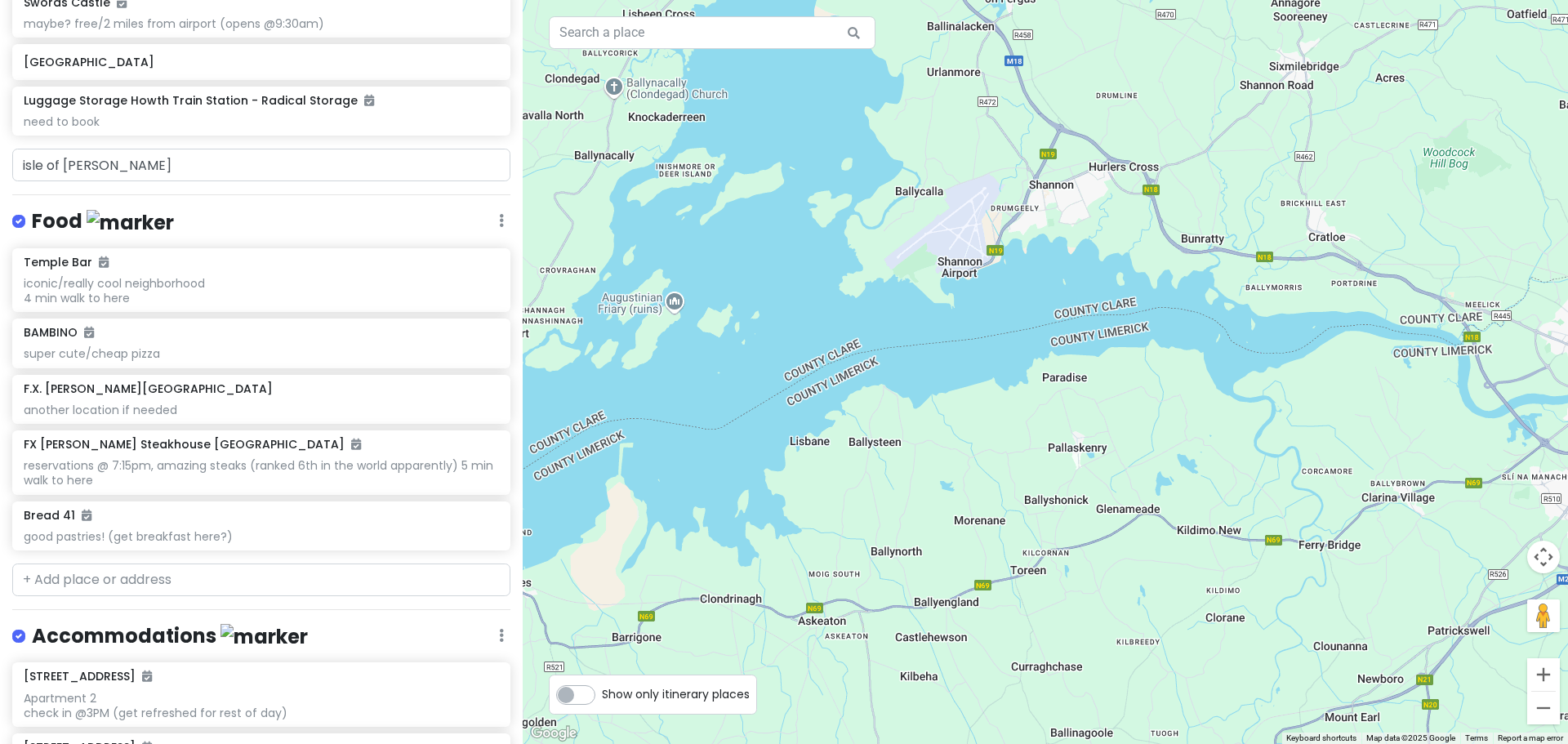 drag, startPoint x: 1307, startPoint y: 281, endPoint x: 1365, endPoint y: 365, distance: 102.0784 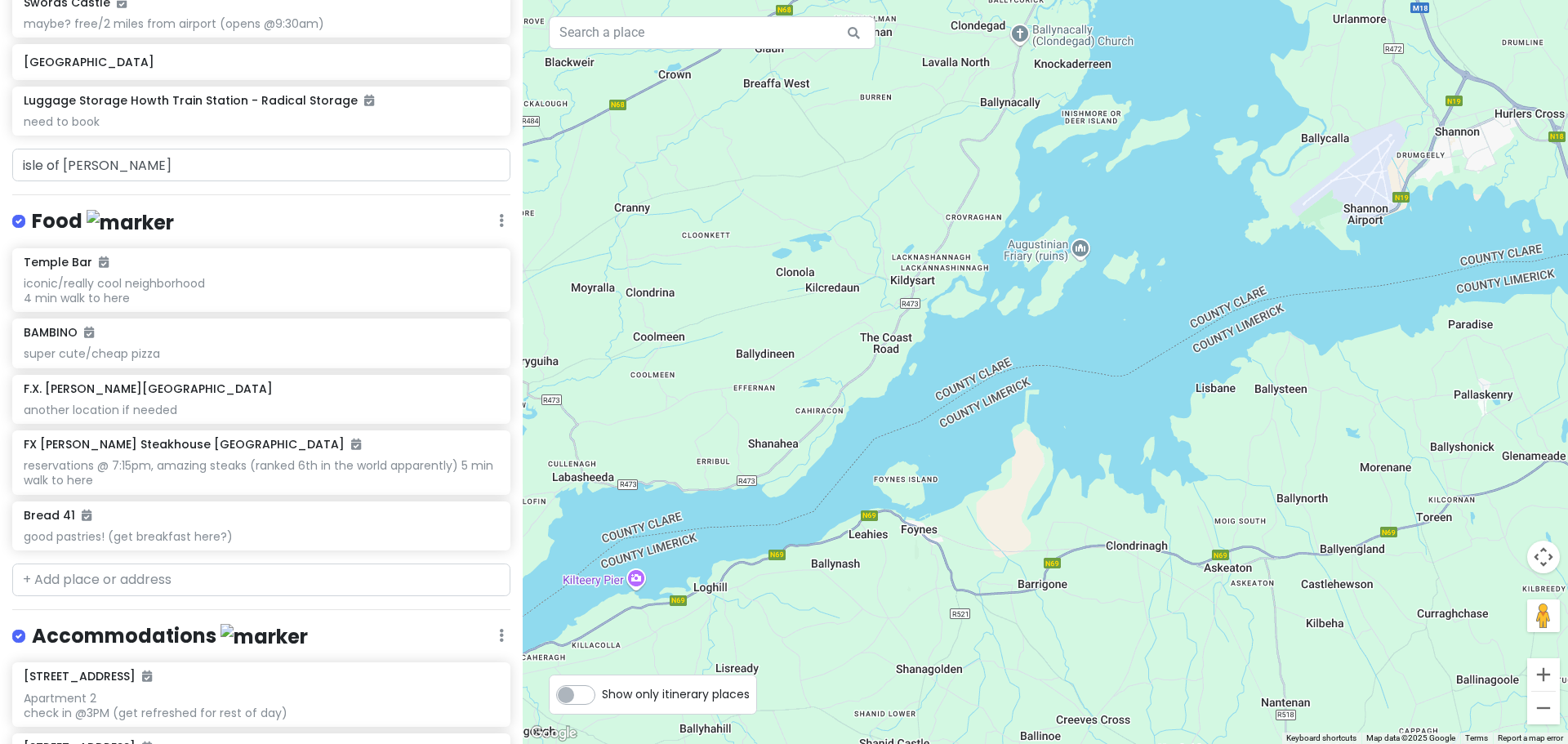 drag, startPoint x: 737, startPoint y: 417, endPoint x: 1183, endPoint y: 359, distance: 449.7555 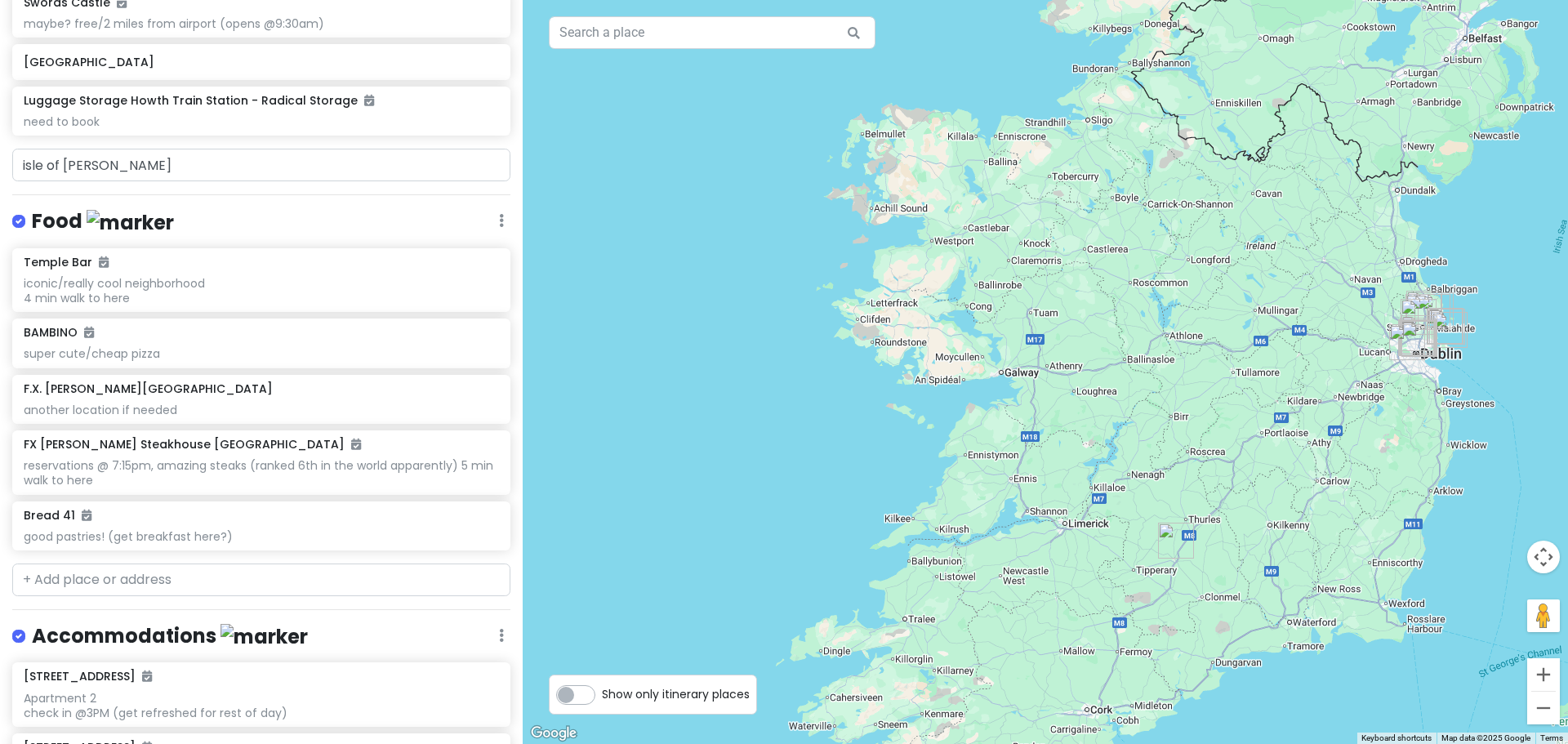 drag, startPoint x: 996, startPoint y: 347, endPoint x: 993, endPoint y: 371, distance: 24.186773 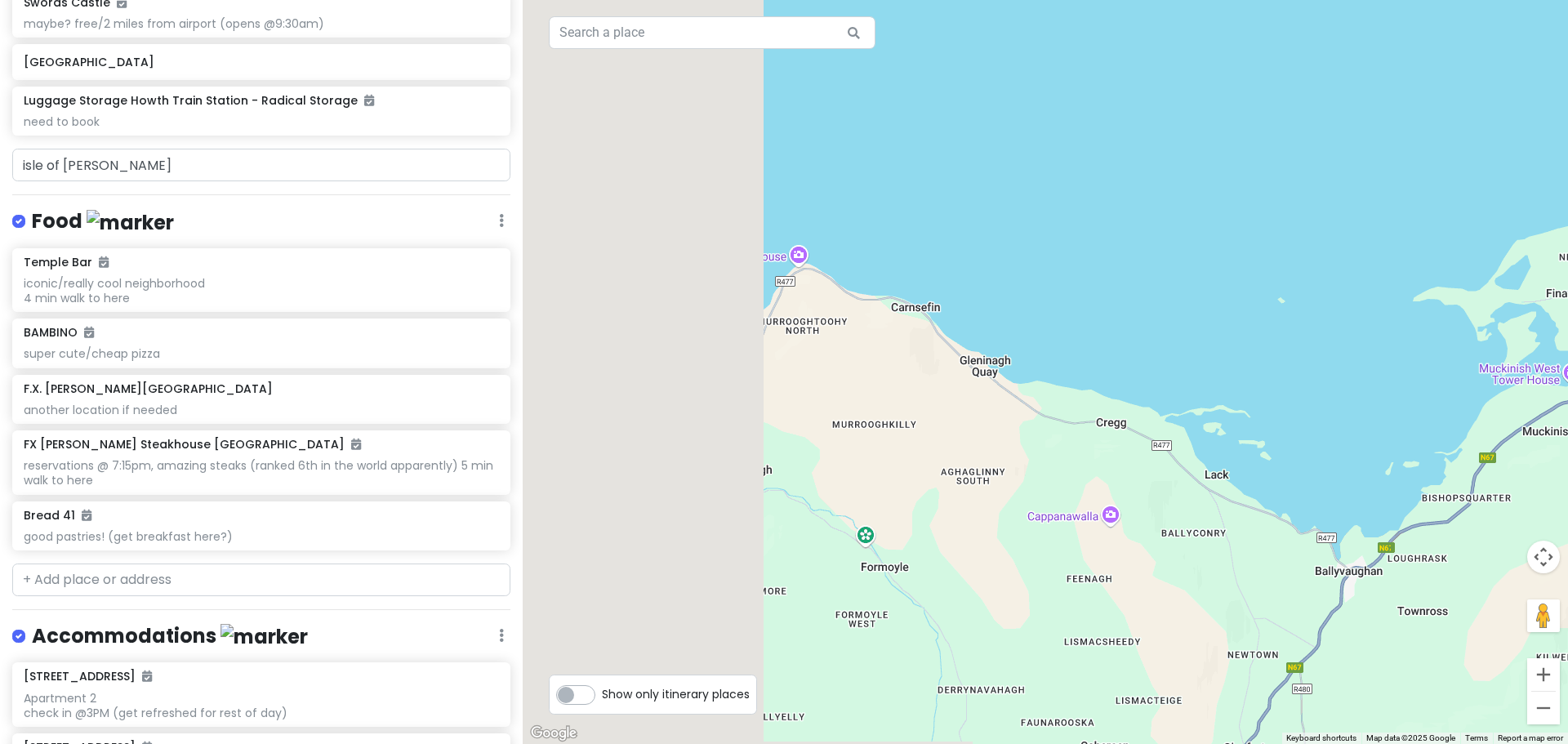 drag, startPoint x: 1031, startPoint y: 291, endPoint x: 1518, endPoint y: 539, distance: 546.50984 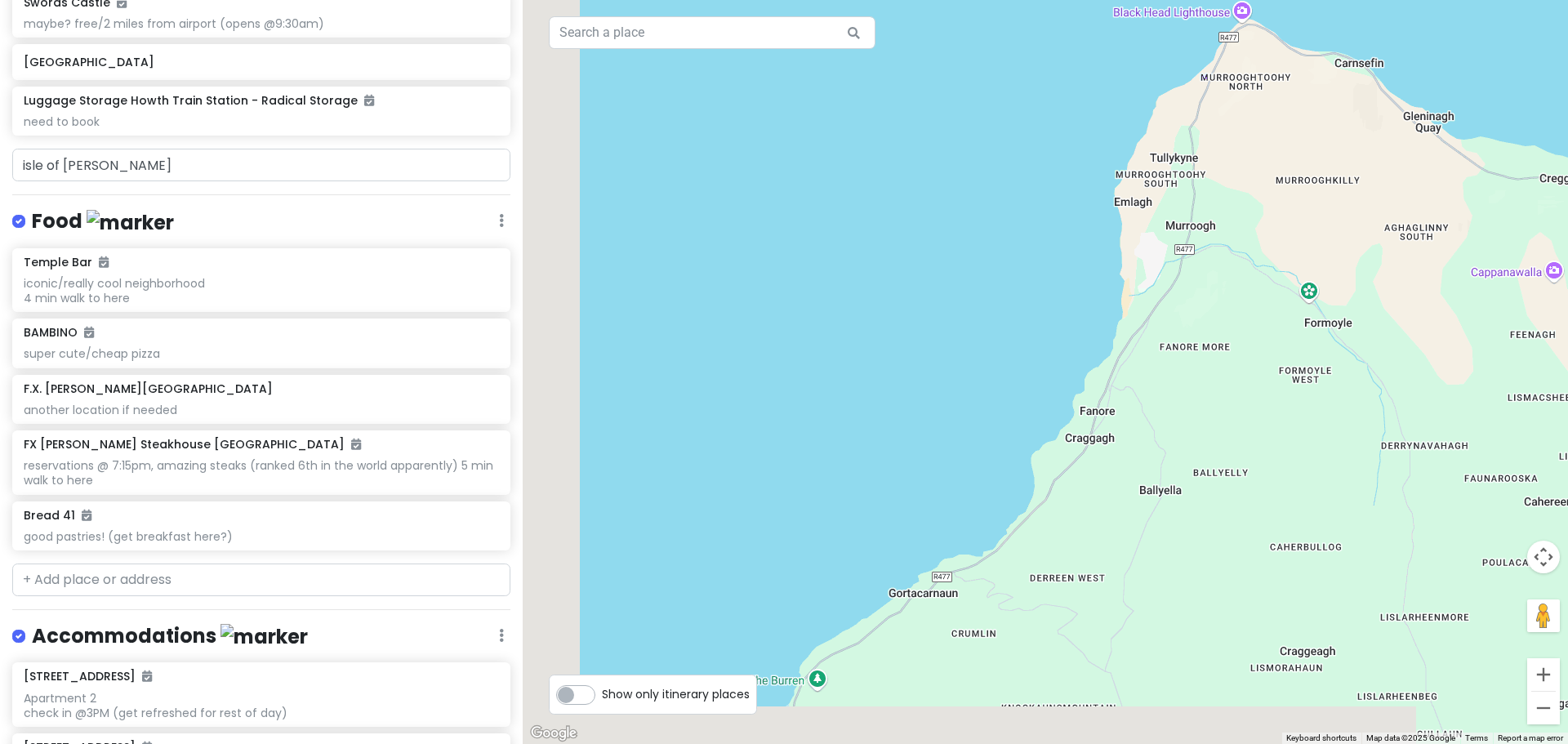 drag, startPoint x: 862, startPoint y: 555, endPoint x: 1324, endPoint y: 305, distance: 525.3037 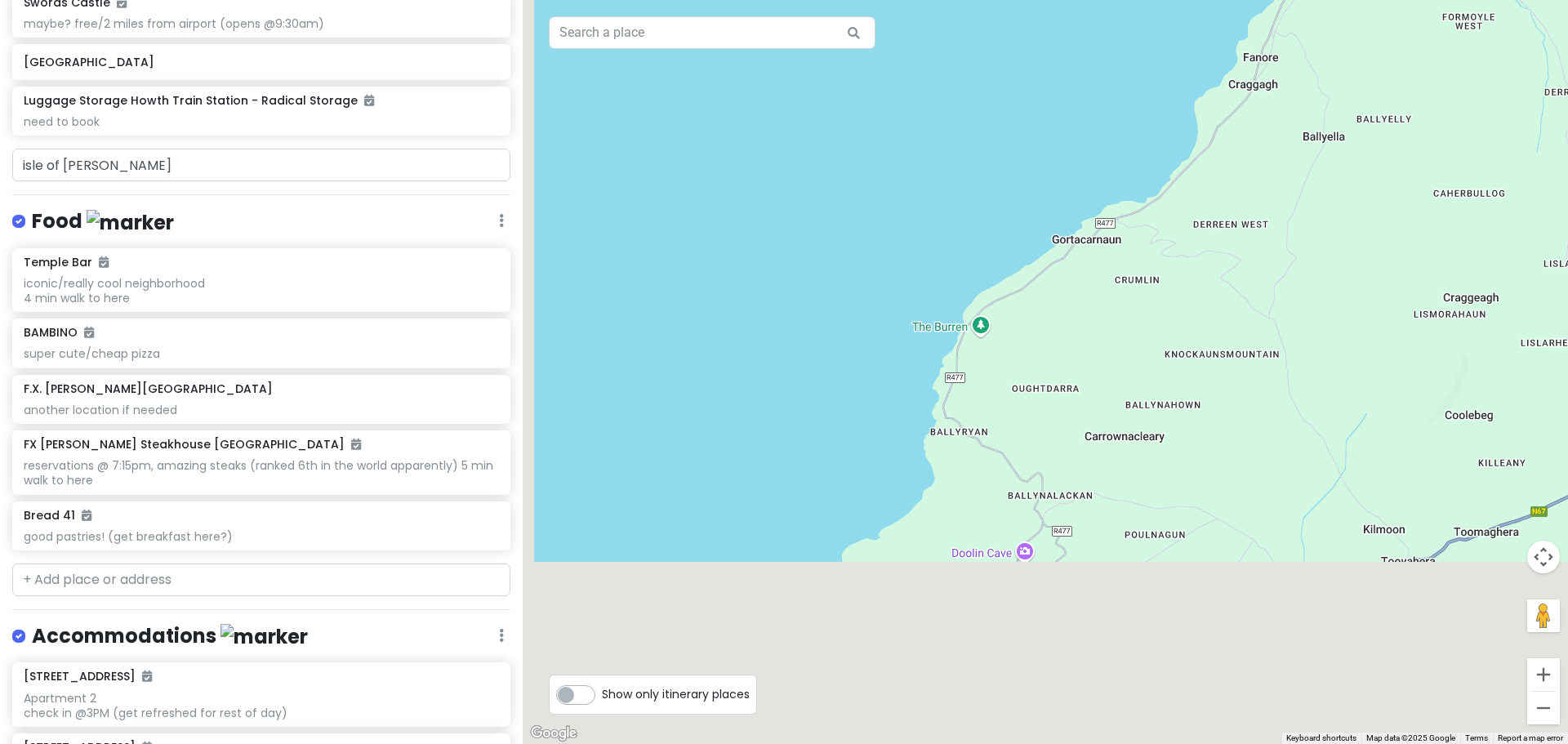 drag, startPoint x: 1200, startPoint y: 564, endPoint x: 1325, endPoint y: 124, distance: 457.41119 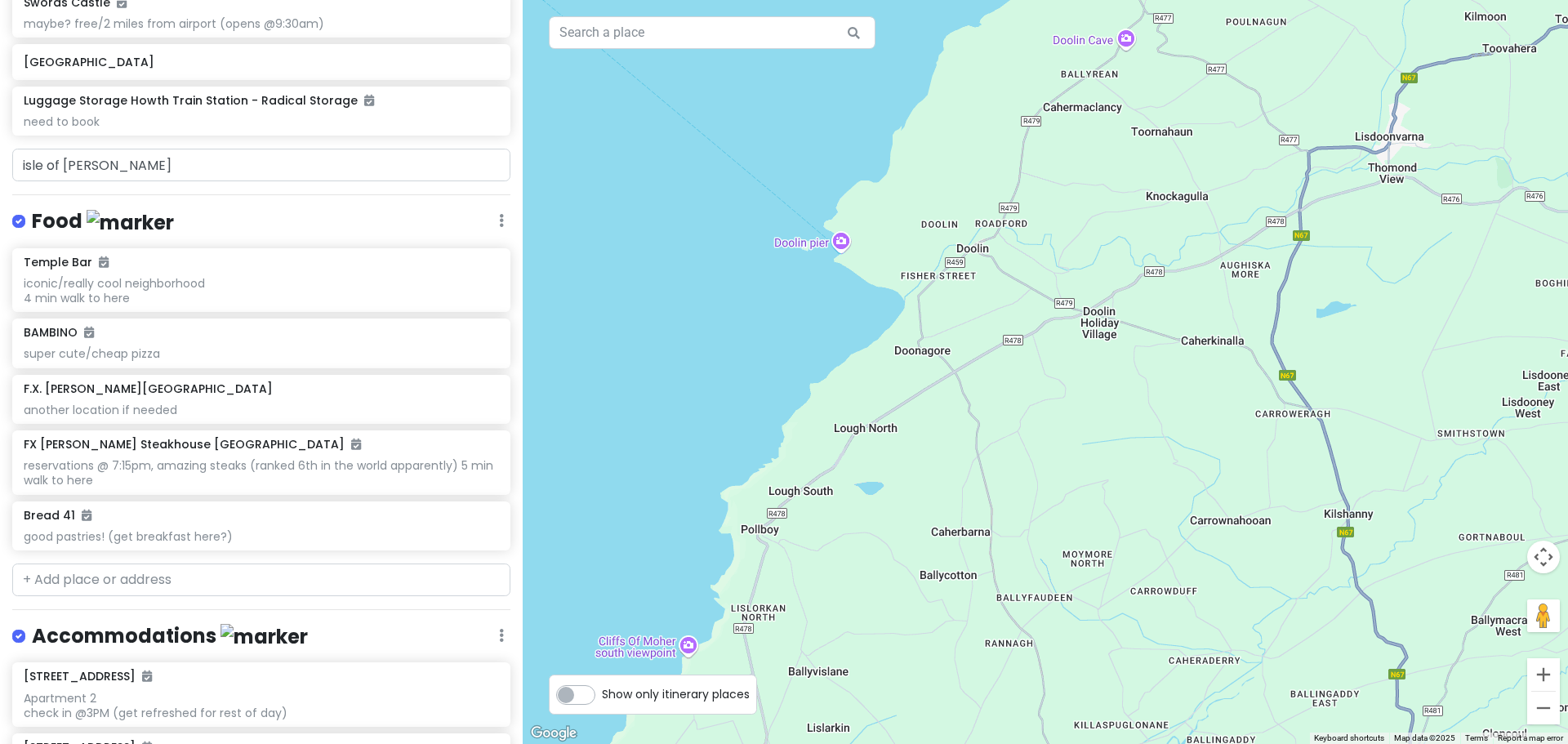 drag, startPoint x: 1178, startPoint y: 460, endPoint x: 1267, endPoint y: 46, distance: 423.45838 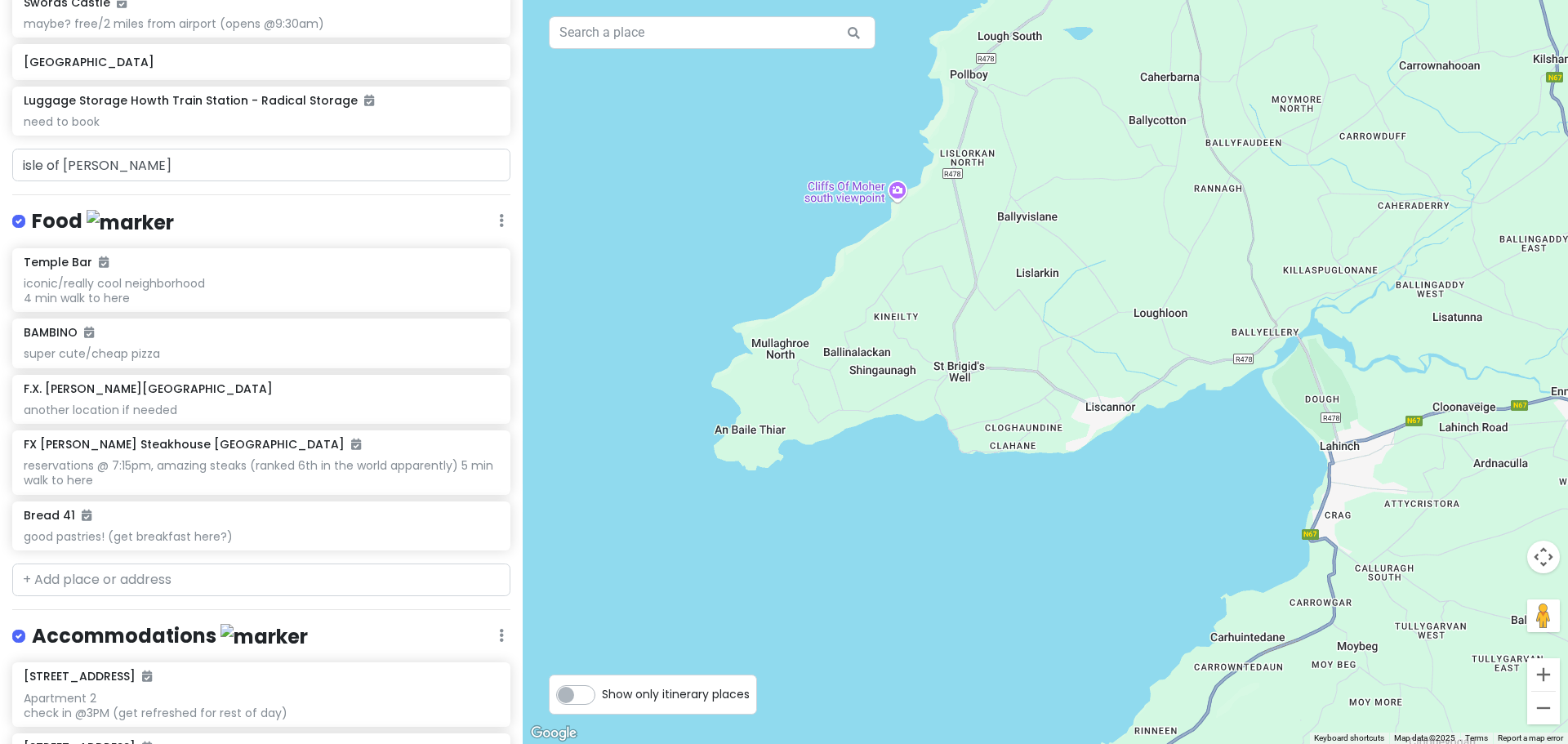 drag, startPoint x: 1141, startPoint y: 535, endPoint x: 1349, endPoint y: 82, distance: 498.4707 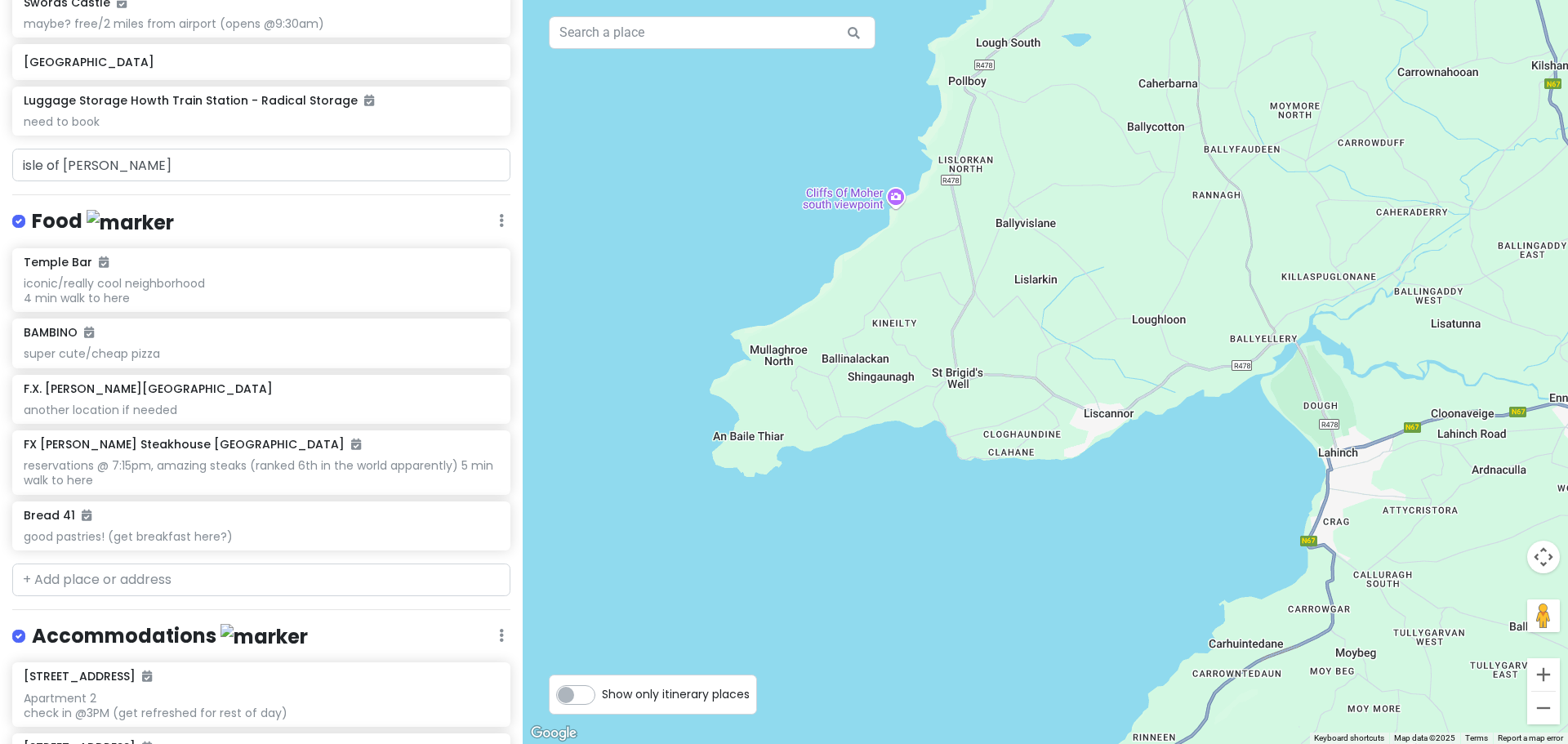 click at bounding box center (1045, 372) 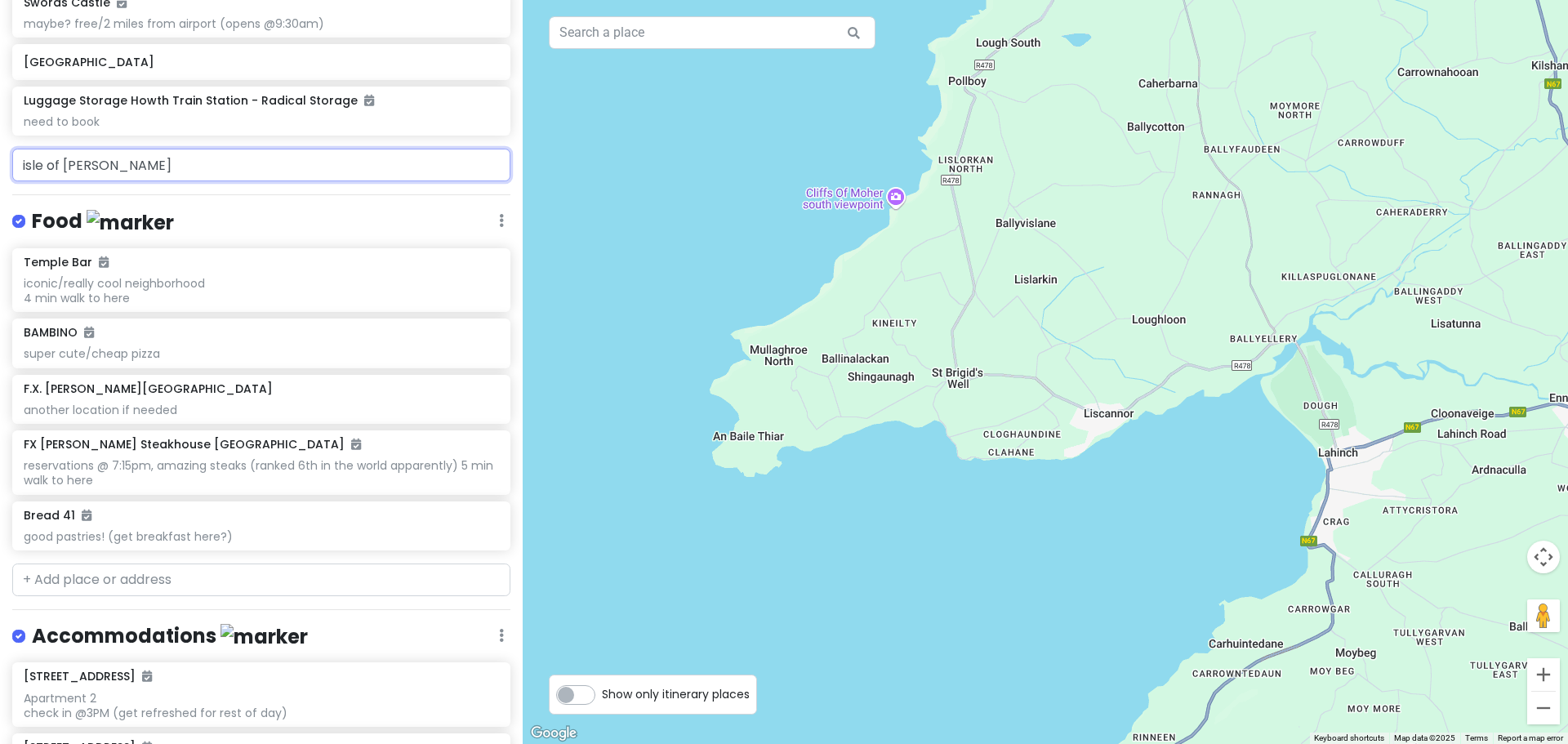 click on "isle of Mohr" at bounding box center (261, 165) 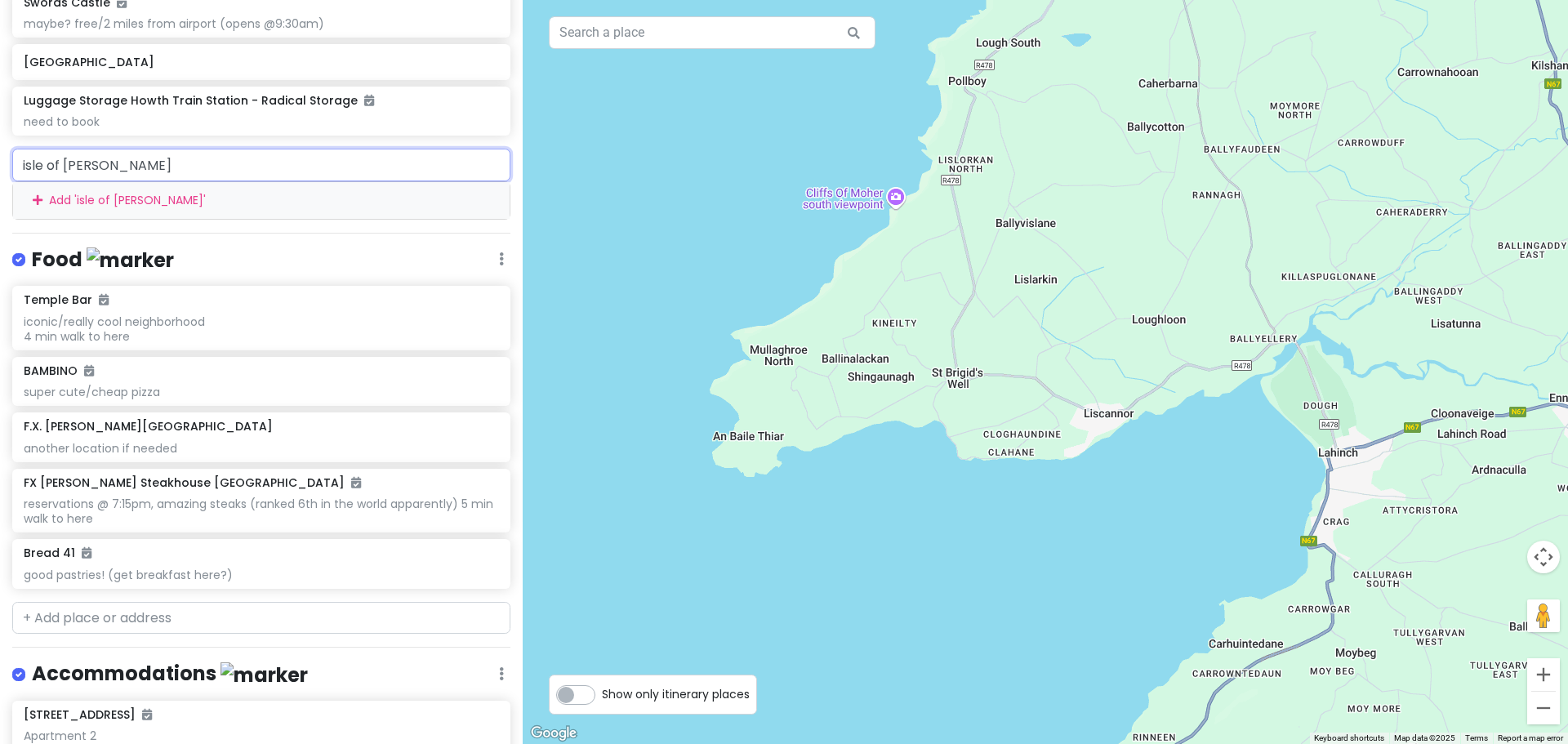 click on "isle of Mohr" at bounding box center [261, 165] 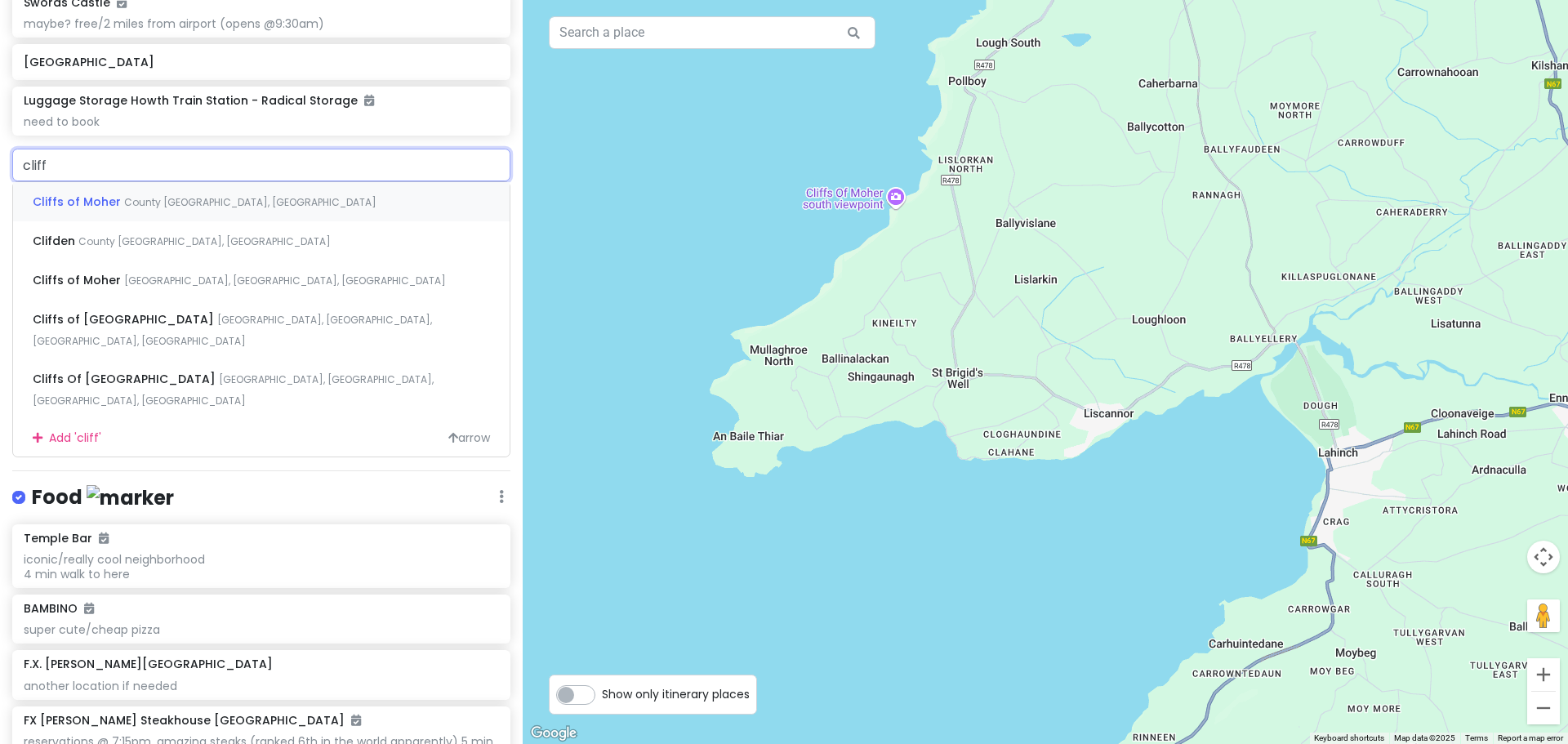 type on "cliffs" 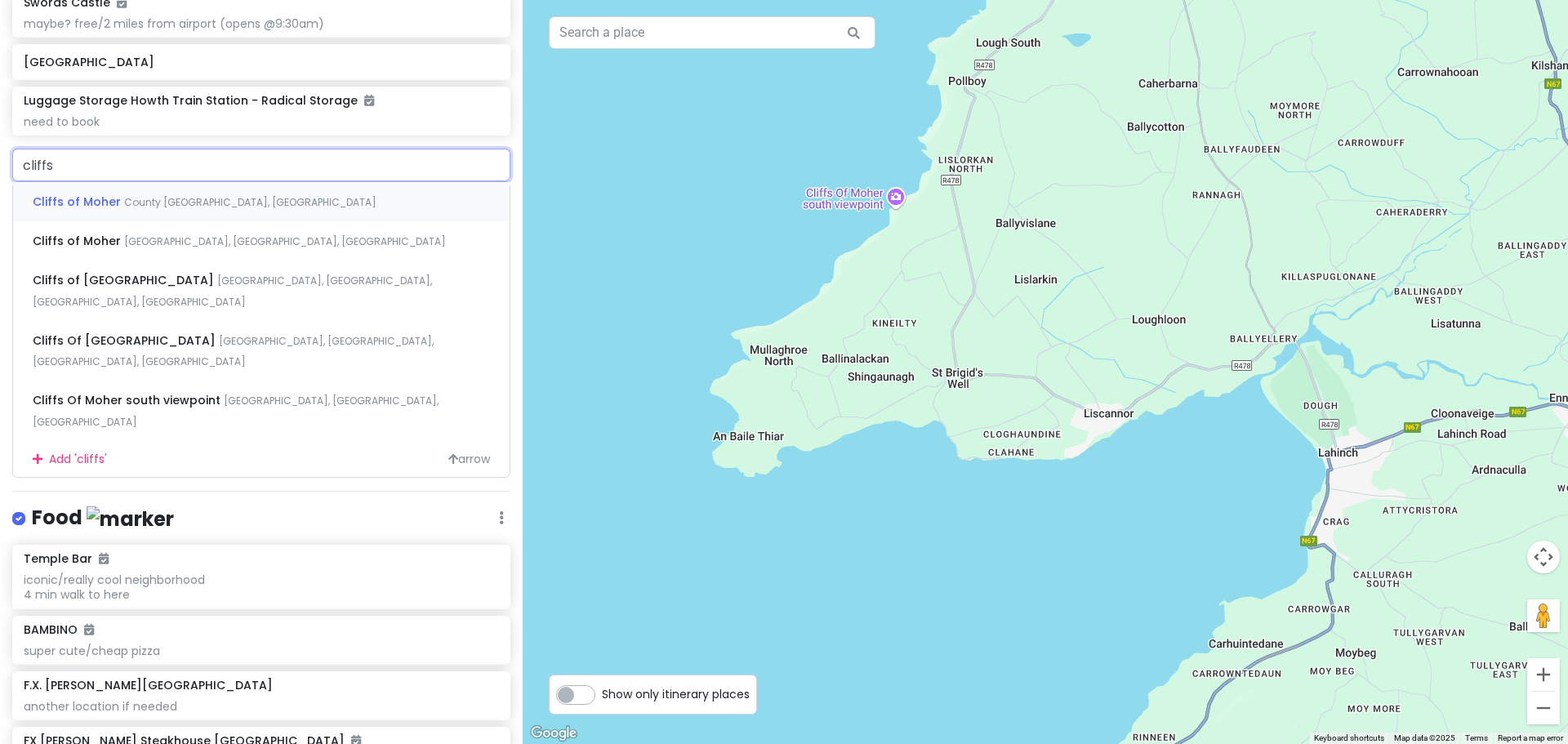click on "Cliffs of Moher" at bounding box center (78, 202) 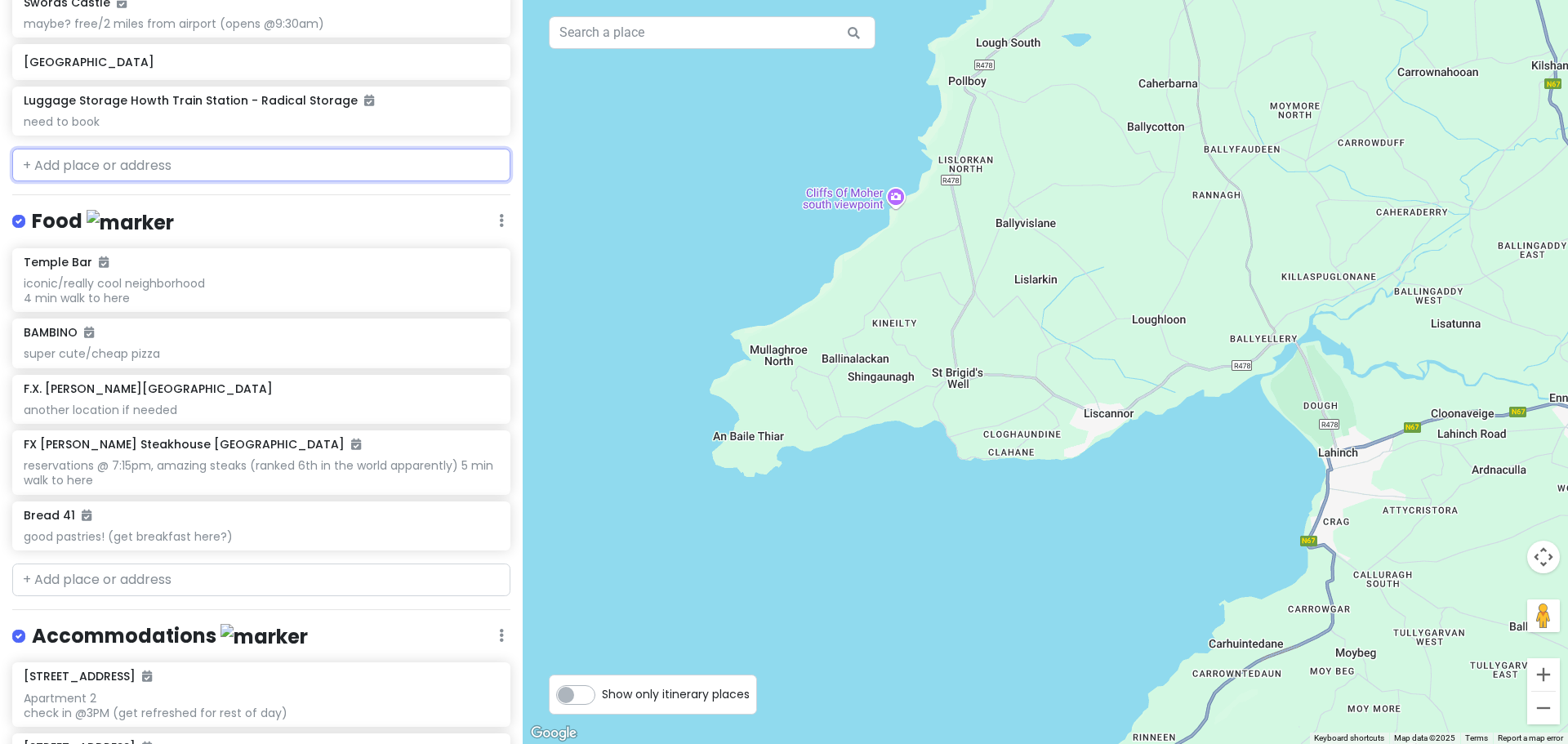 scroll, scrollTop: 1838, scrollLeft: 0, axis: vertical 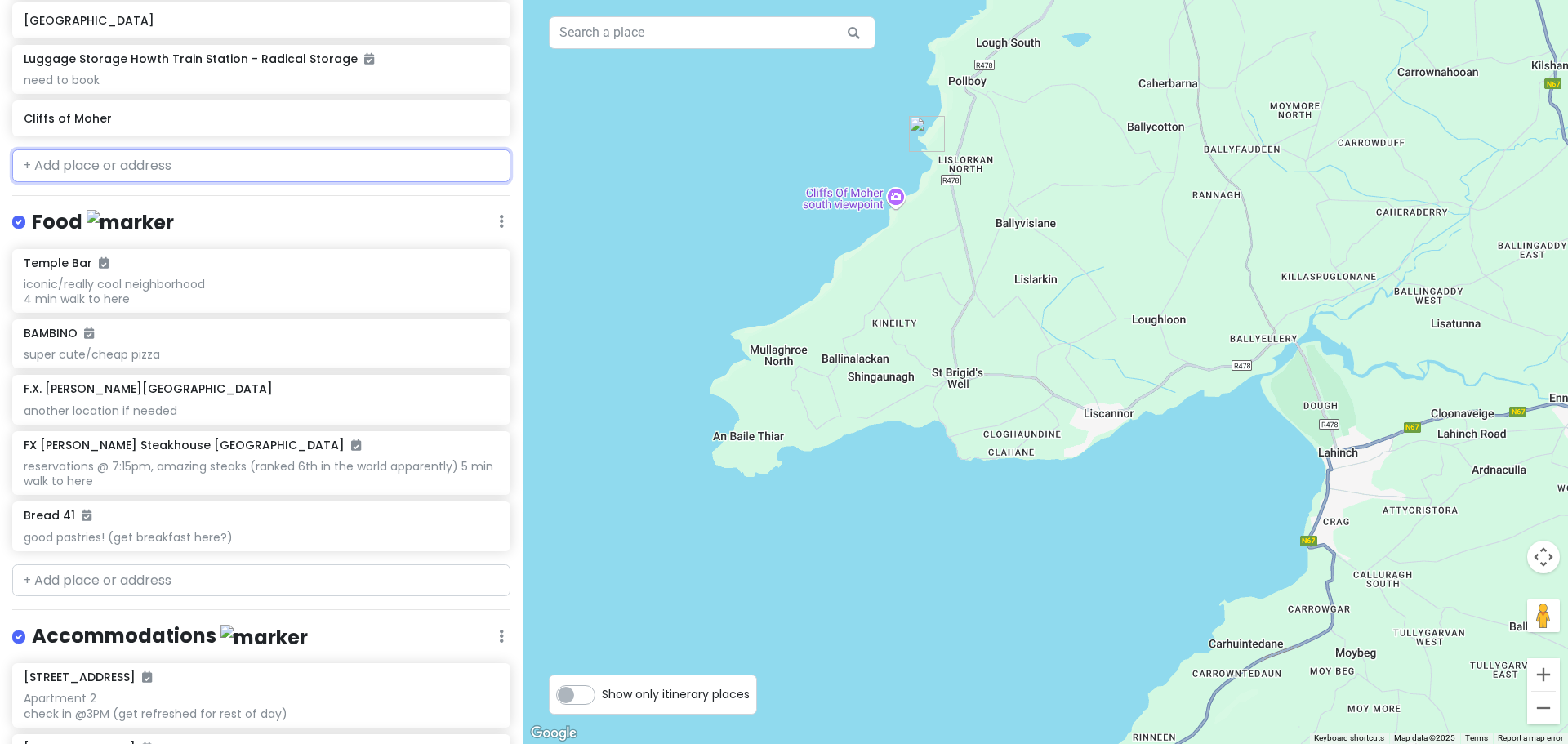 type 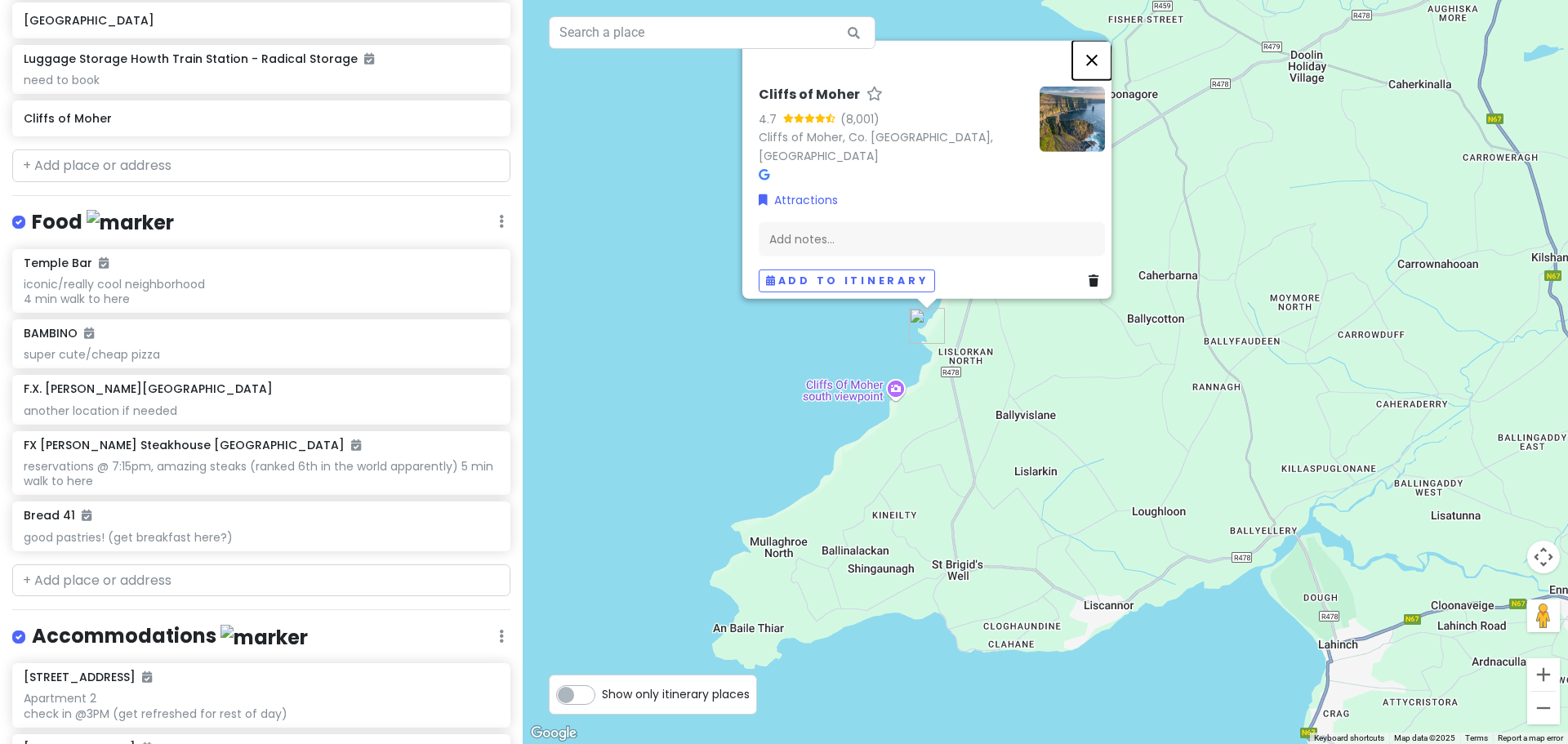 click at bounding box center (1092, 60) 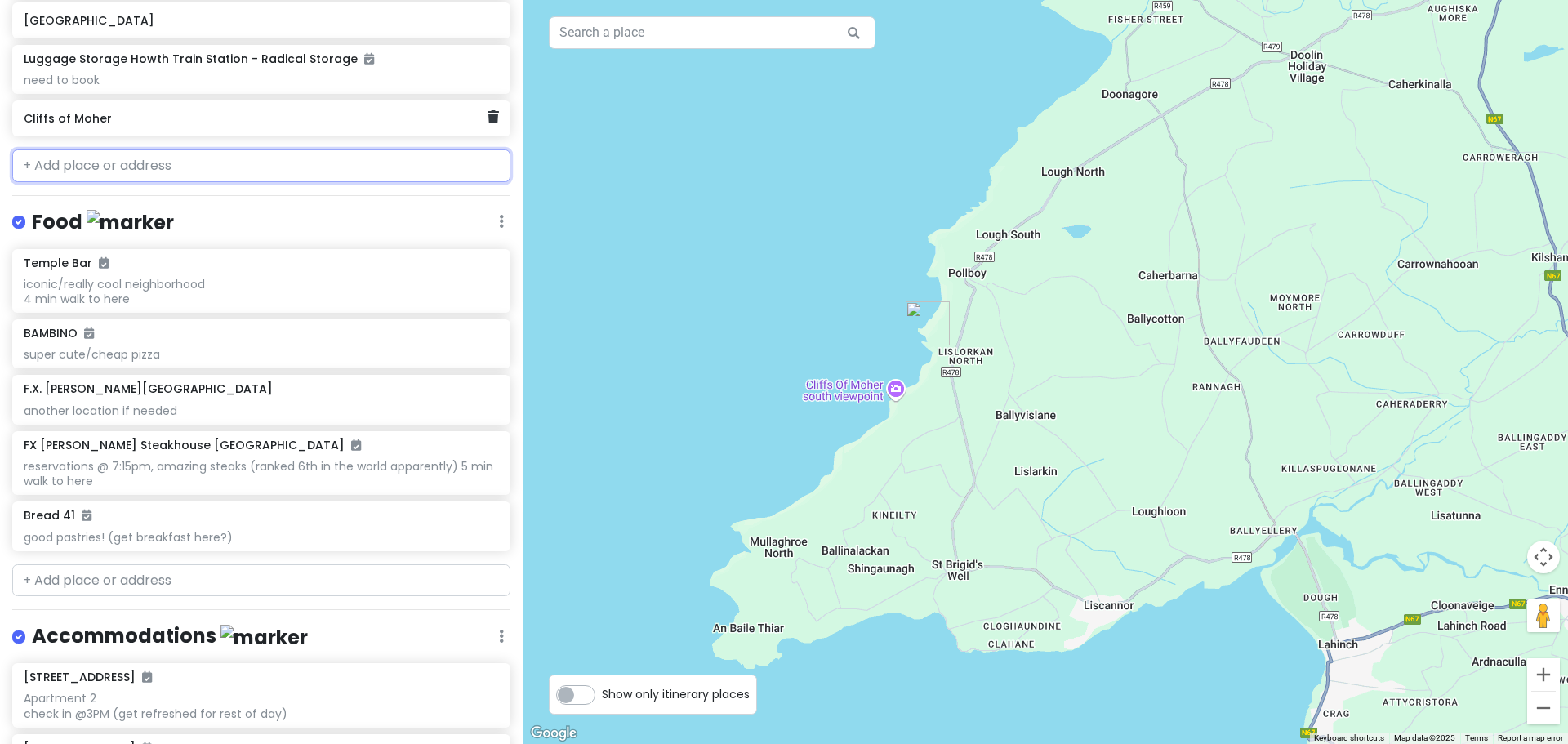 click on "Cliffs of Moher" at bounding box center (255, 118) 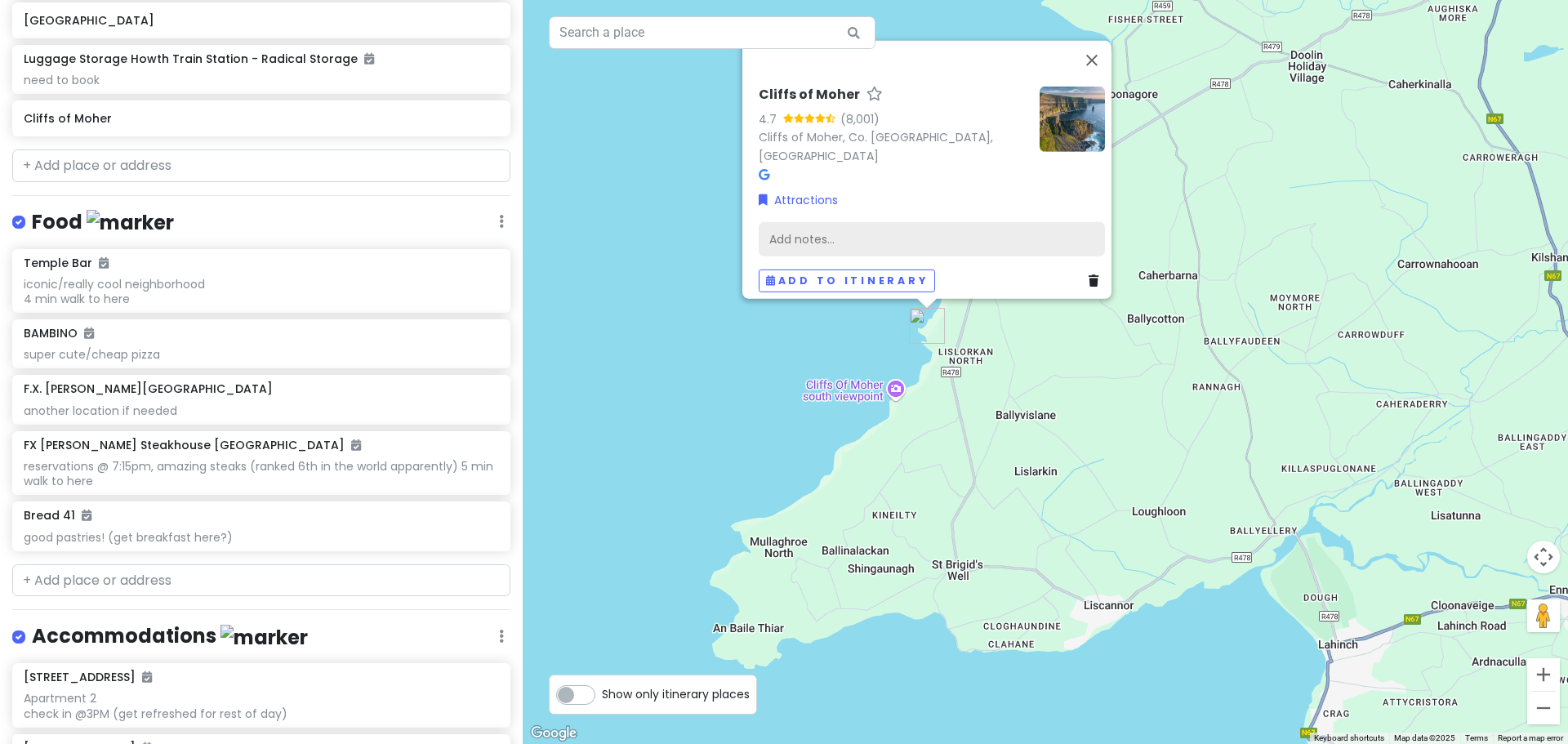 click on "Add notes..." at bounding box center (932, 238) 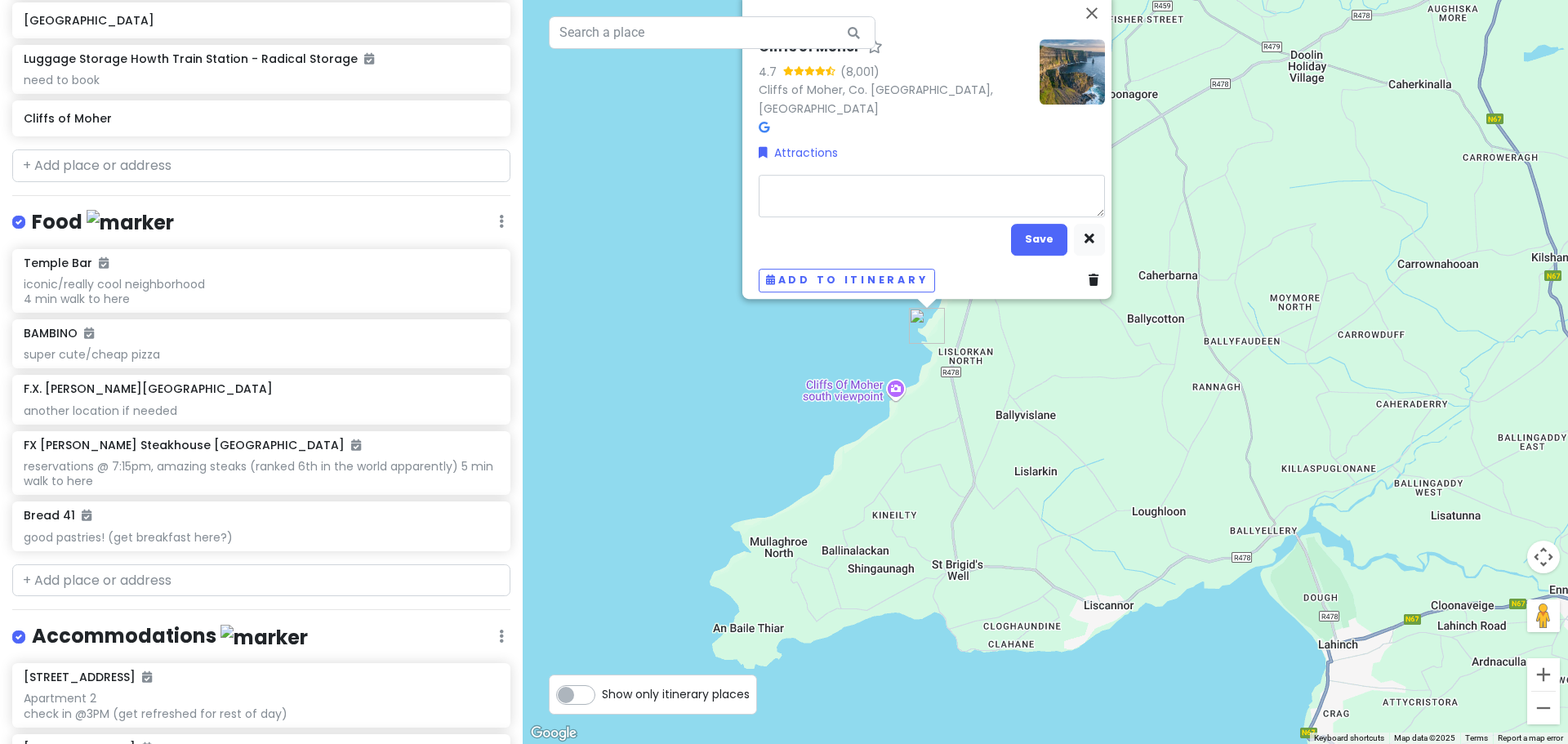 type on "x" 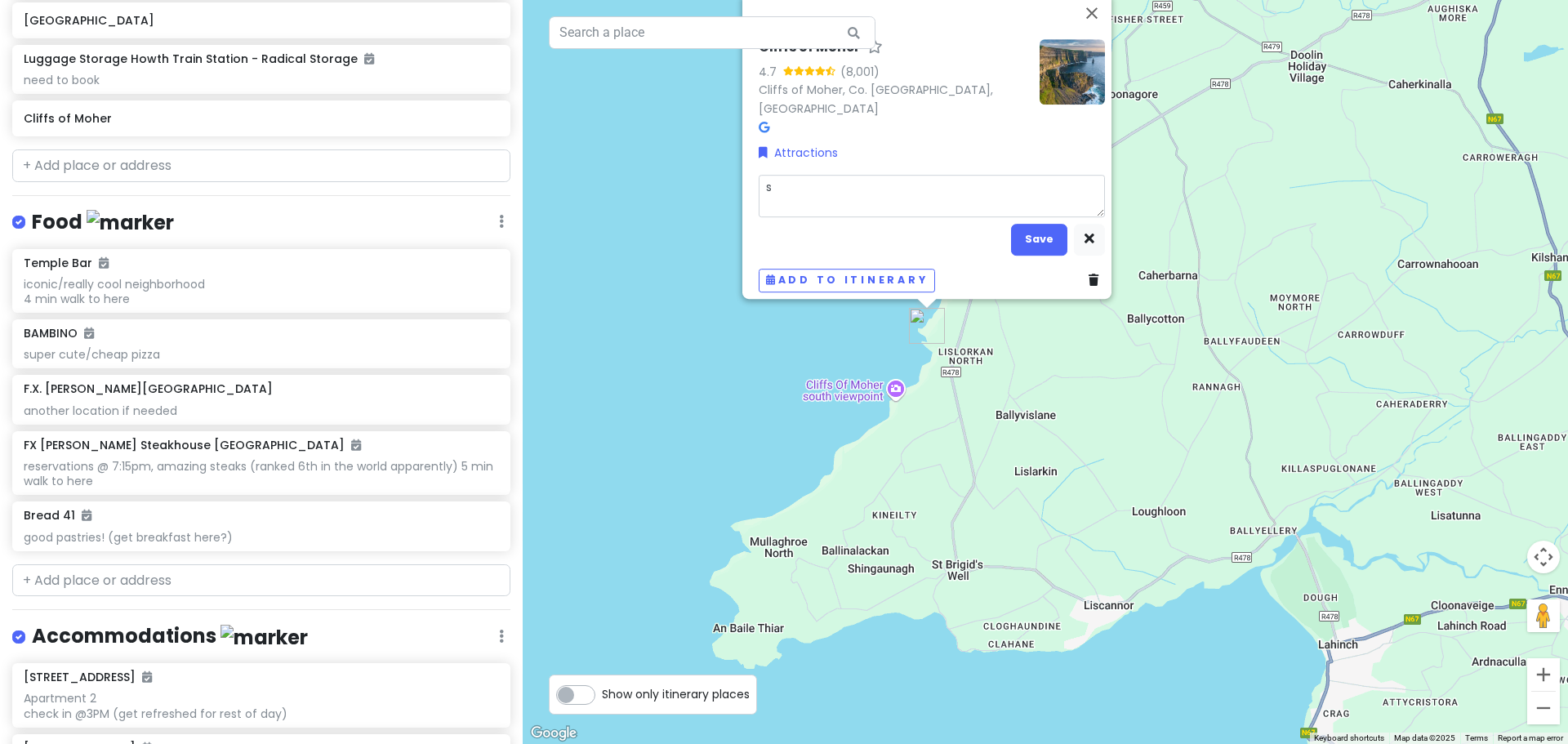 type on "x" 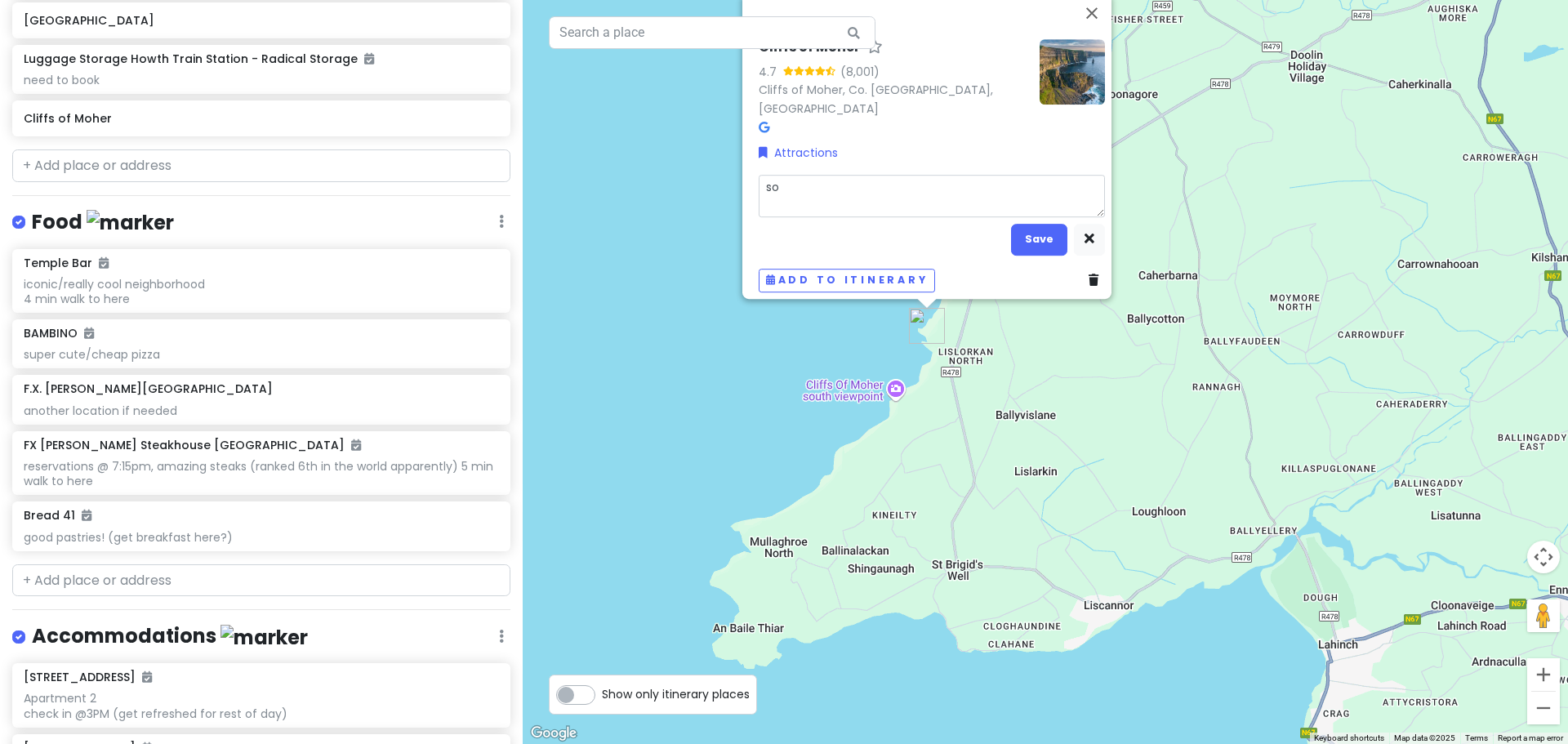 type on "x" 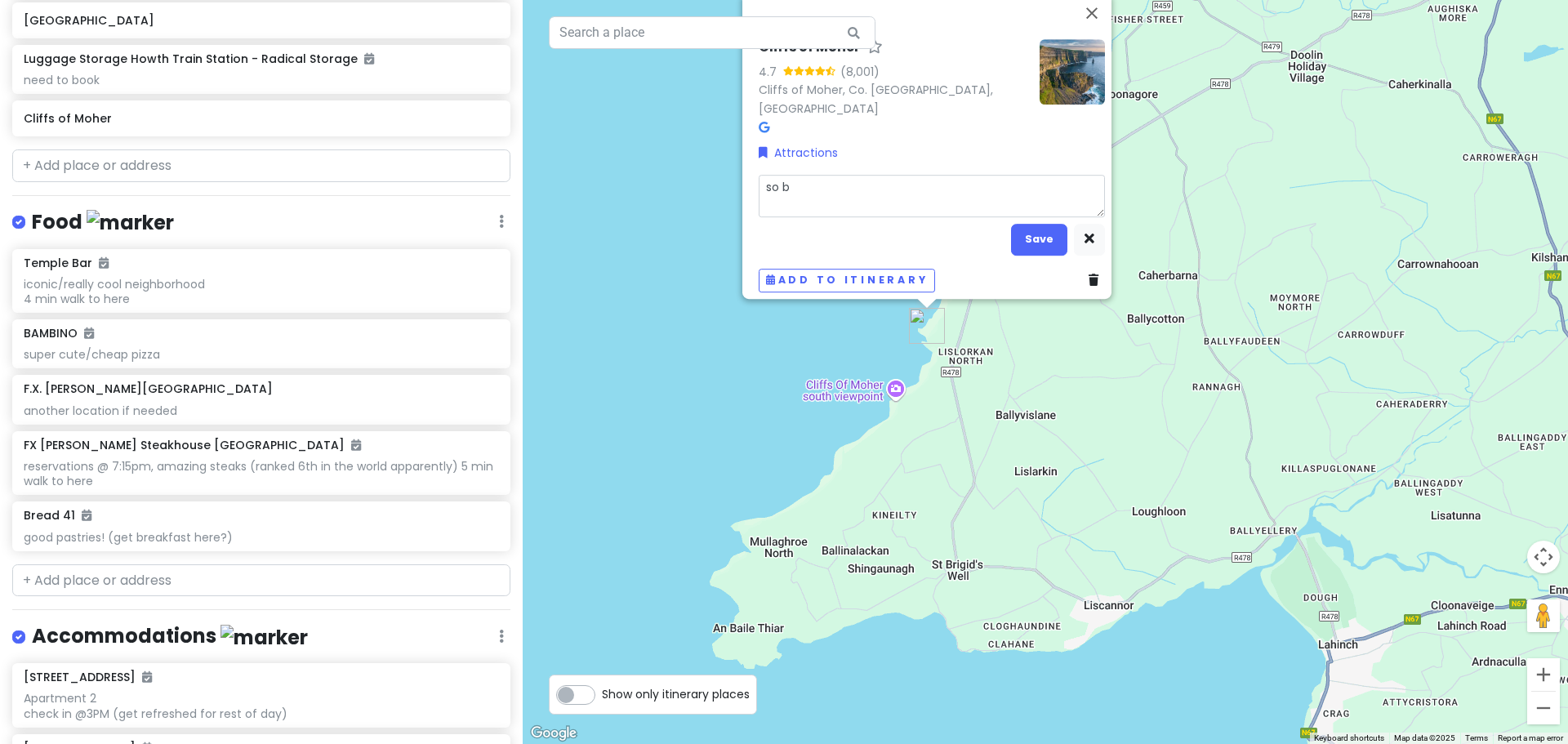 type on "x" 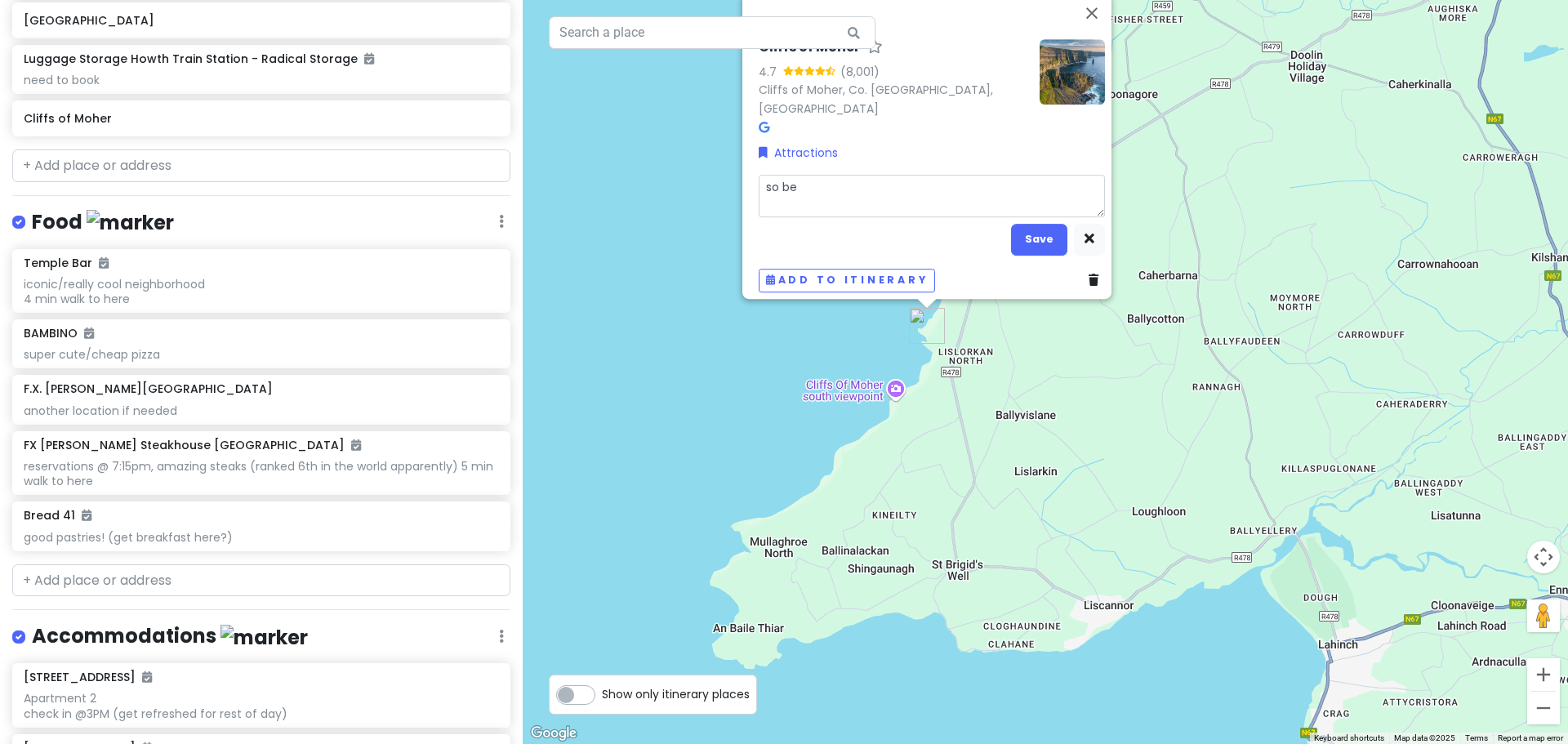 type on "x" 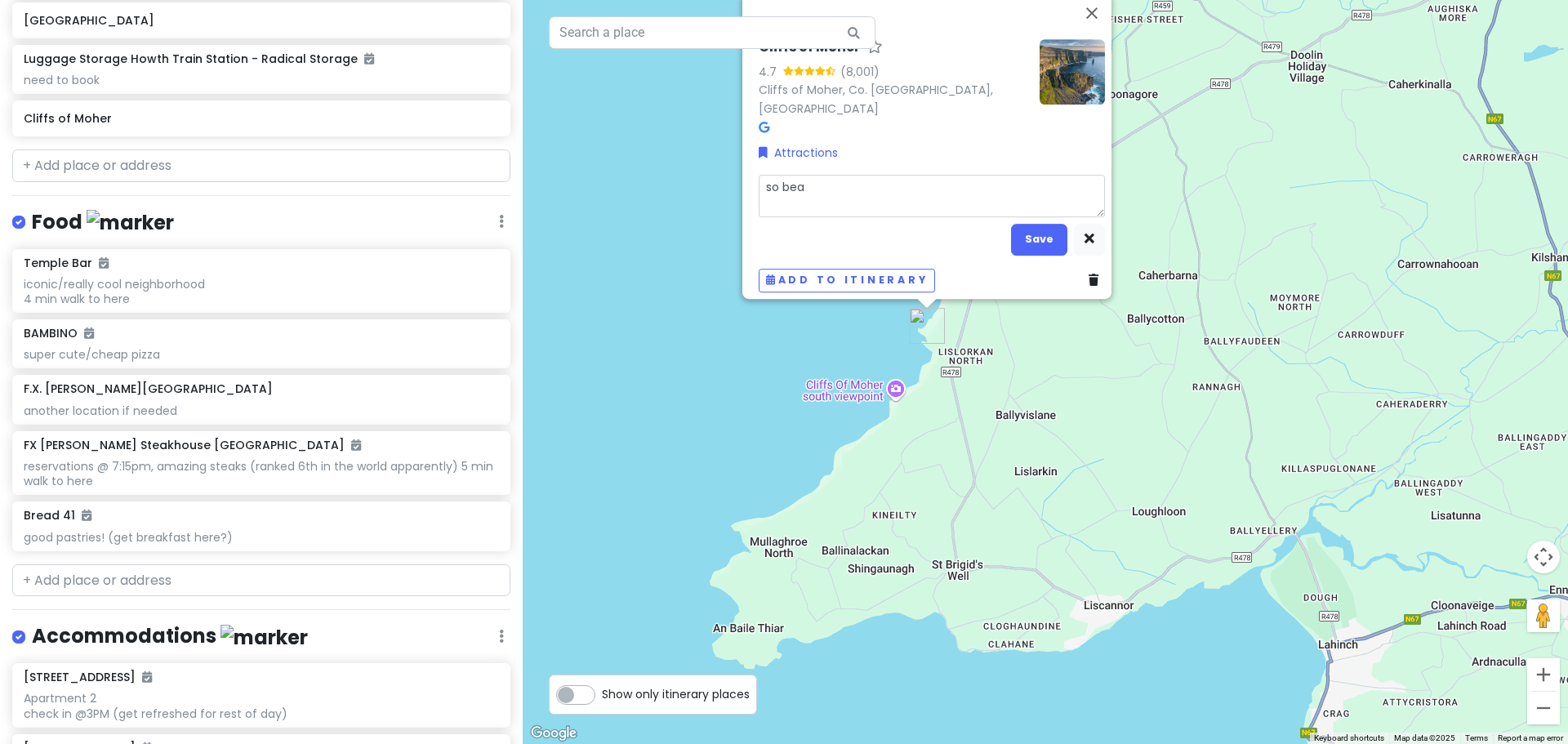 type on "x" 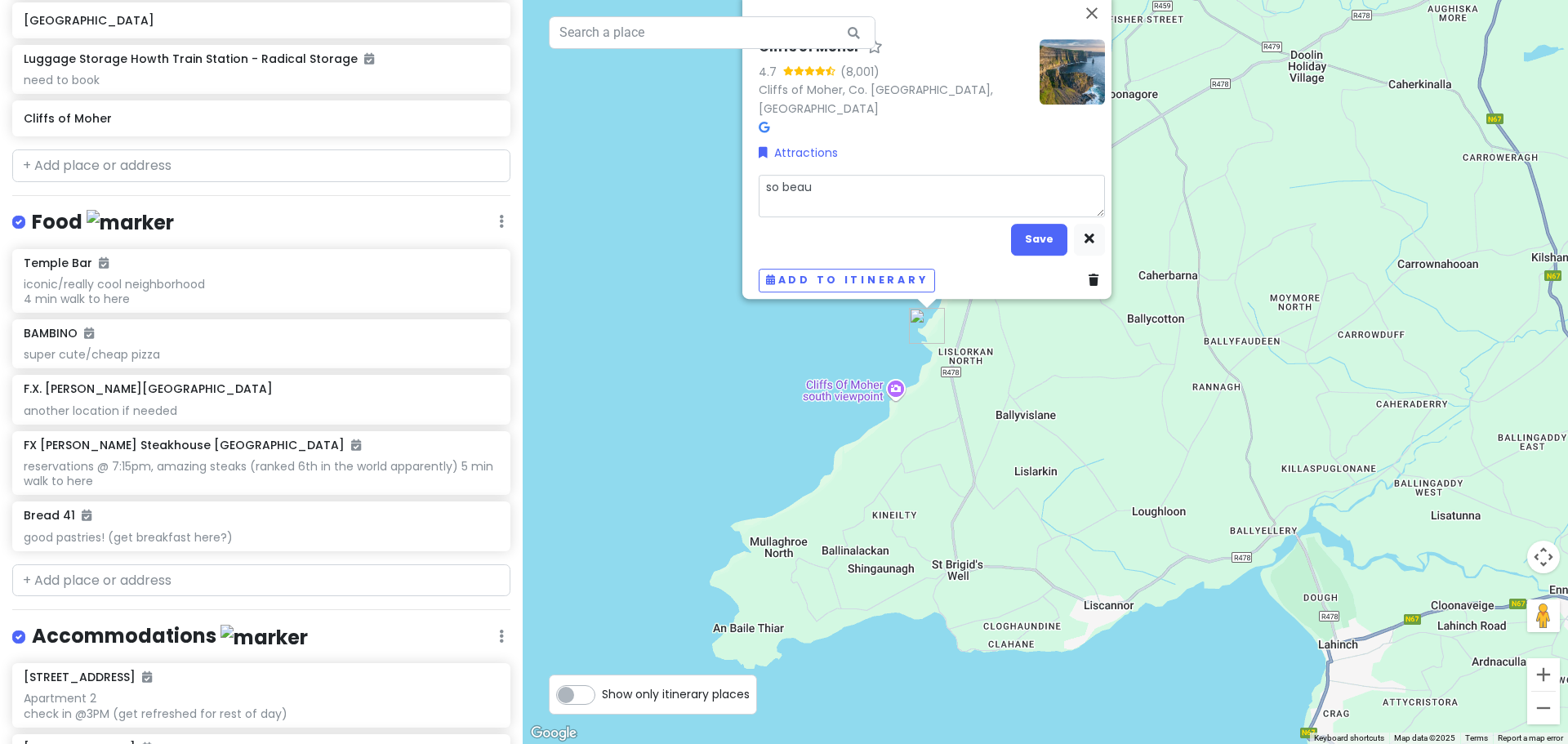 type on "x" 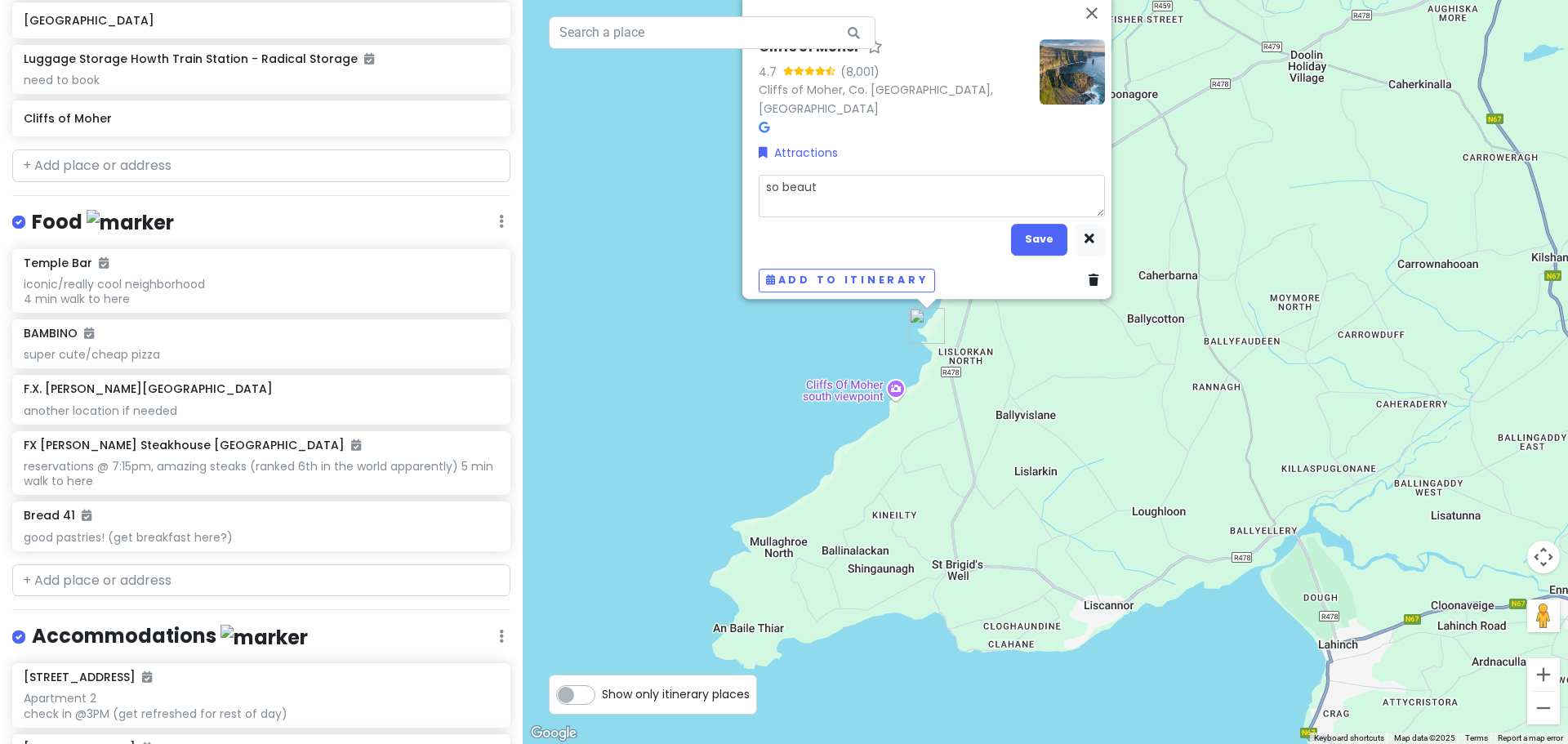type on "x" 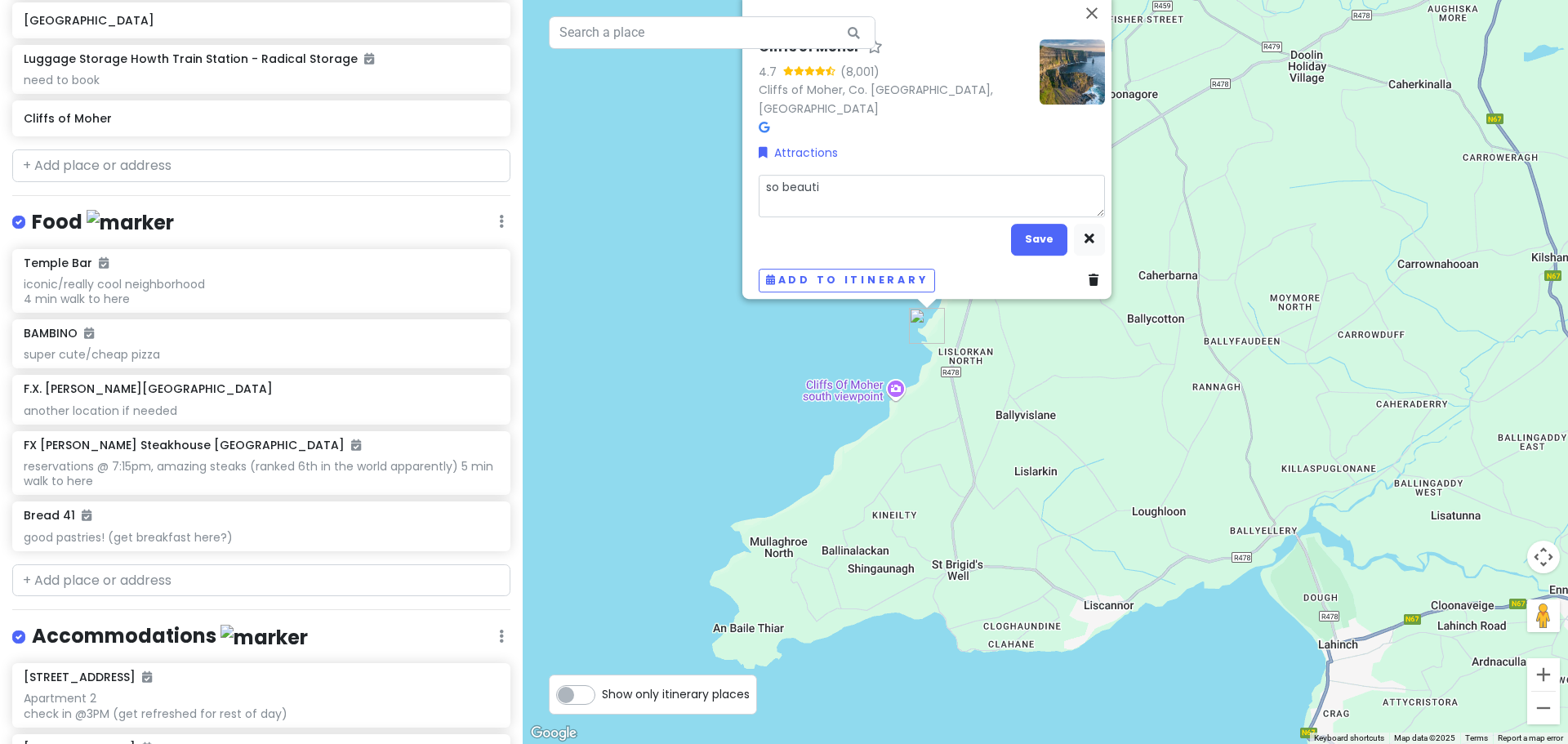 type on "x" 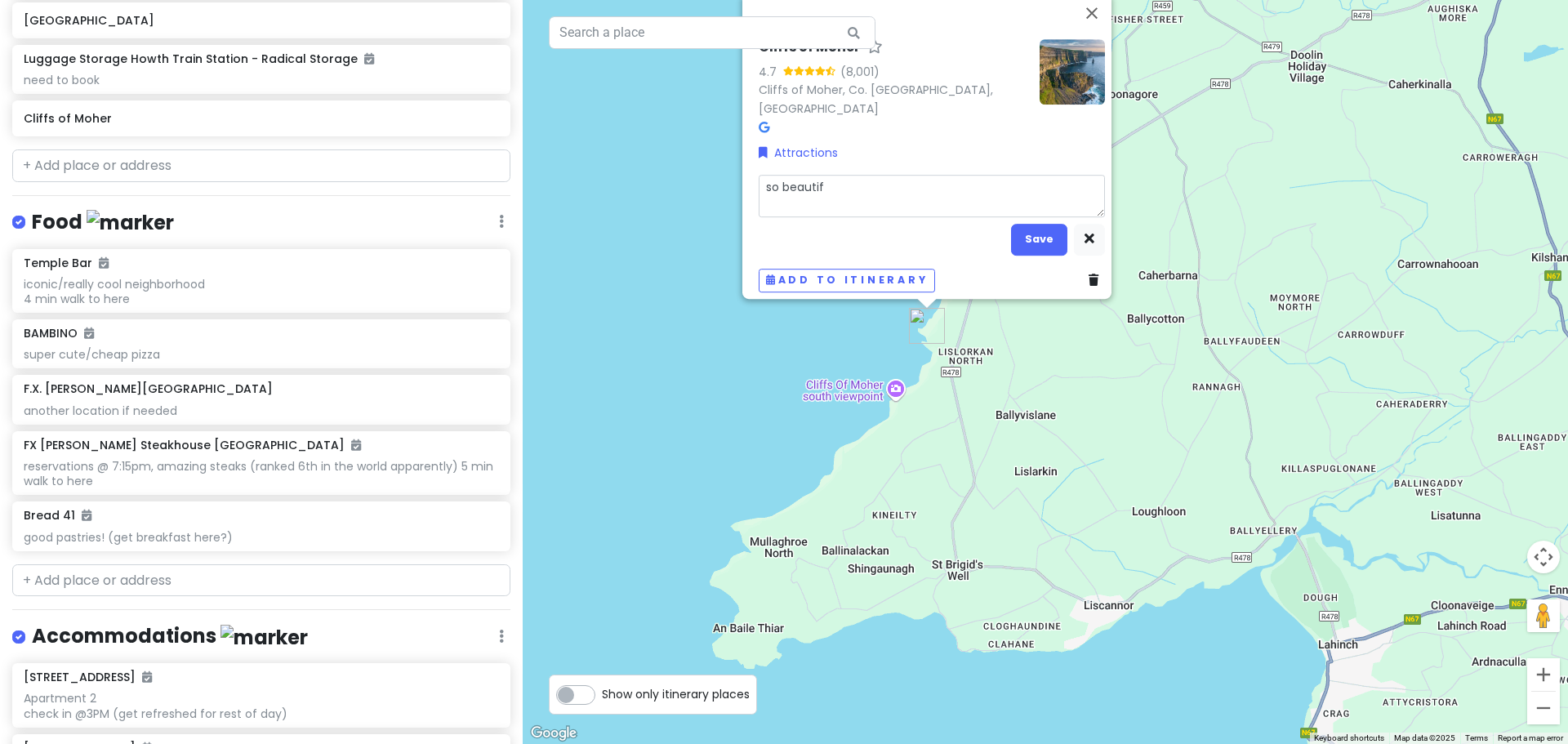 type on "x" 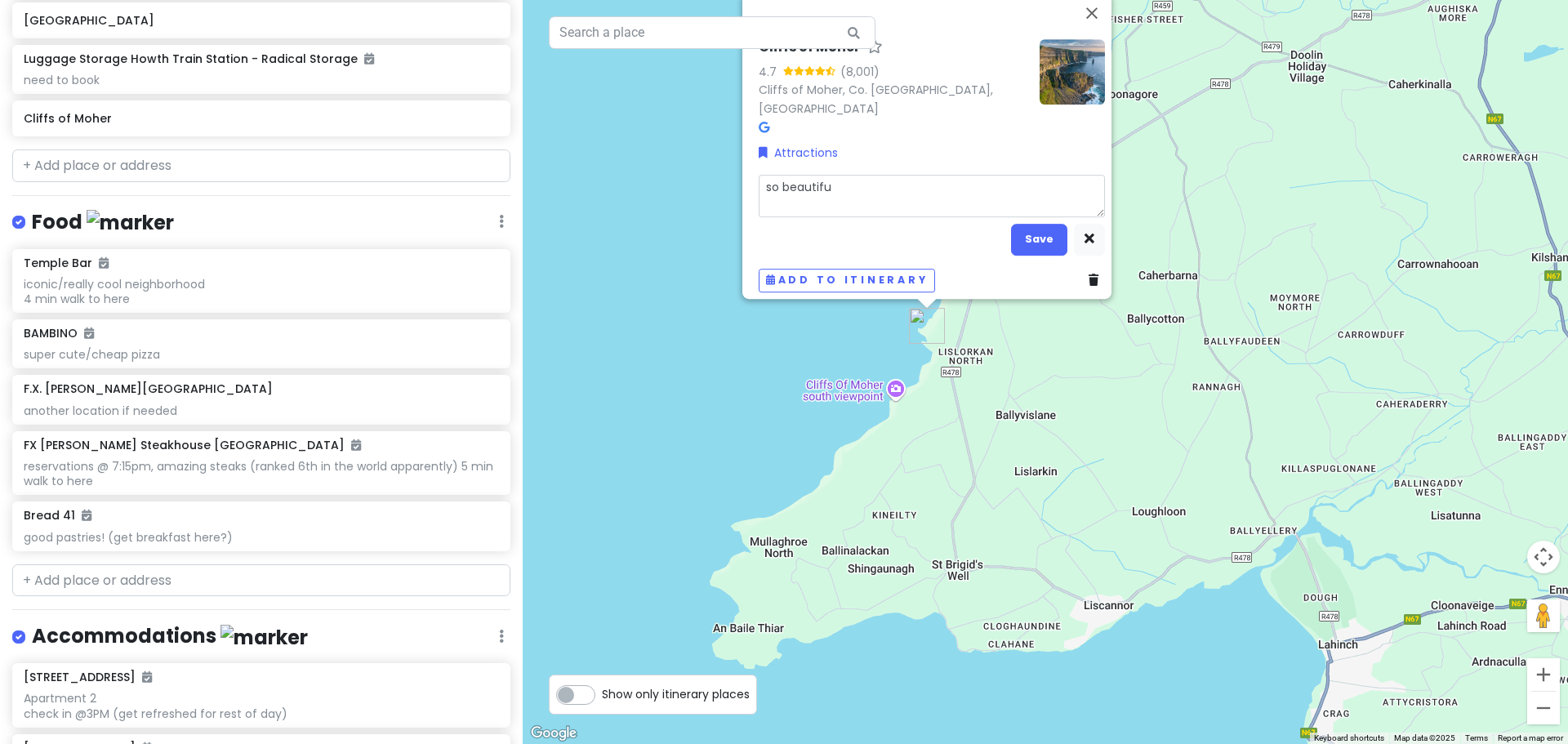 type on "x" 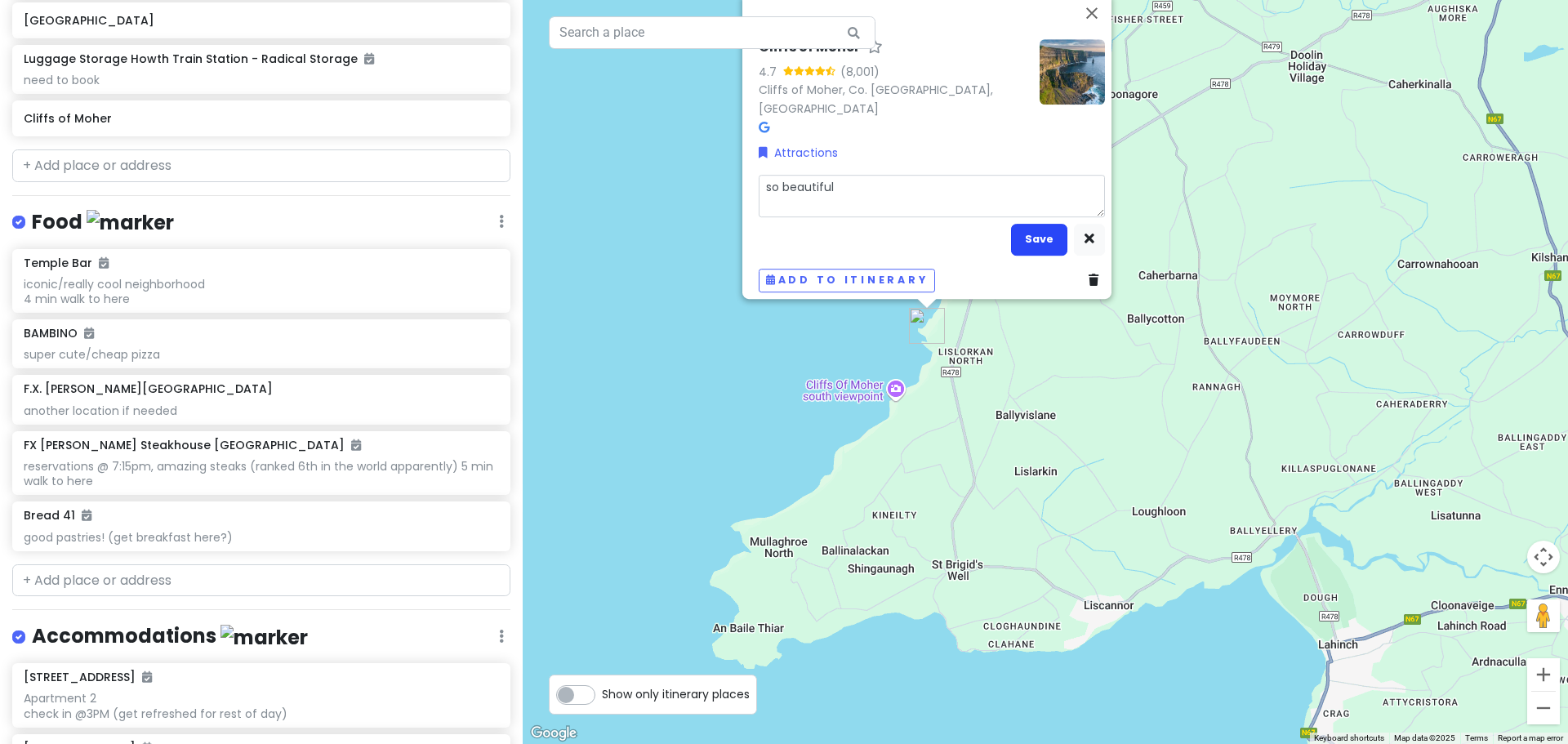 type on "so beautiful" 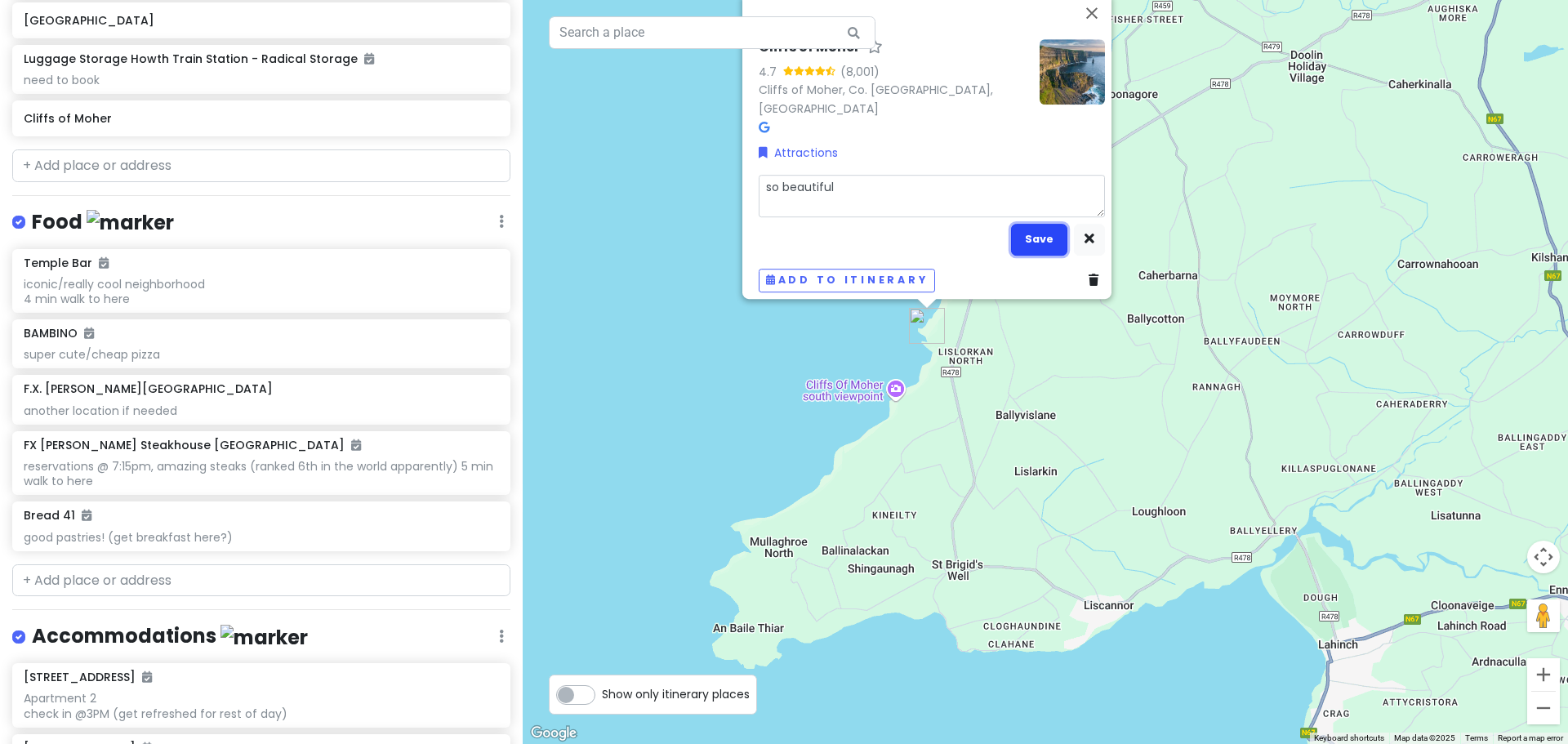 click on "Save" at bounding box center (1039, 239) 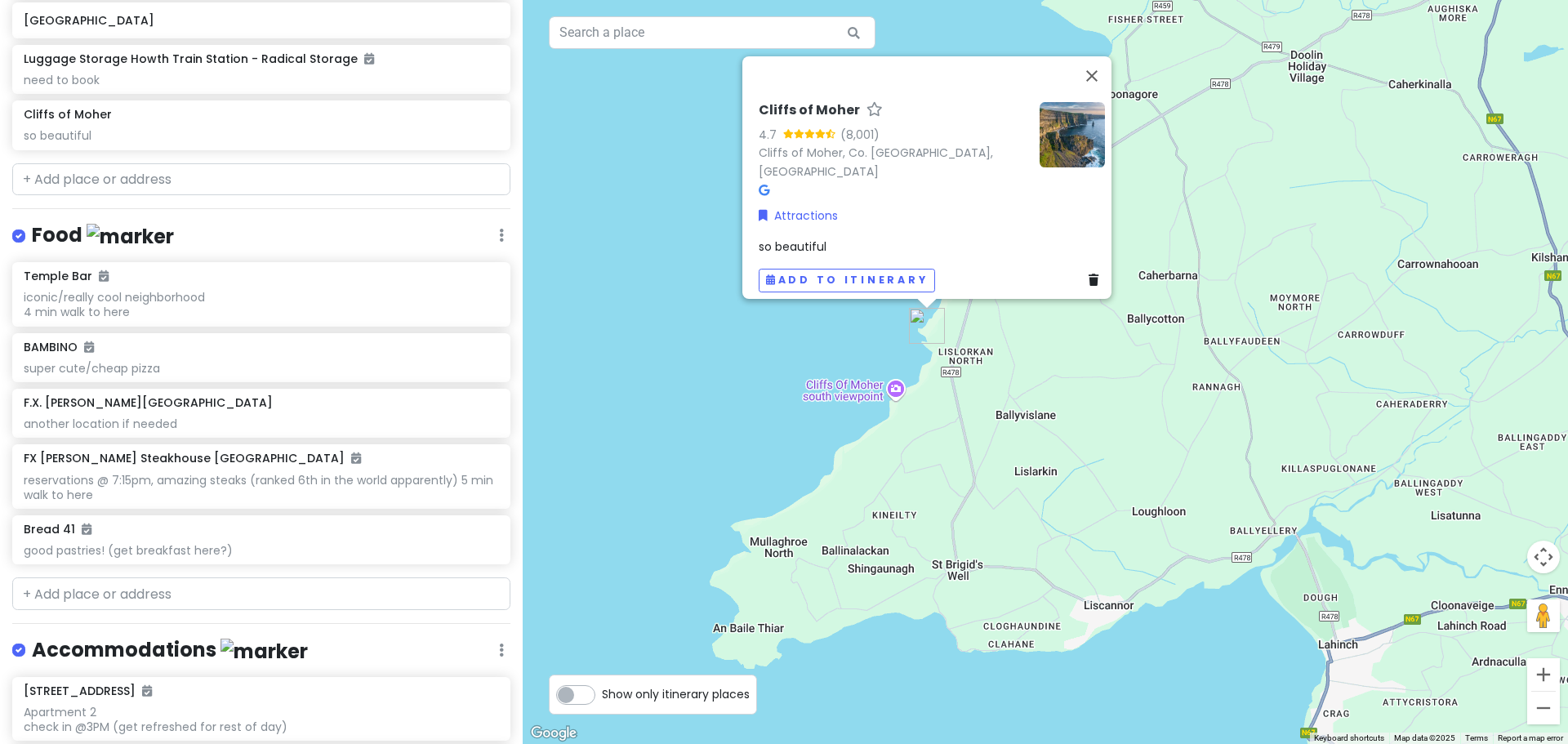scroll, scrollTop: 1852, scrollLeft: 0, axis: vertical 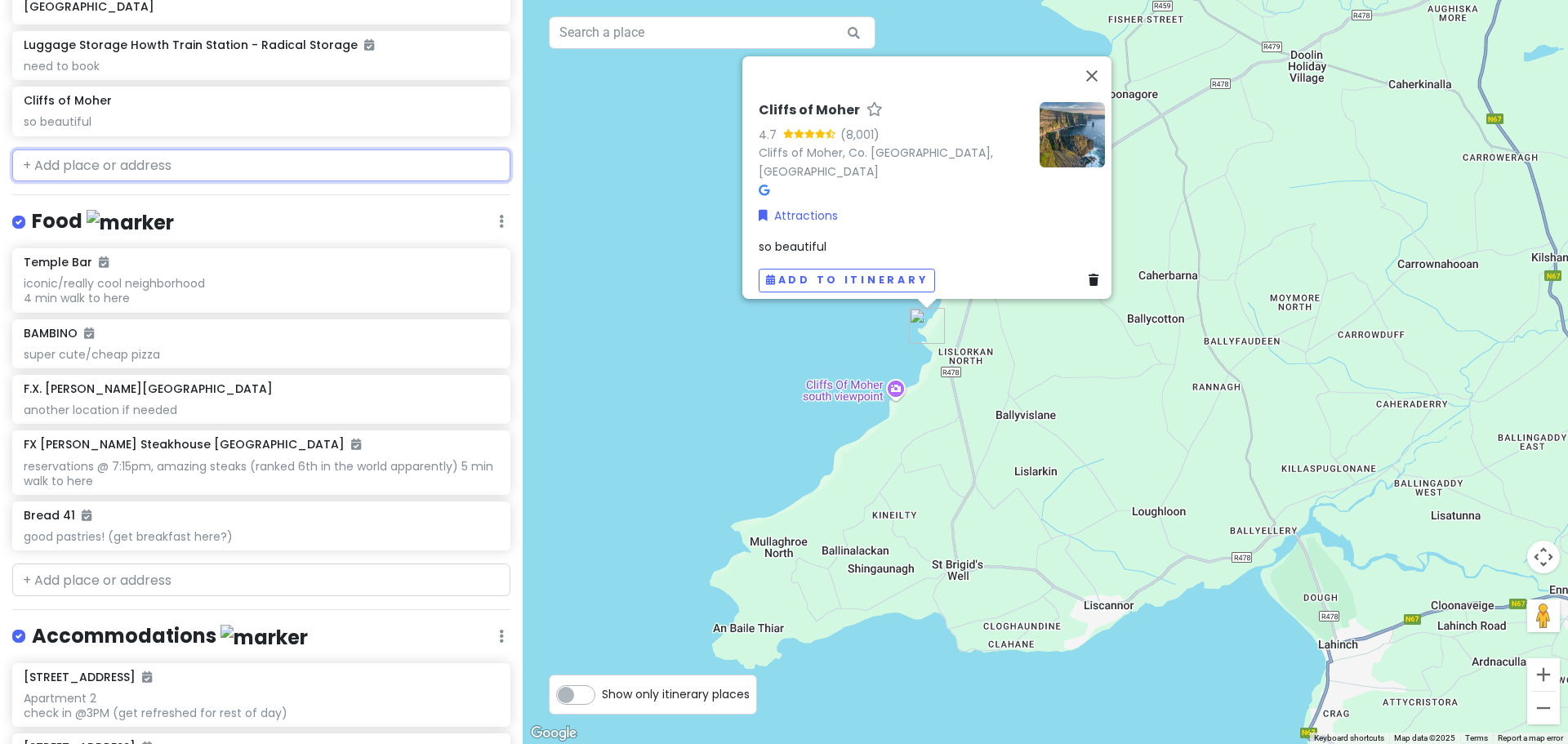 click at bounding box center (261, 166) 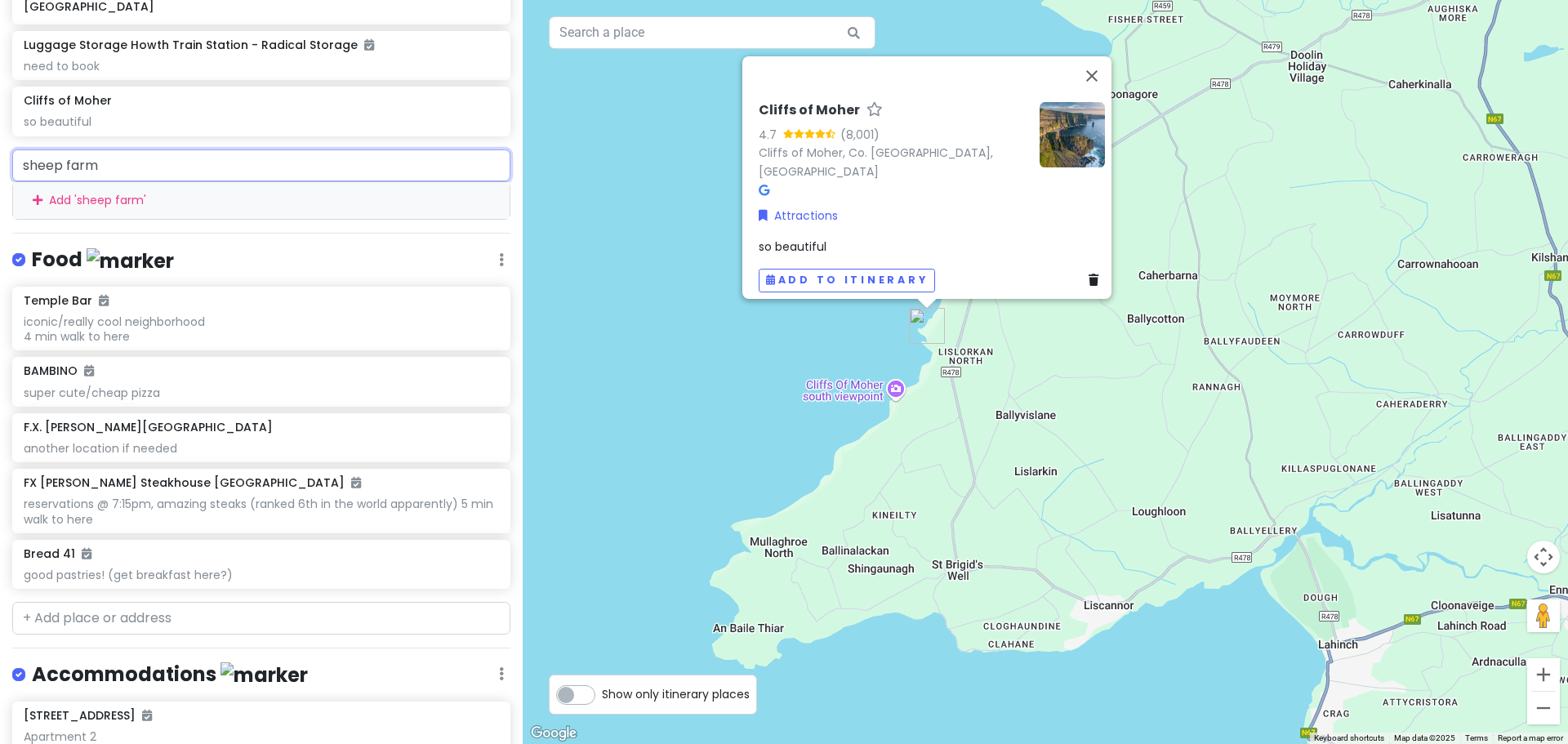 type on "sheep farm" 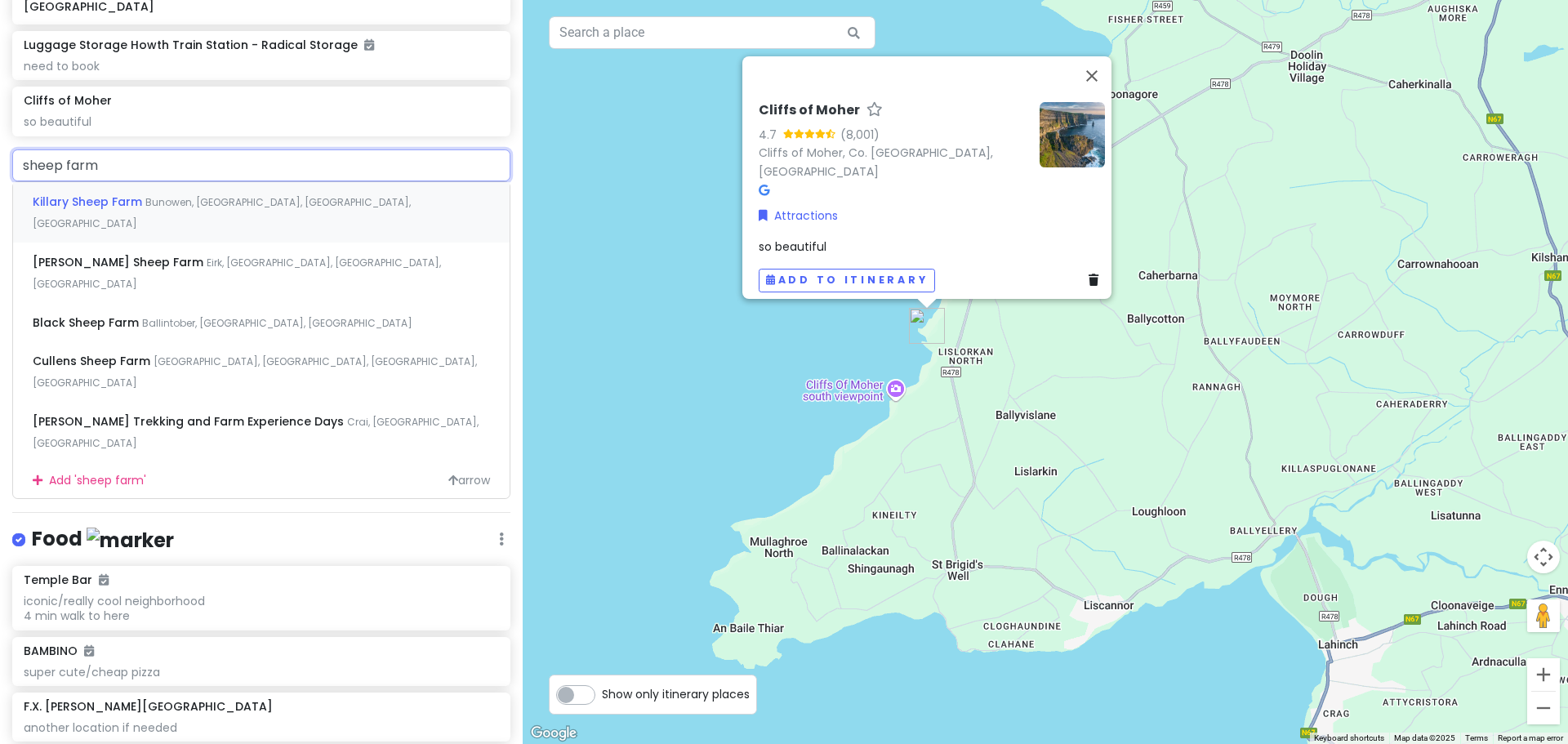 click on "Killary Sheep Farm   Bunowen, Leenaun, County Galway, Ireland" at bounding box center [261, 212] 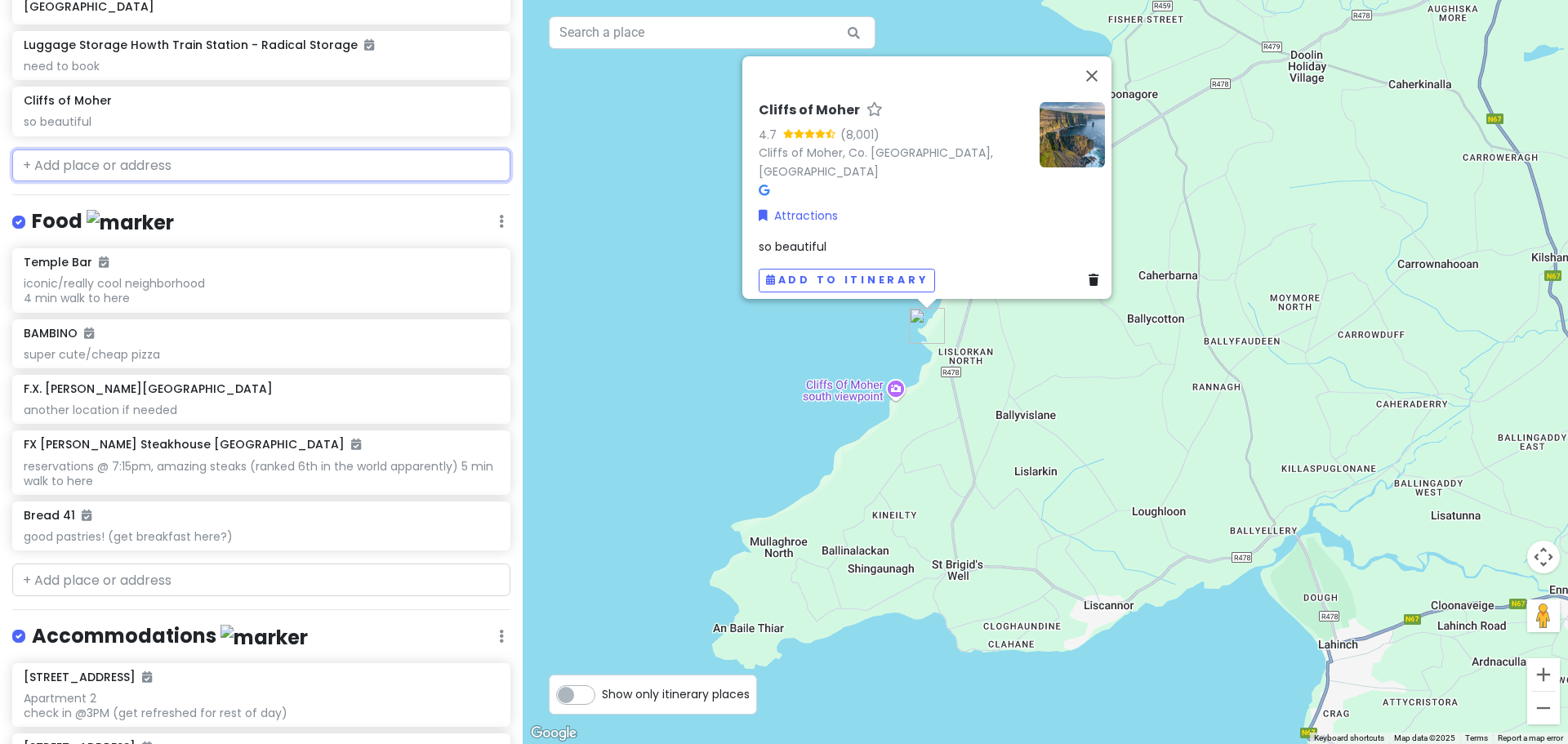 scroll, scrollTop: 1895, scrollLeft: 0, axis: vertical 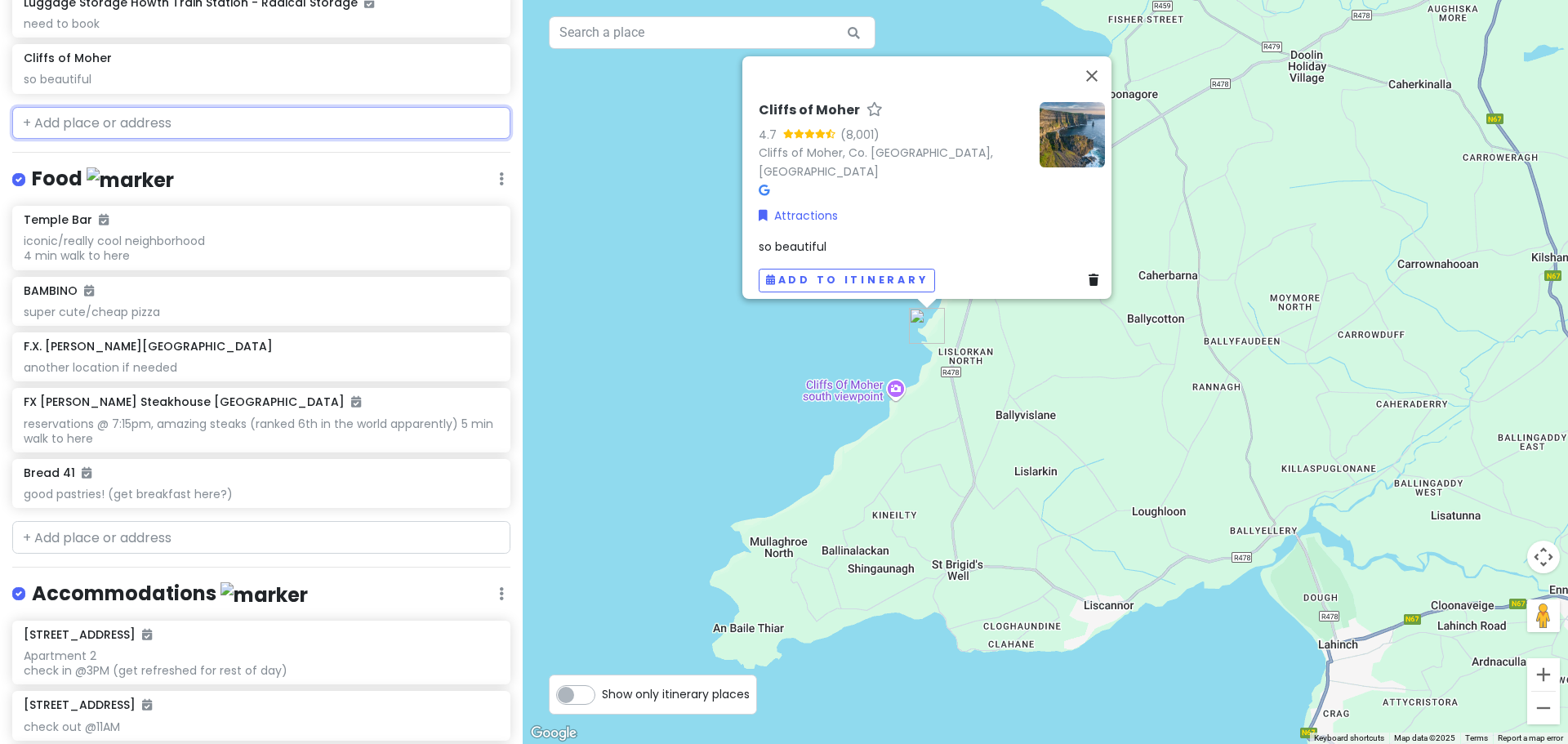 type 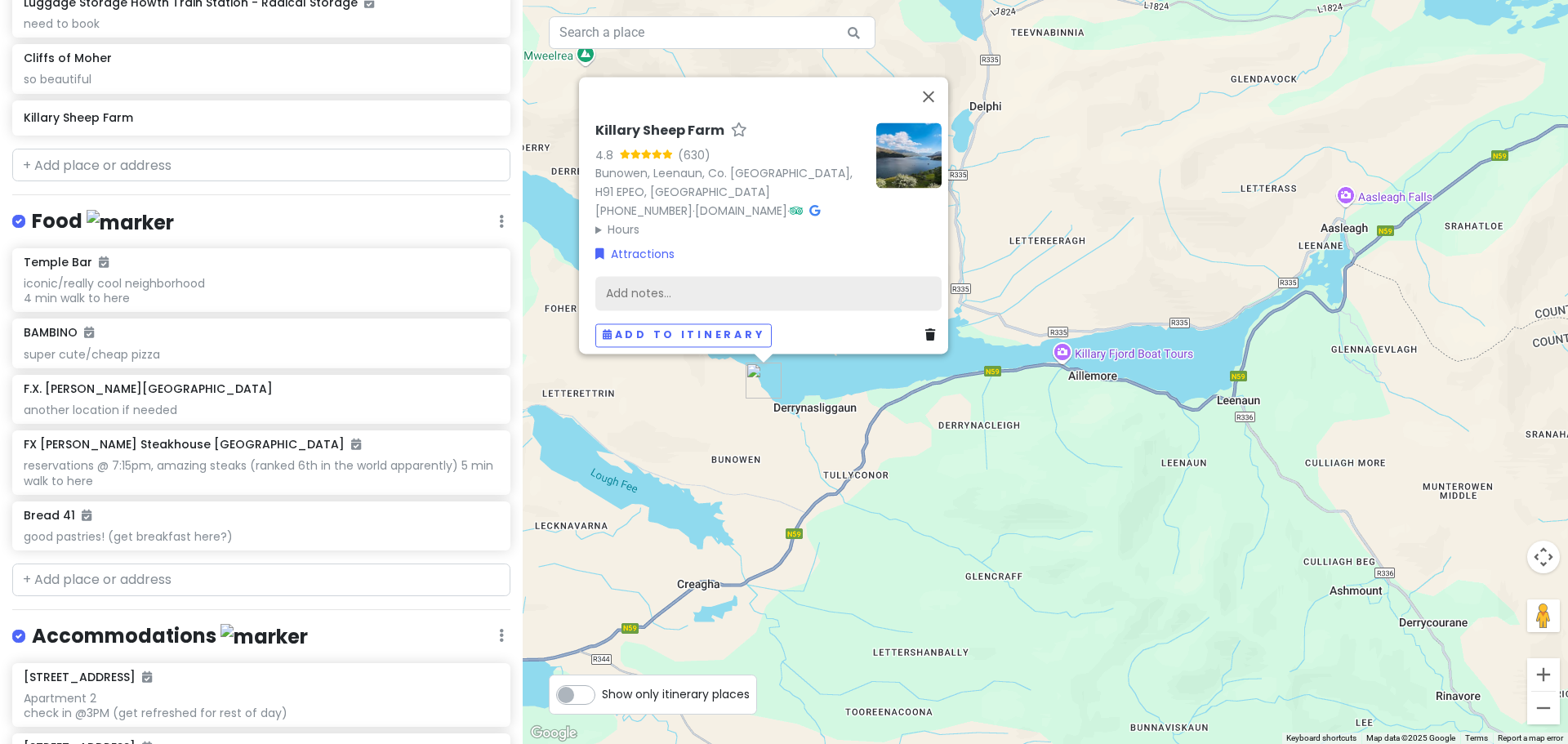 click on "Add notes..." at bounding box center [768, 293] 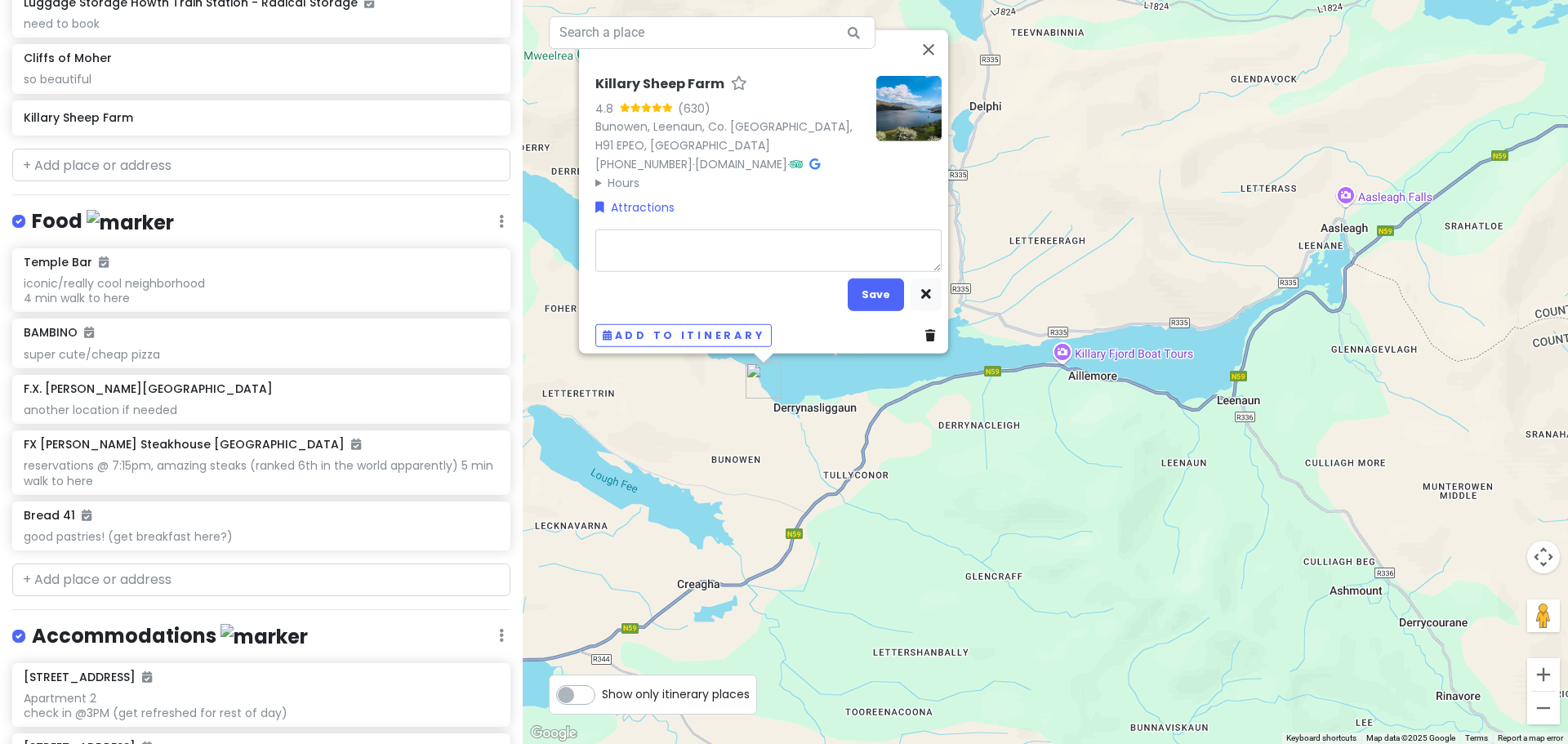 type on "x" 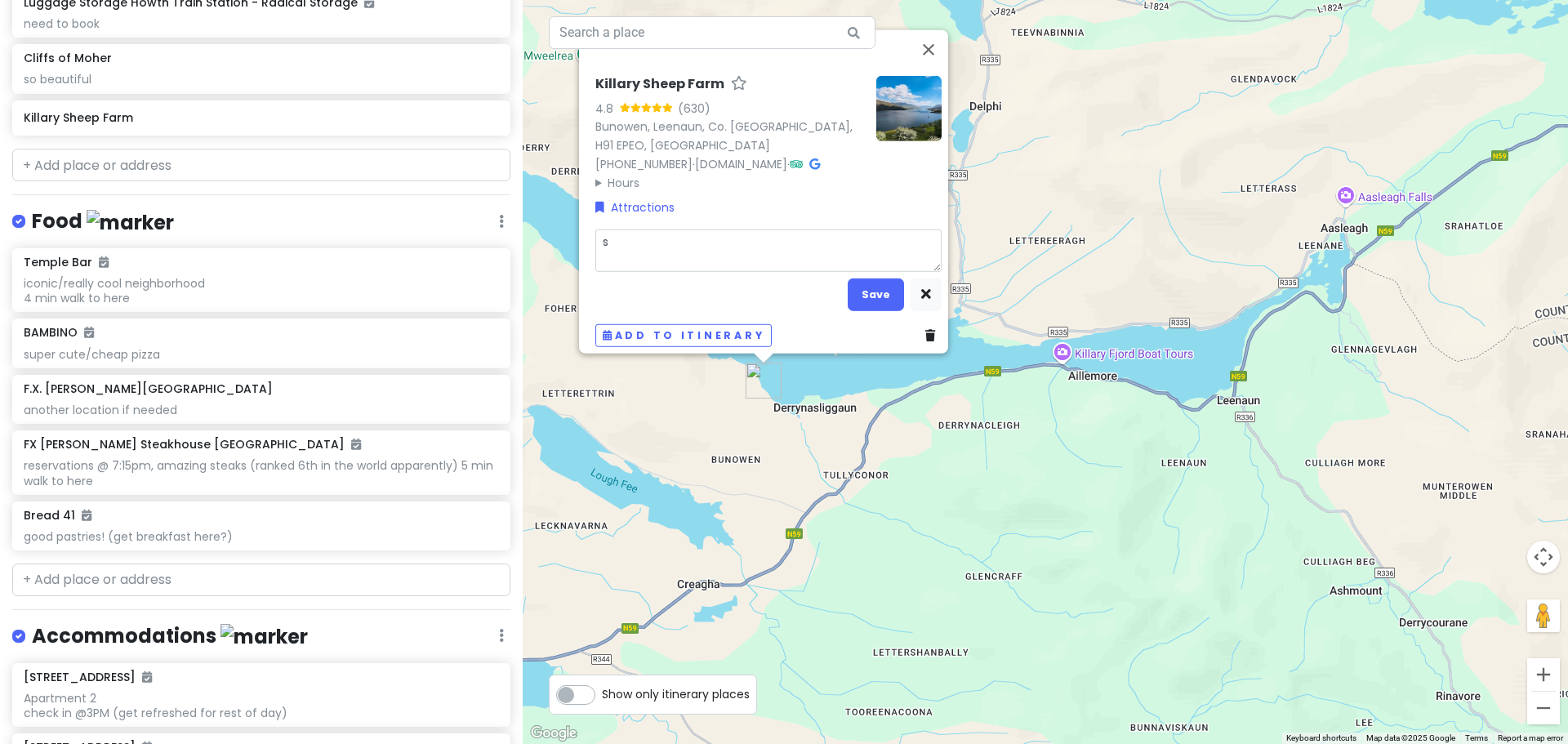 type on "x" 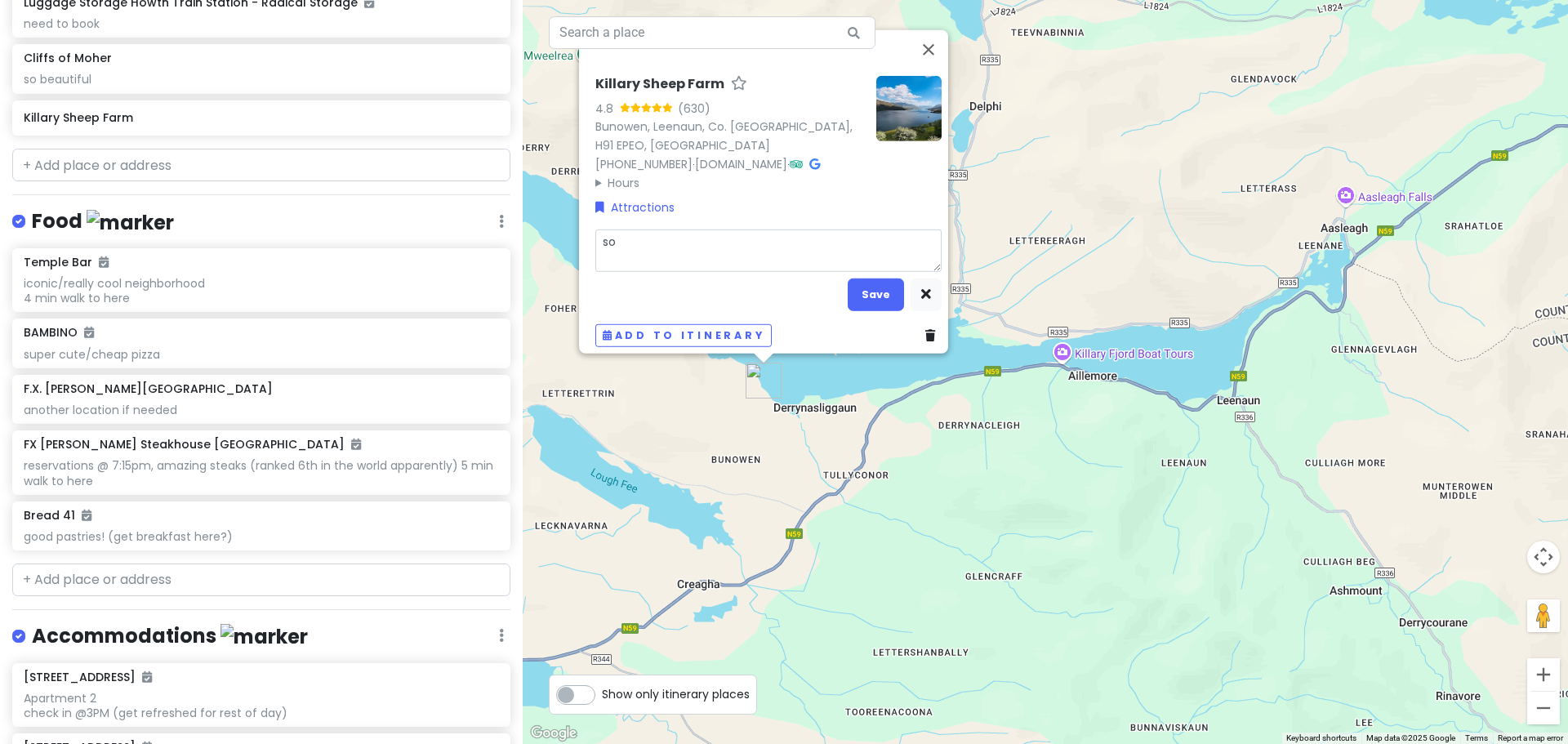 type on "x" 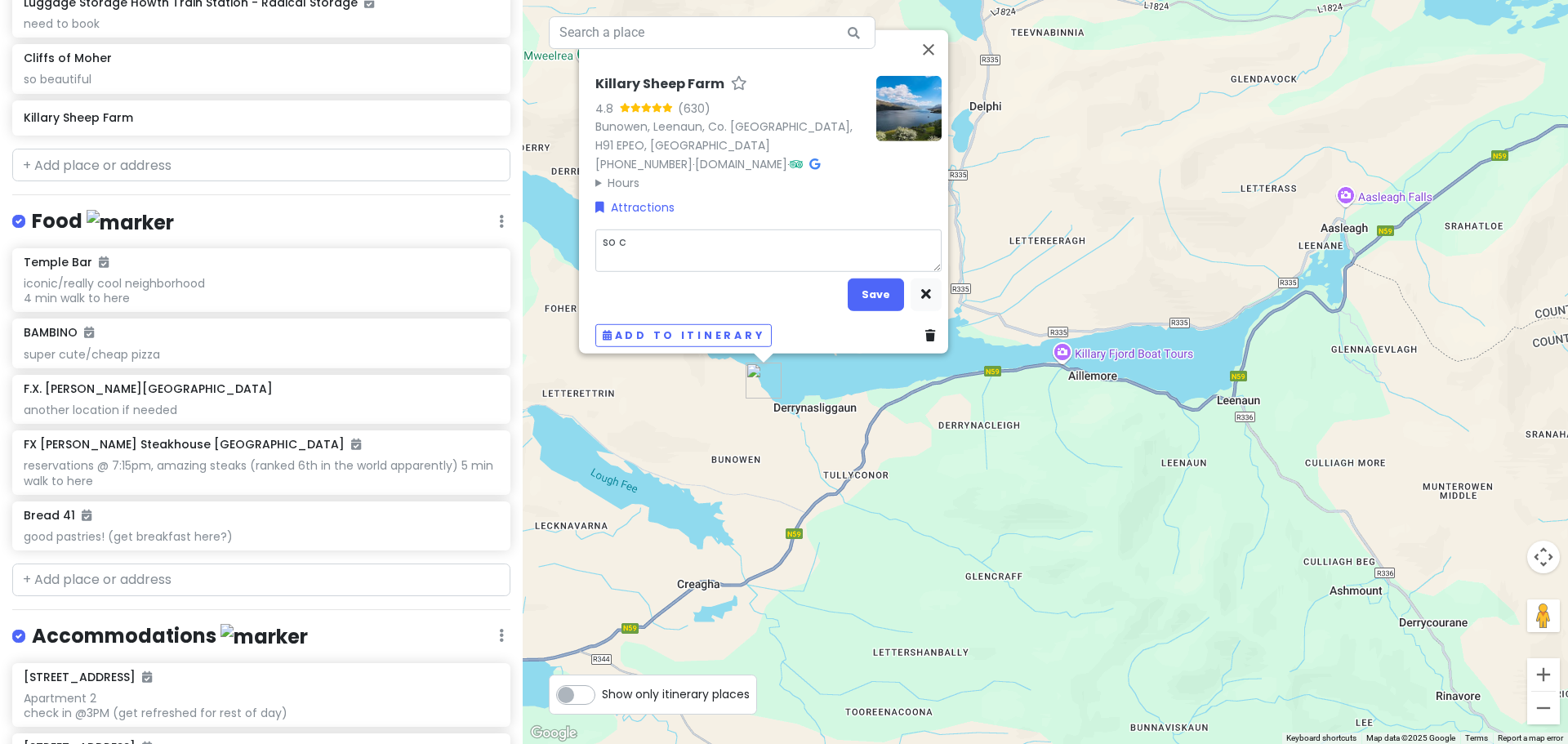 type on "x" 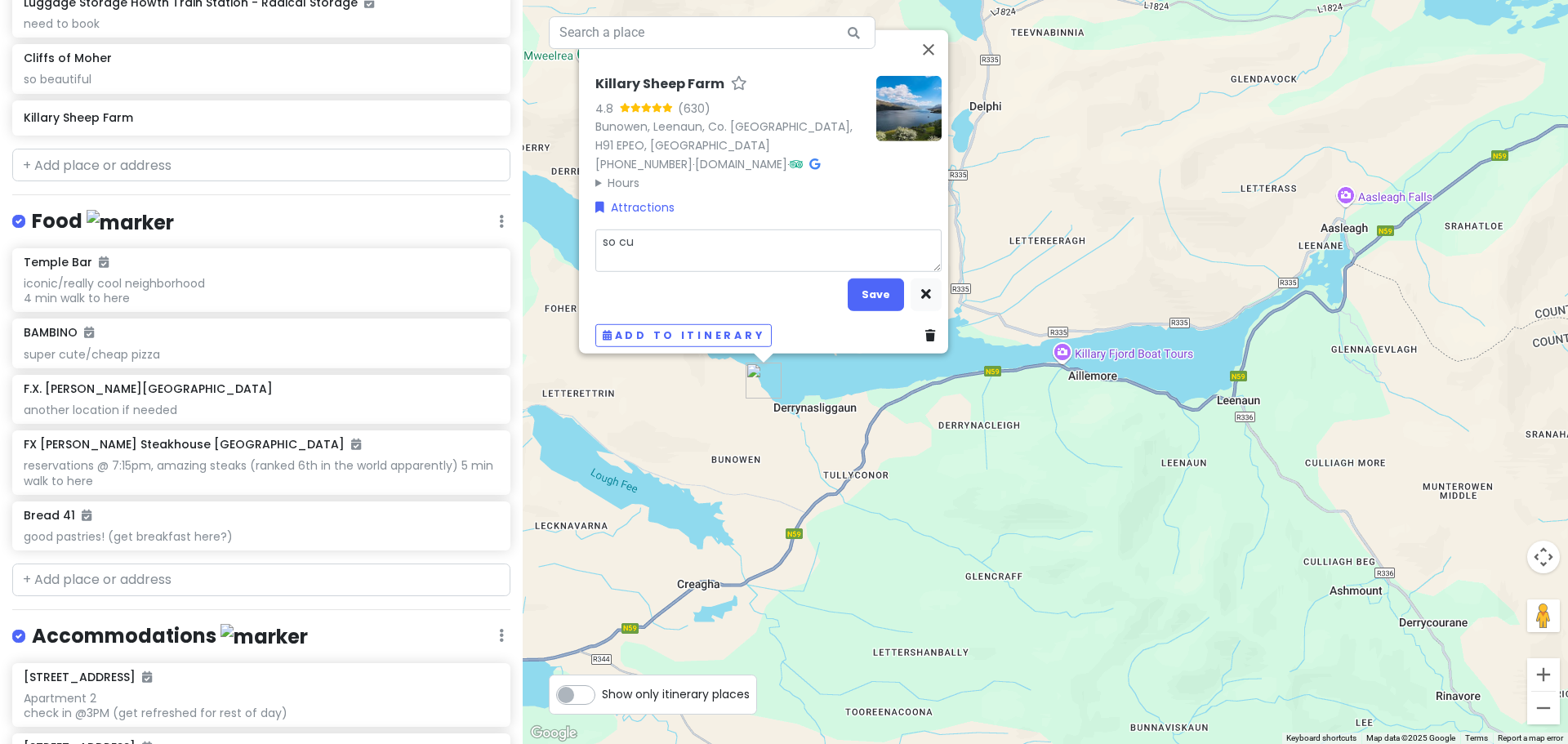 type on "x" 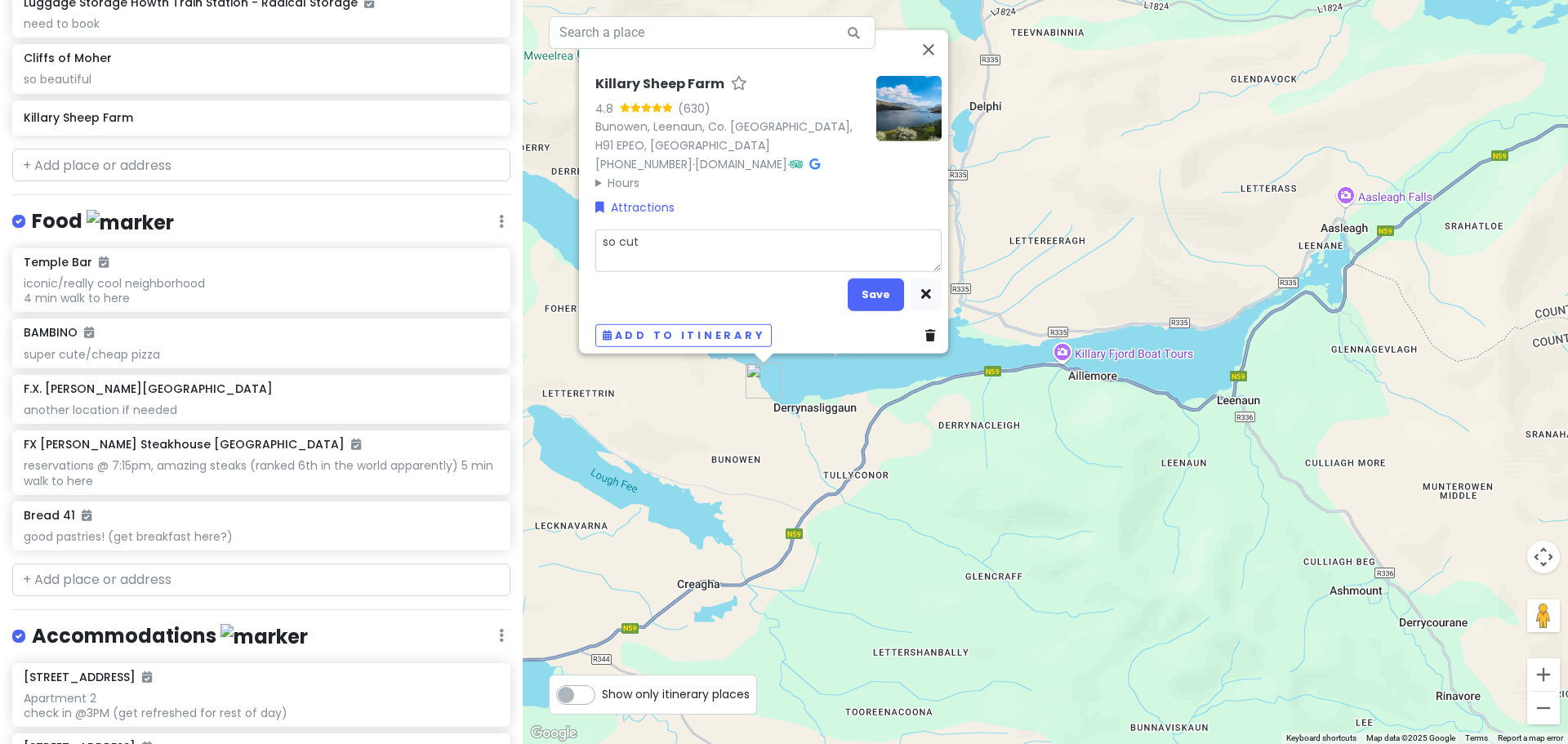 type on "x" 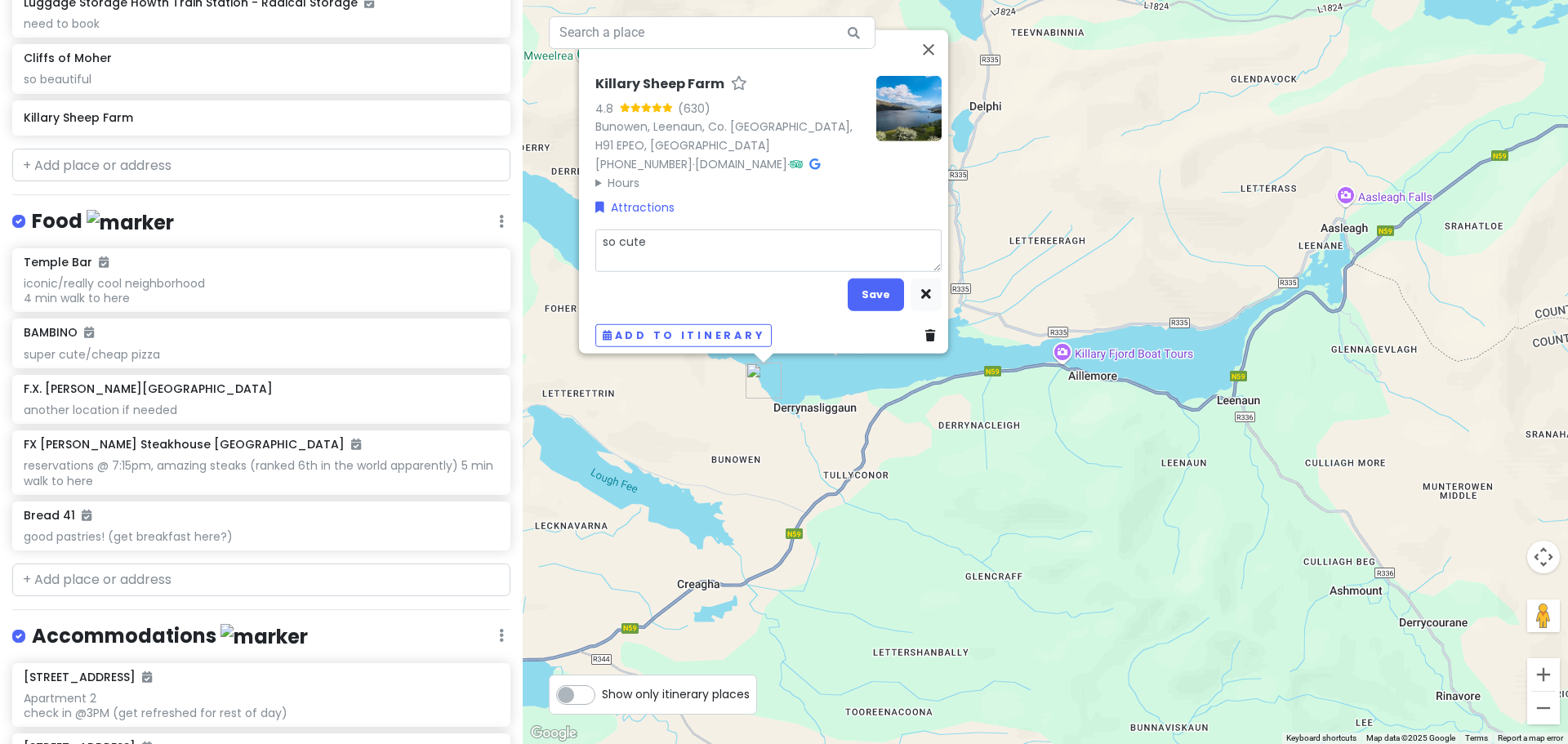 type on "x" 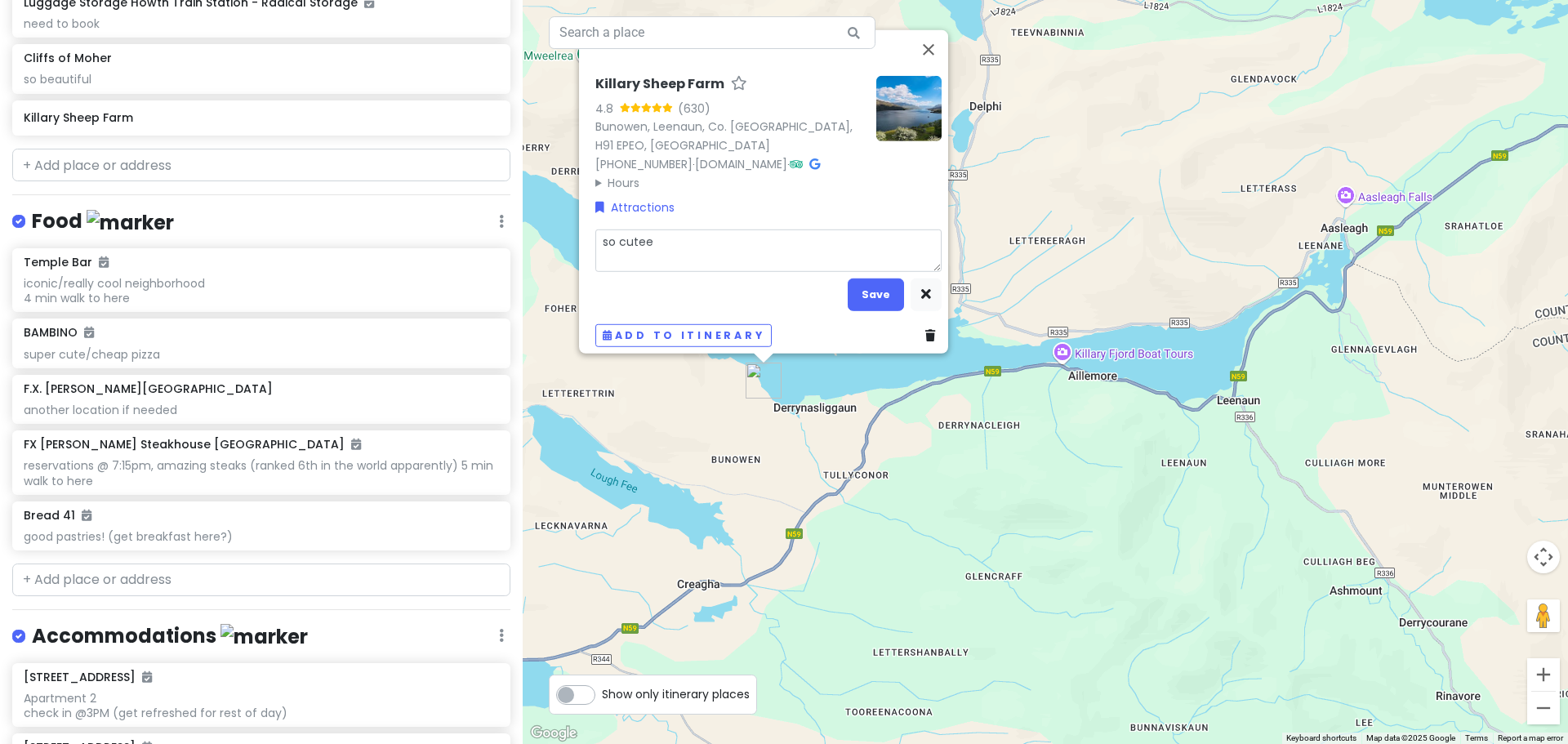 type on "x" 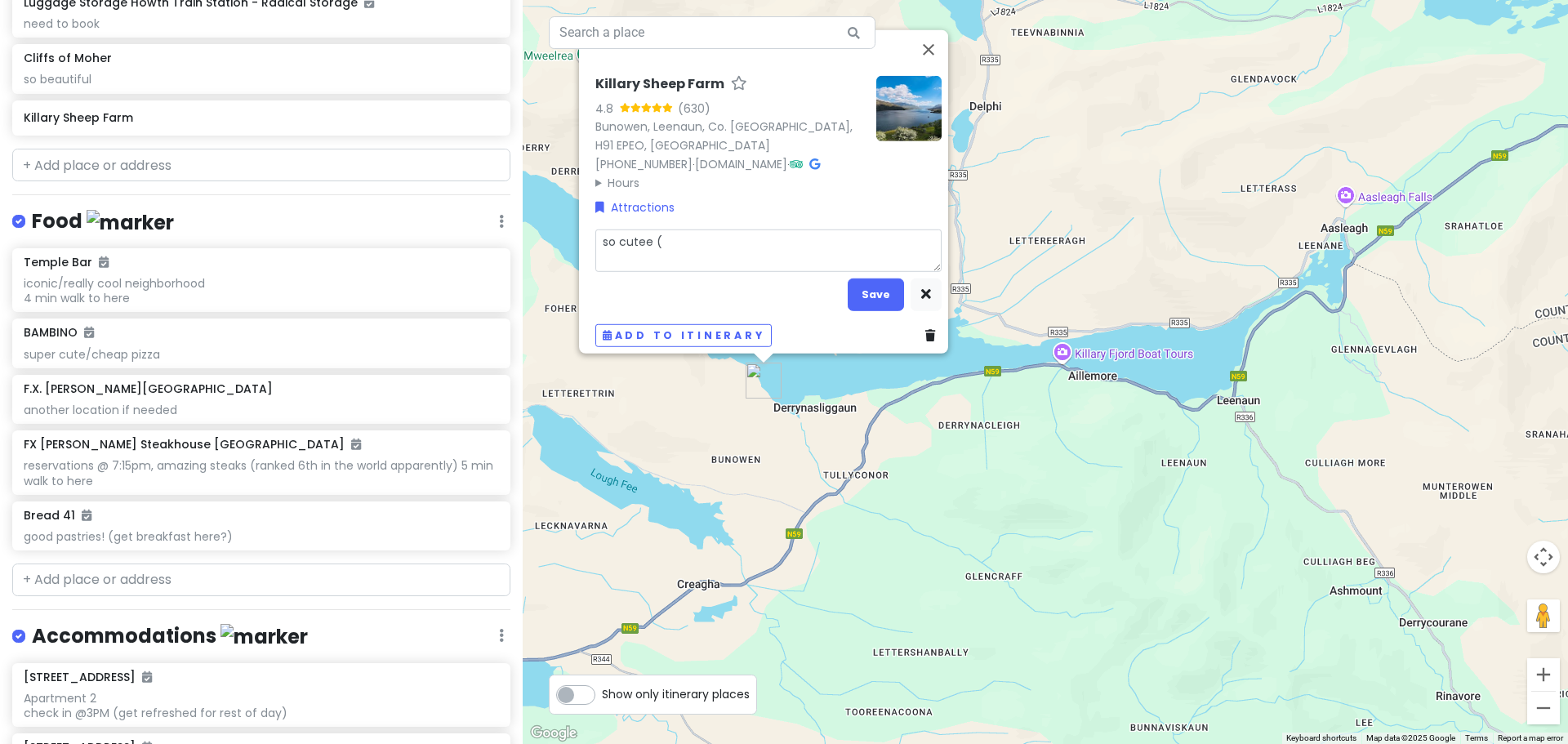 type on "x" 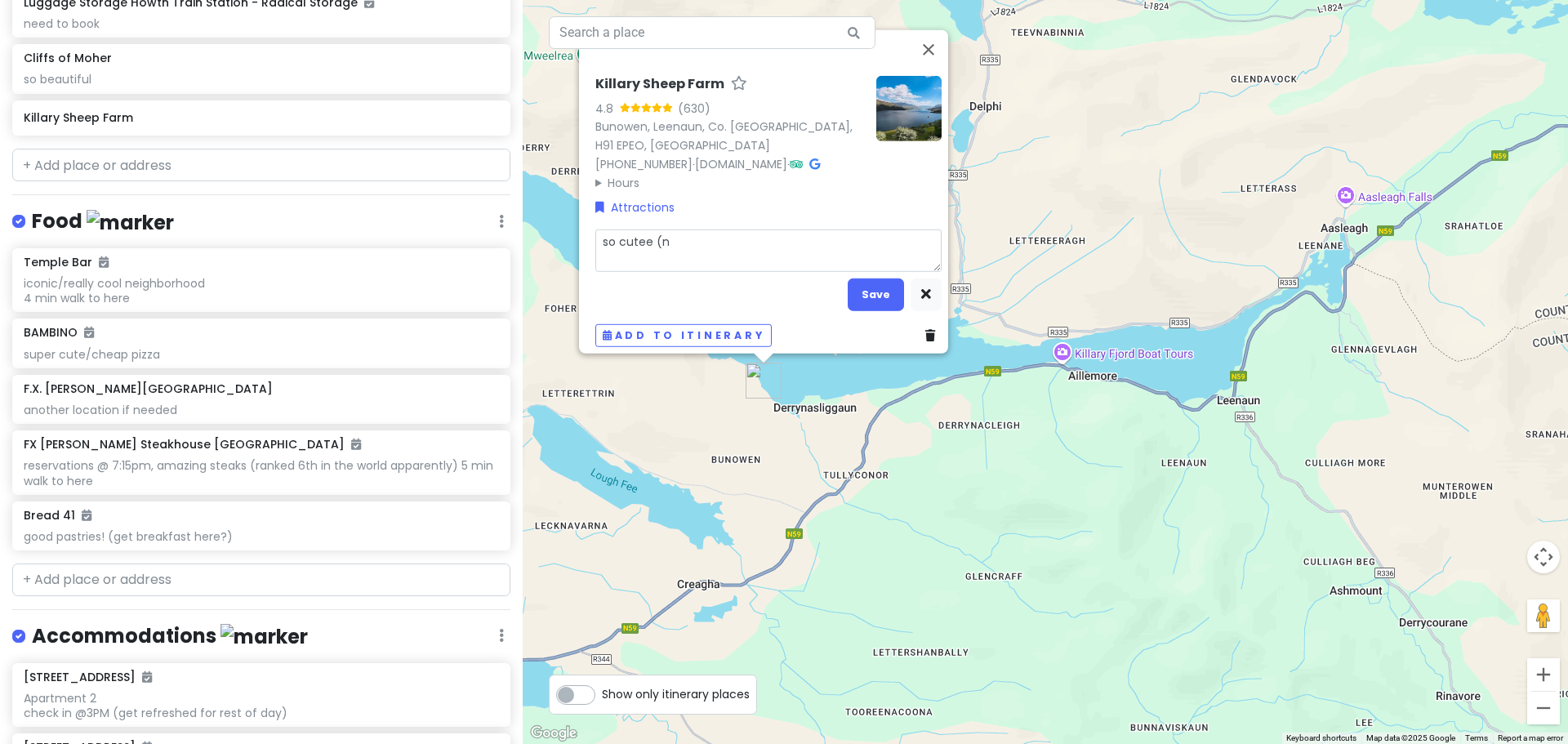 type on "x" 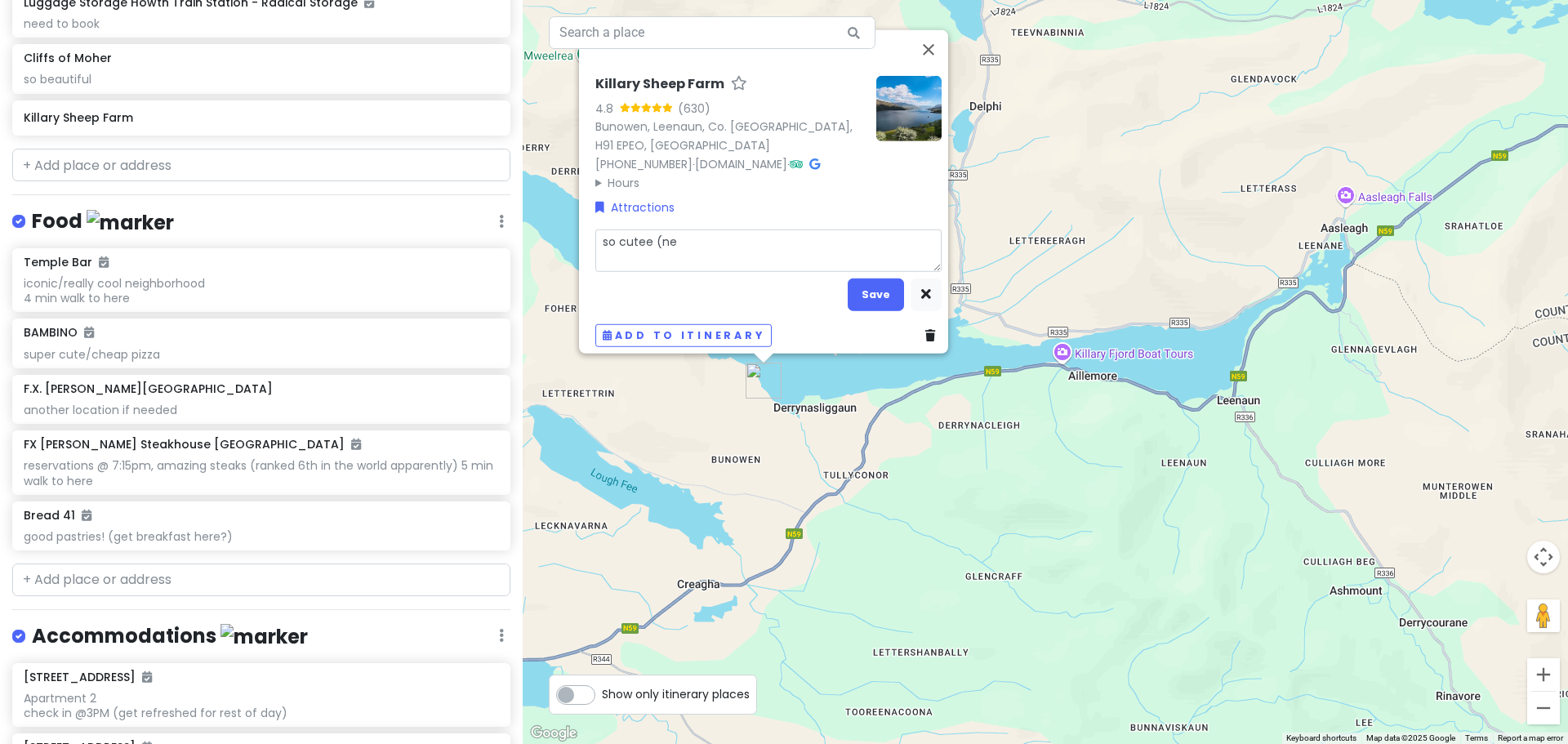 type on "x" 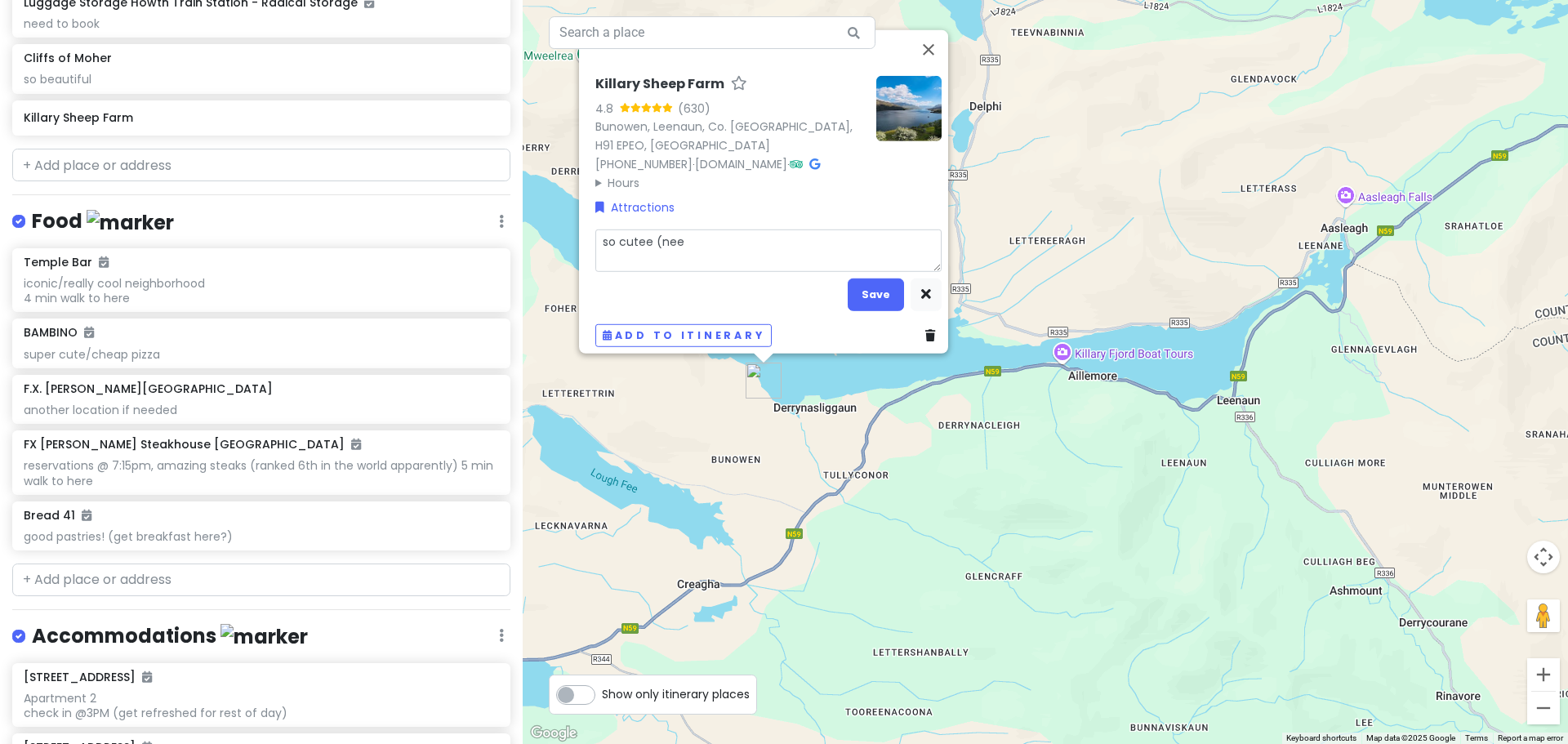 type on "x" 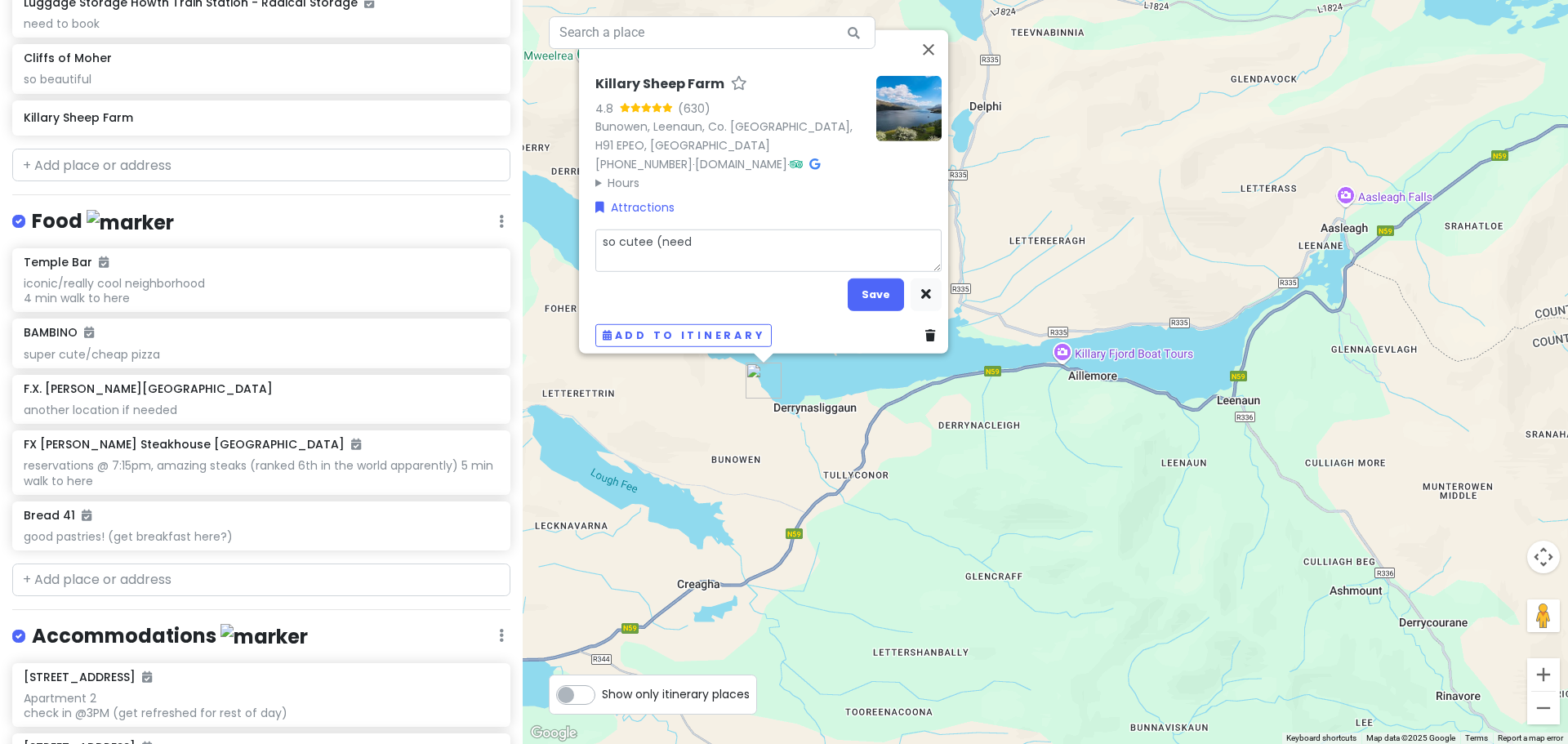 type on "x" 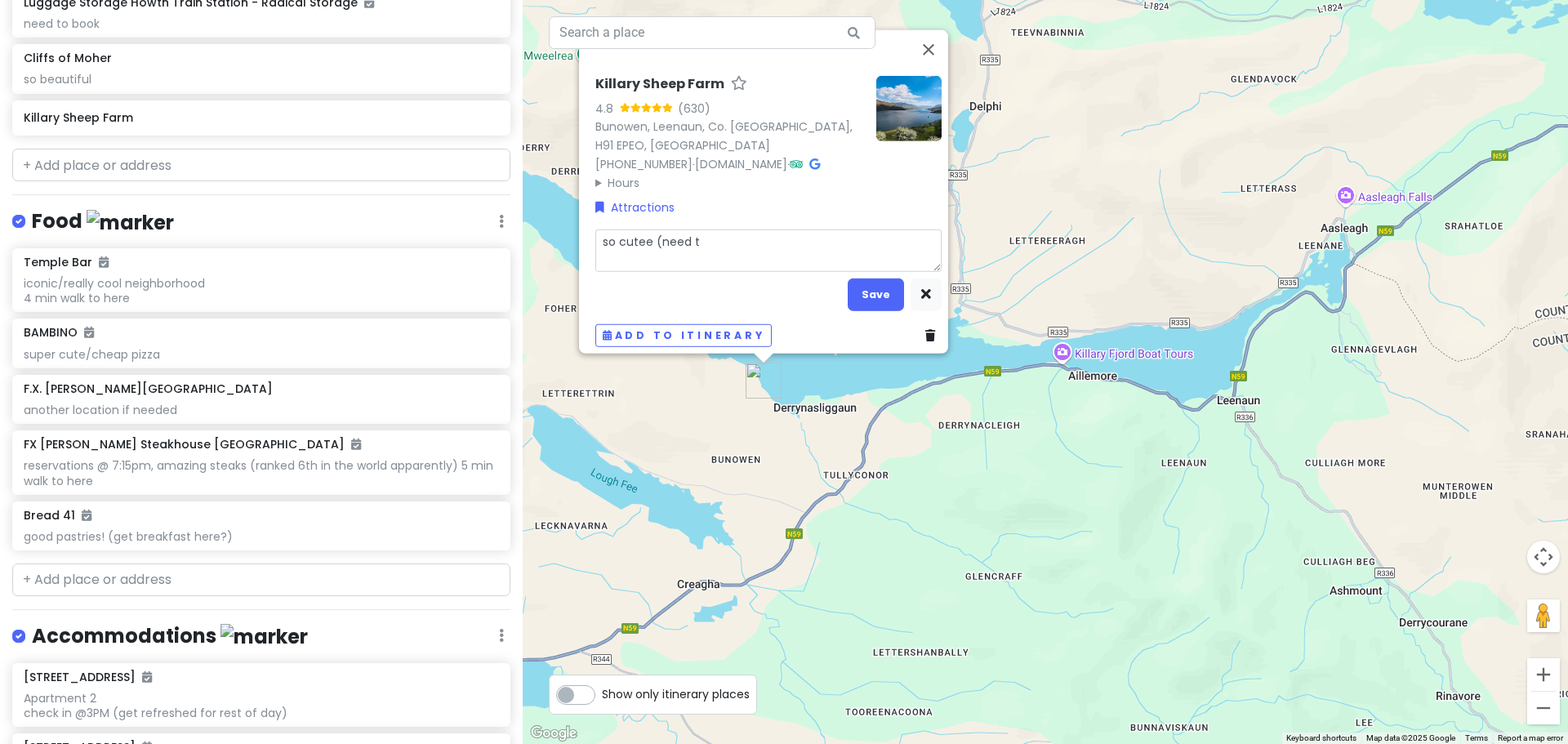 type on "x" 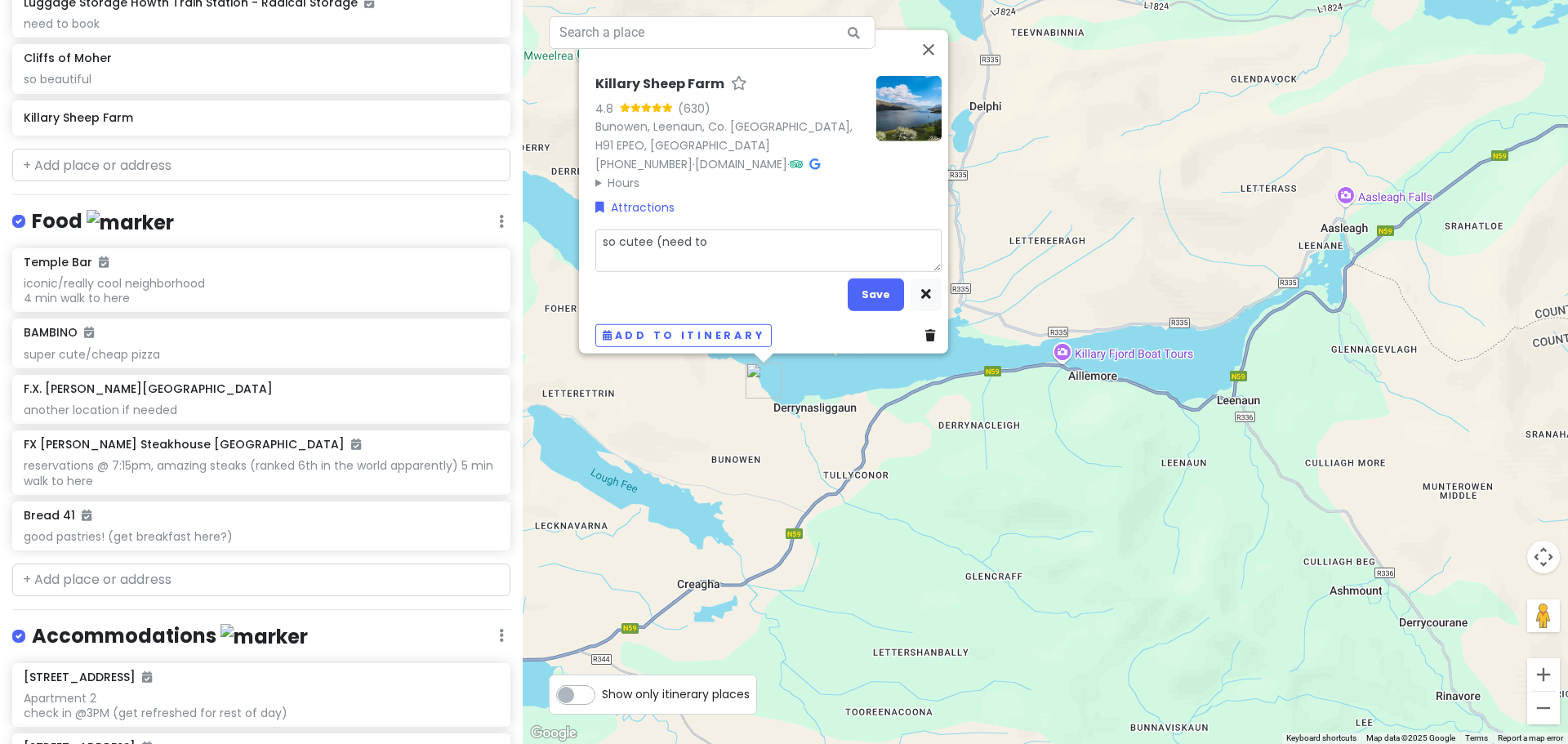 type on "x" 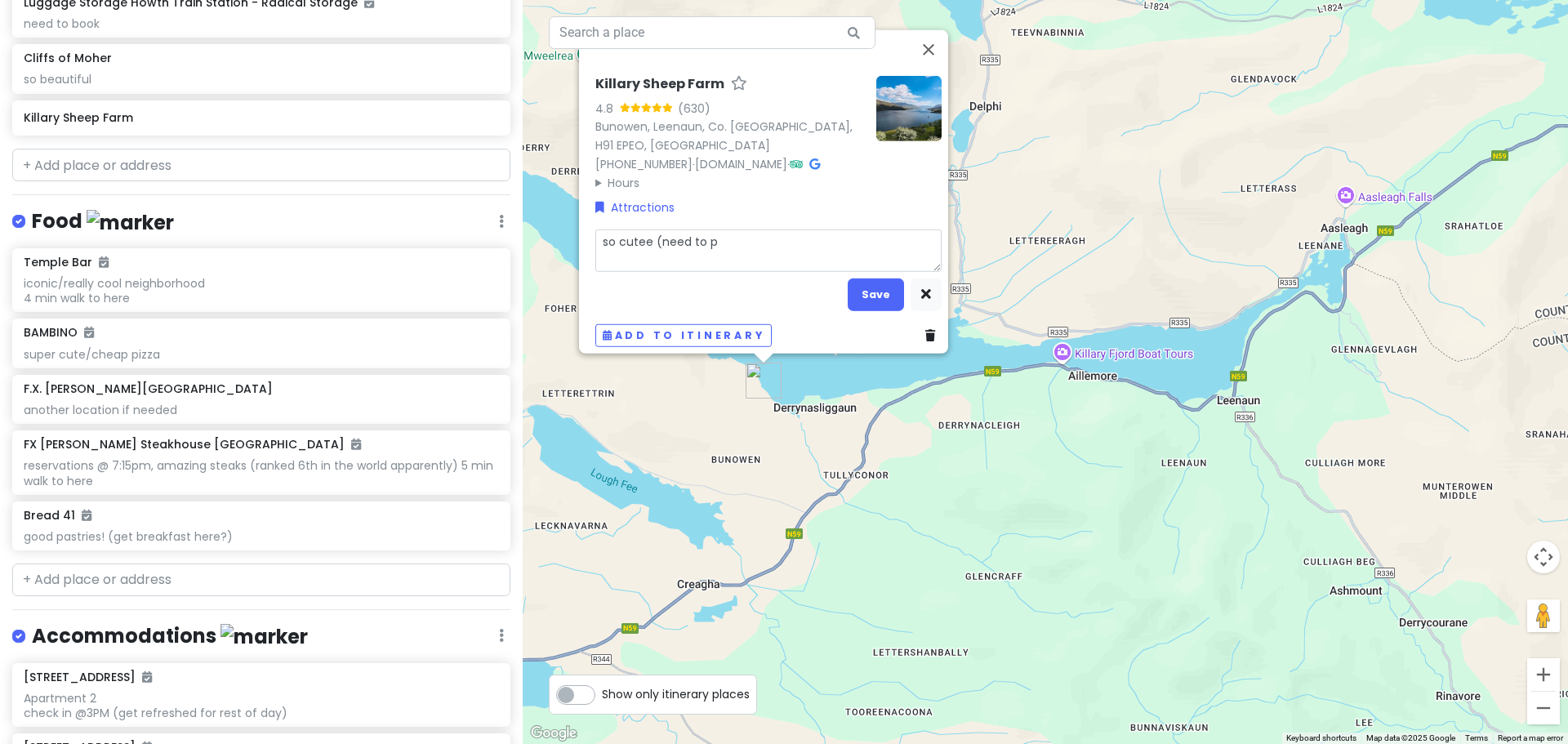 type on "x" 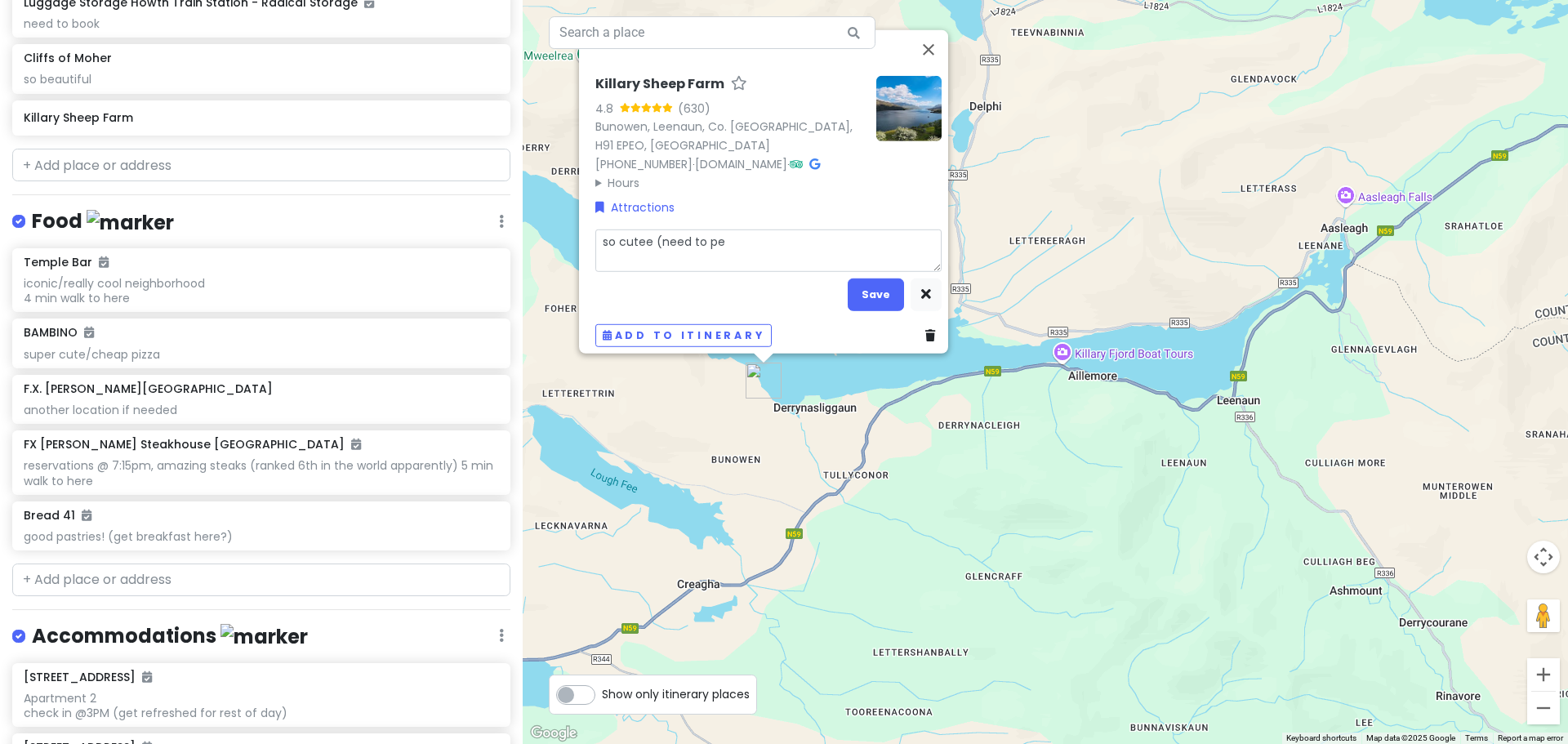 type on "x" 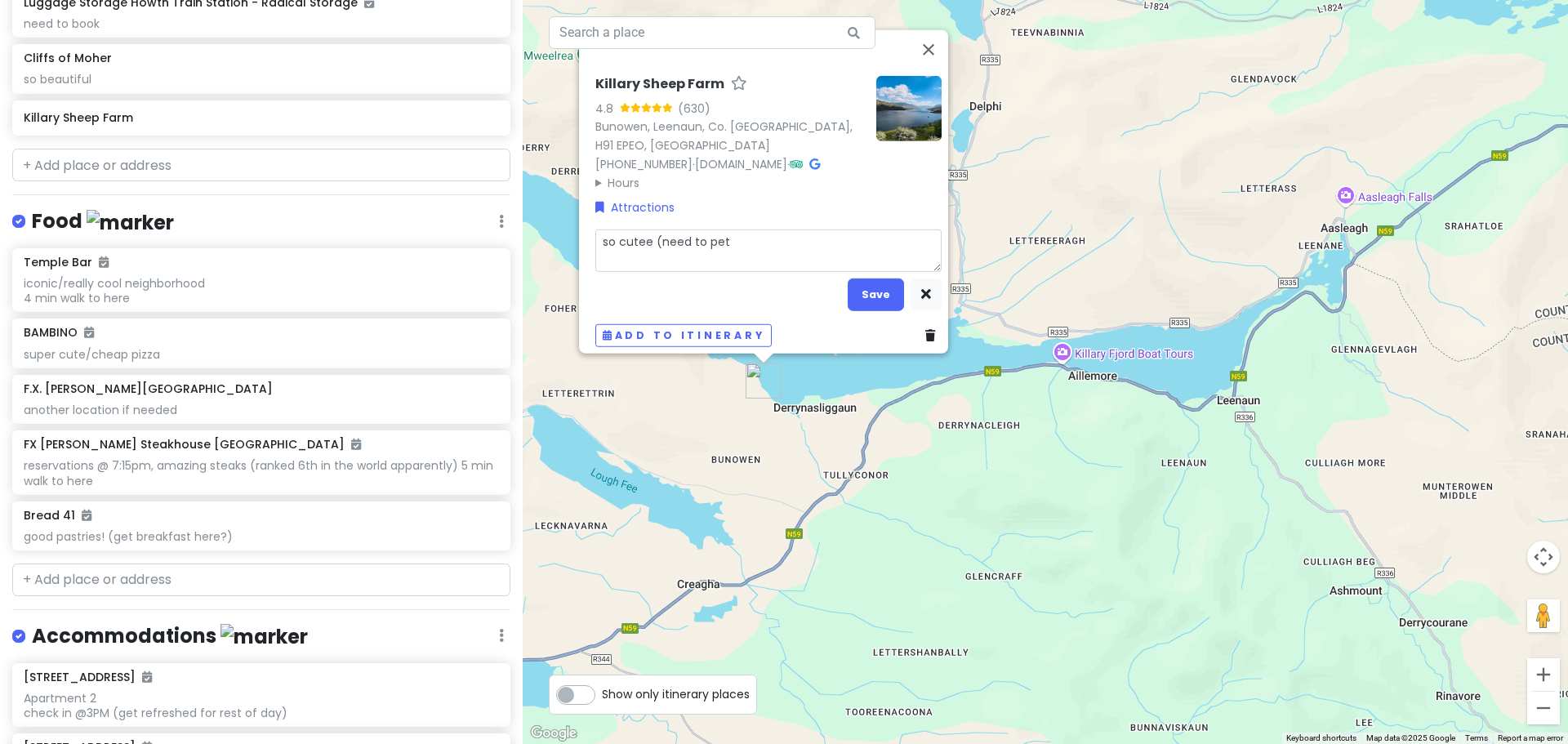 type on "x" 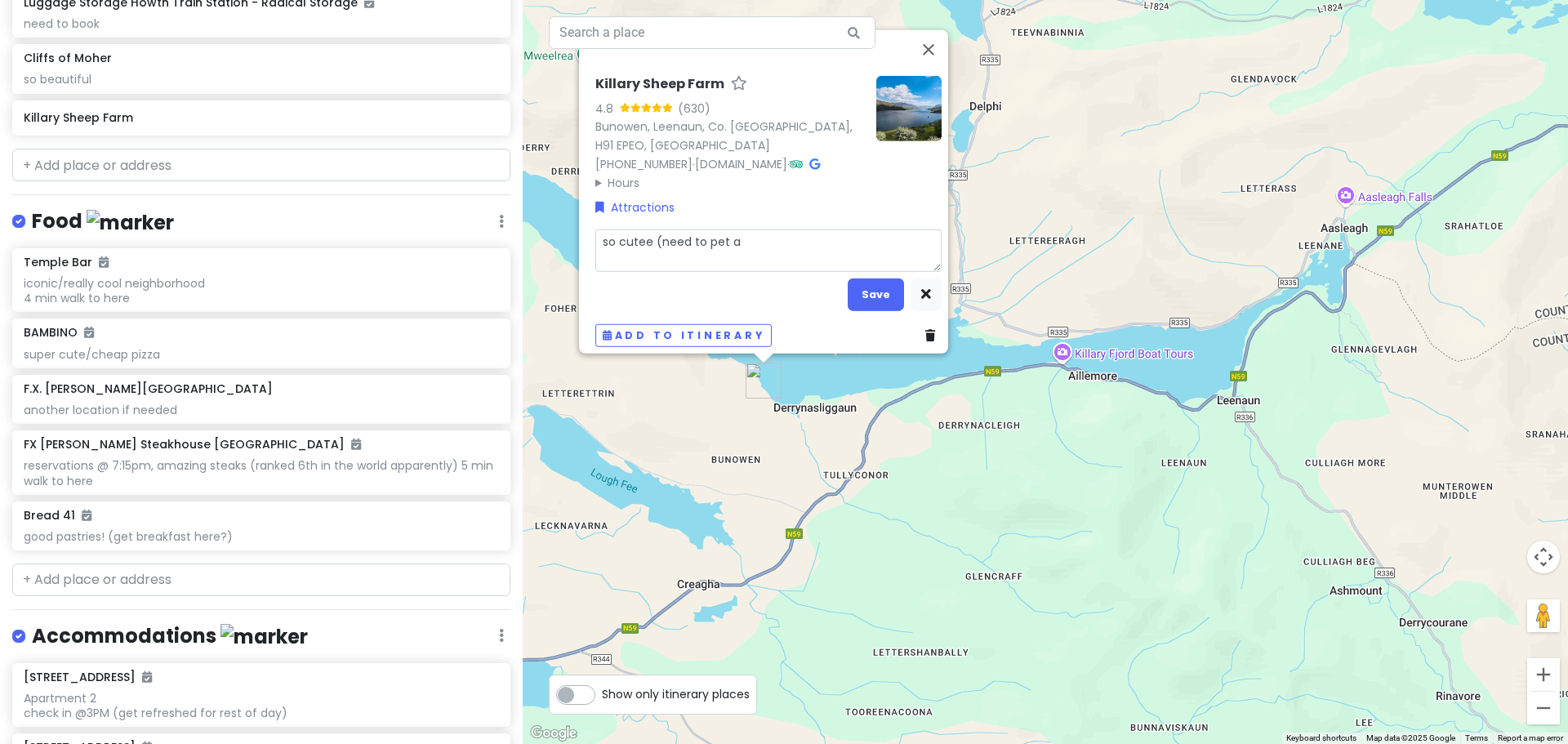 type on "x" 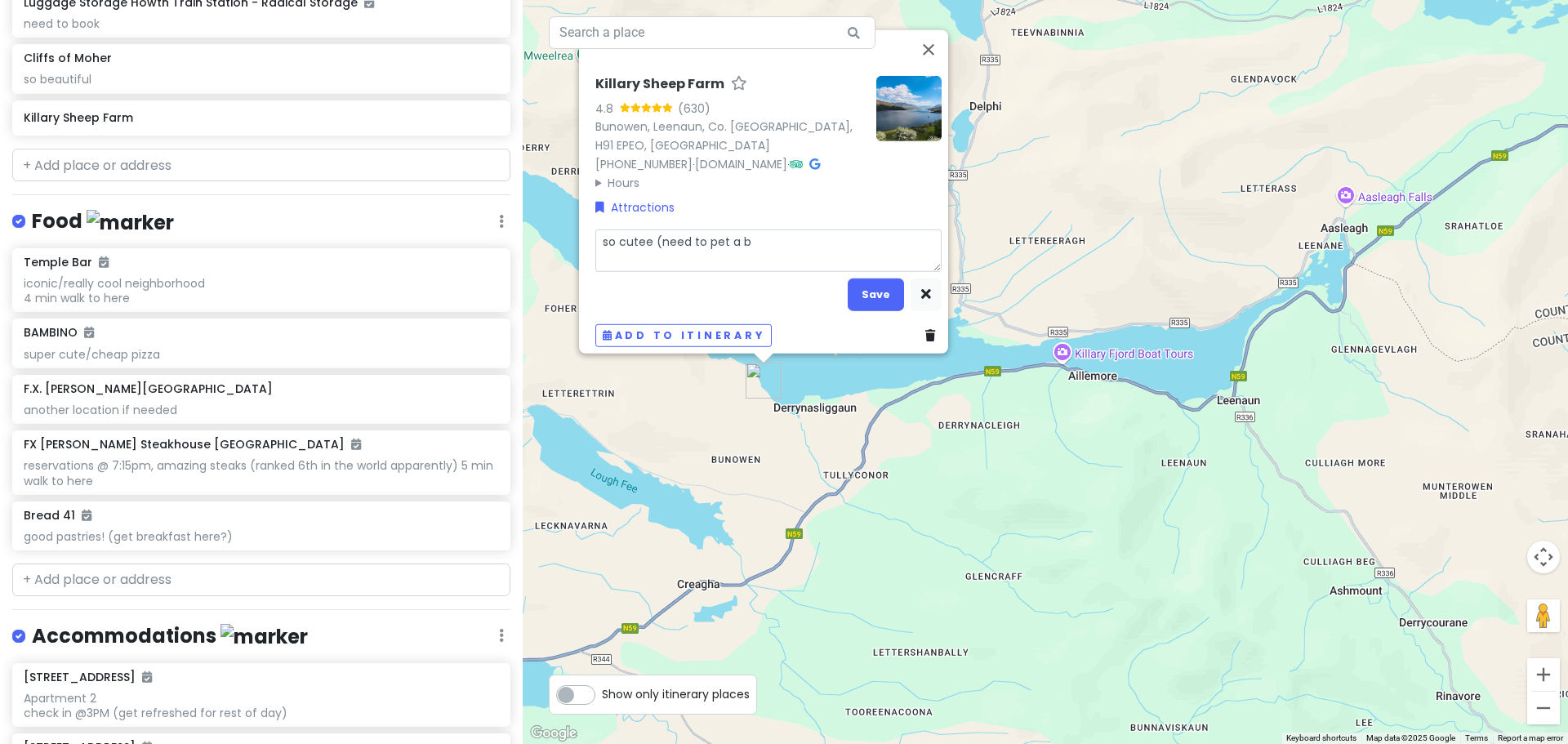 type on "x" 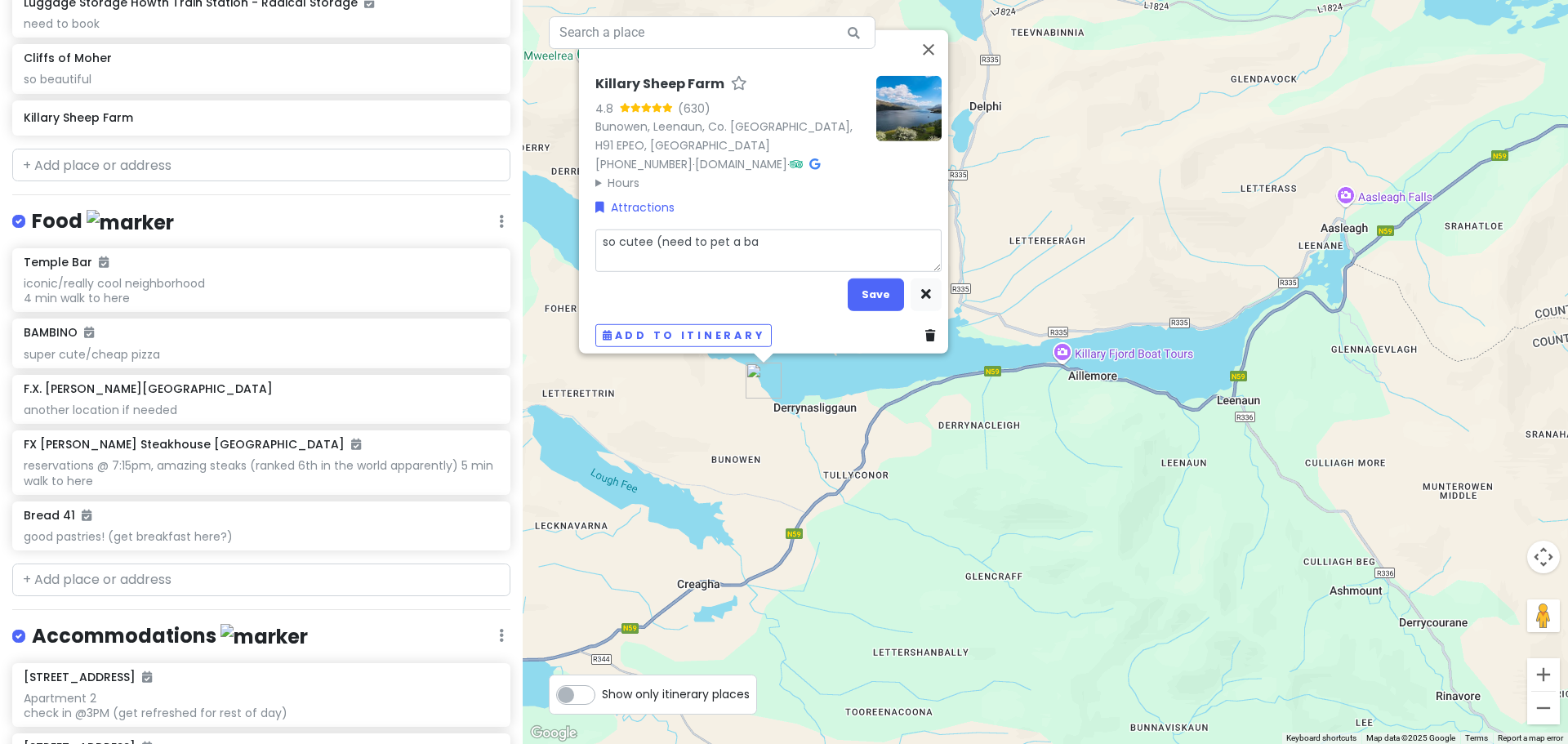 type on "x" 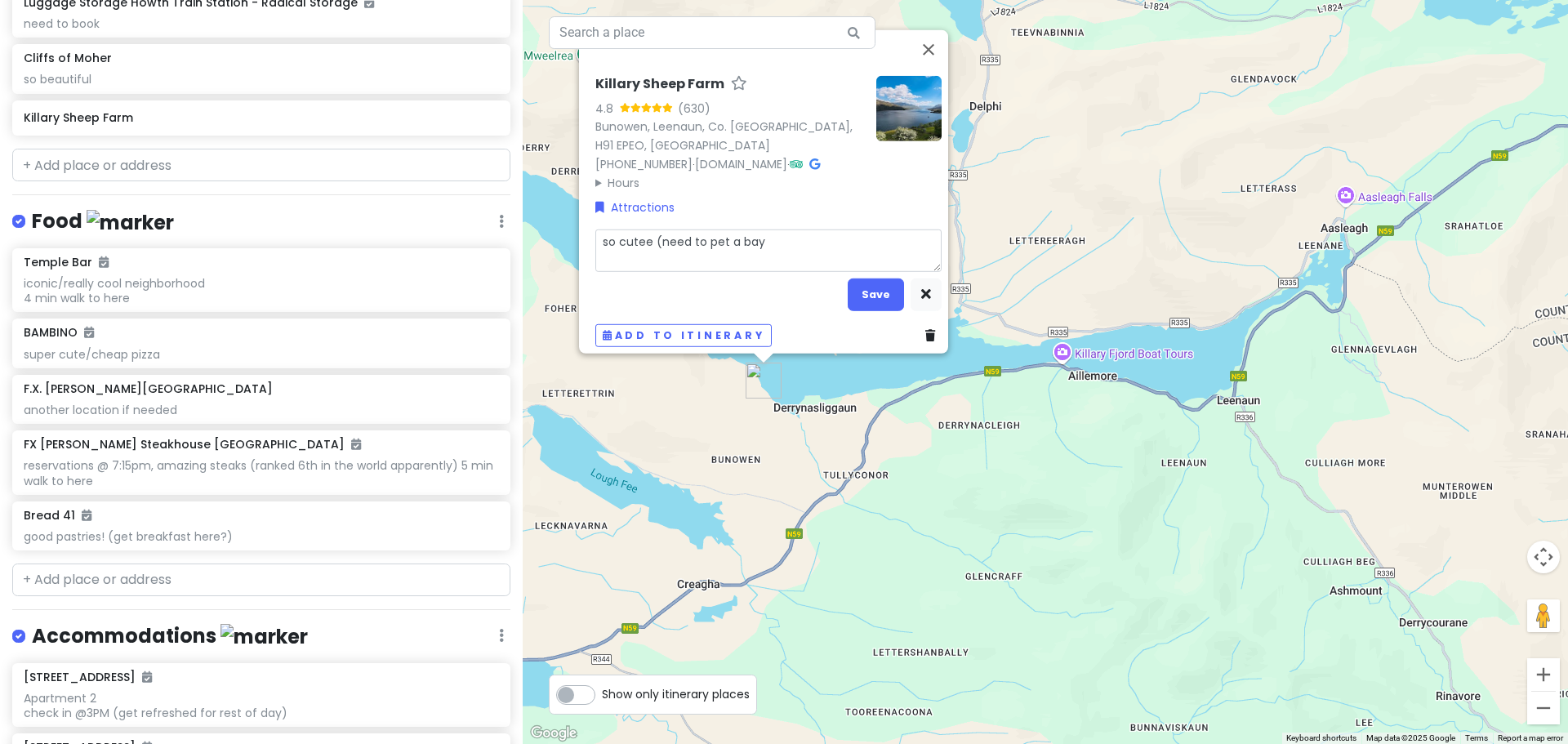 type on "x" 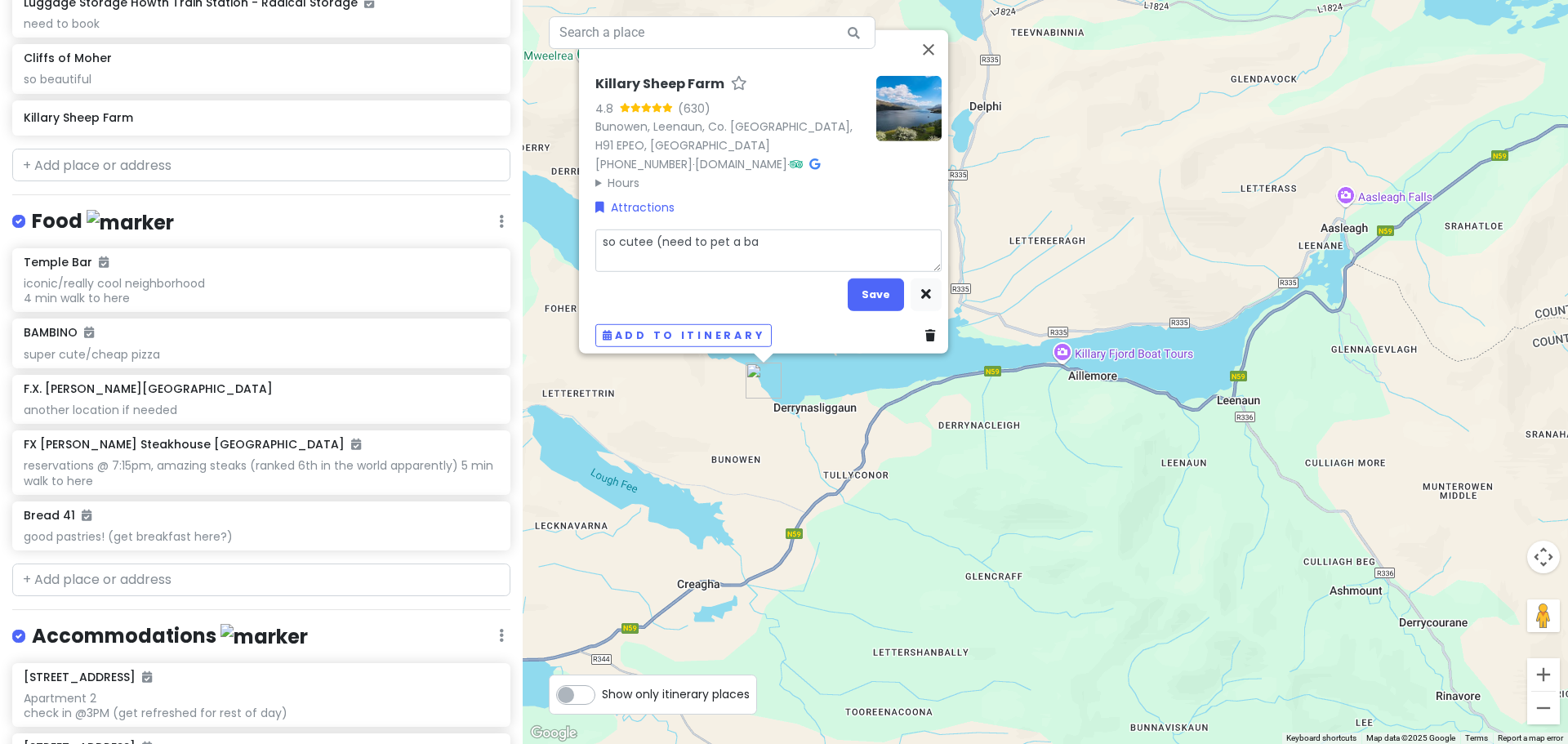 type on "x" 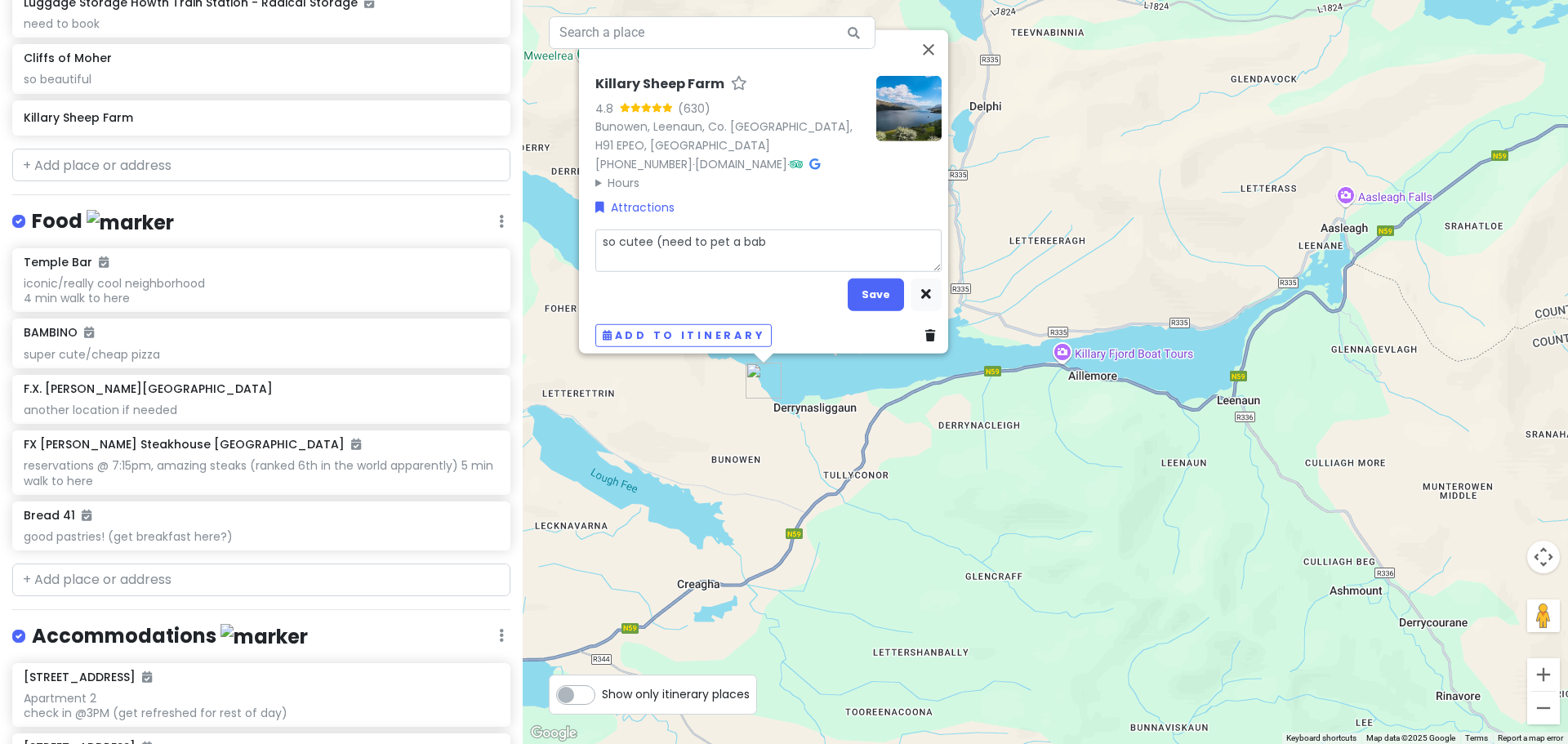 type on "x" 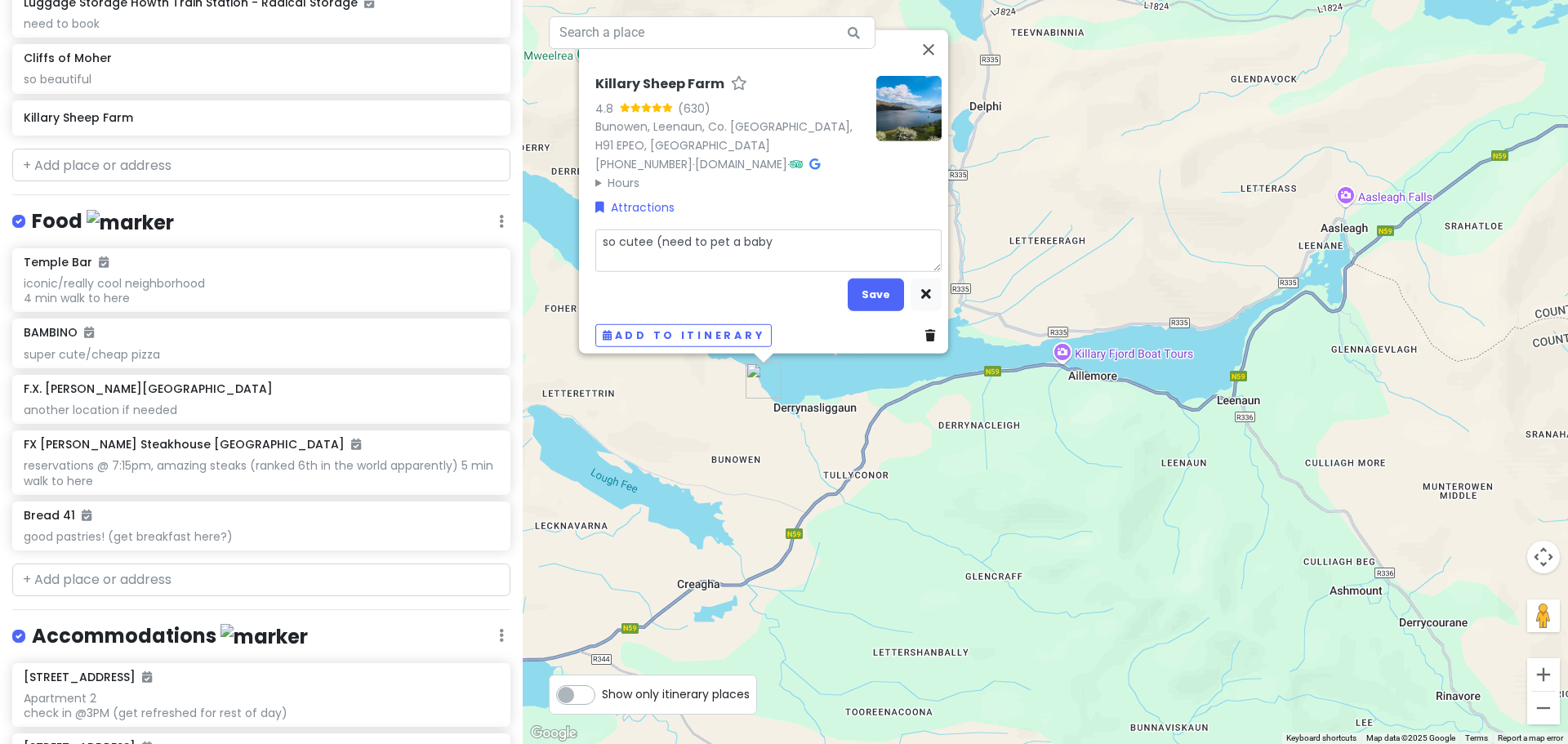 type on "x" 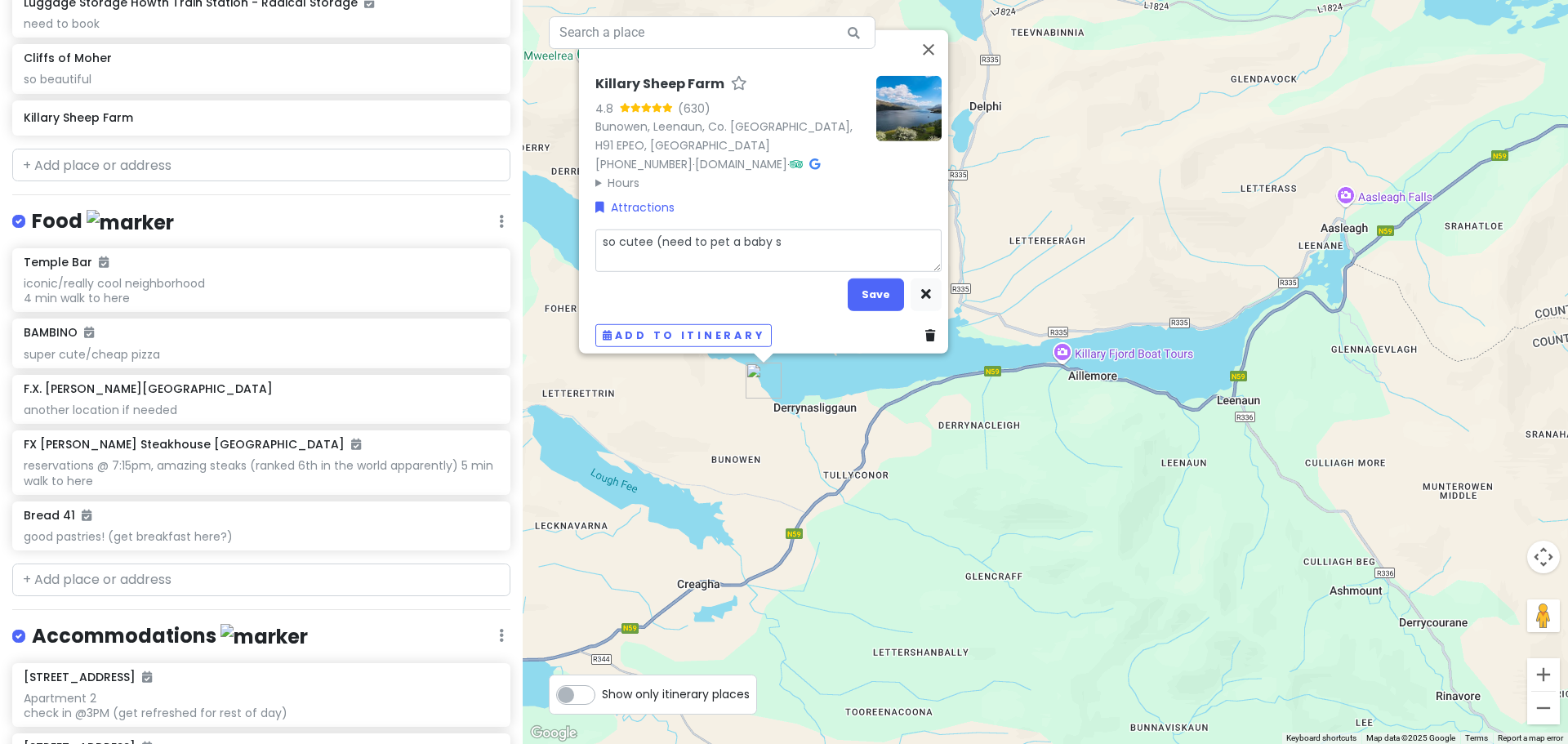 type on "x" 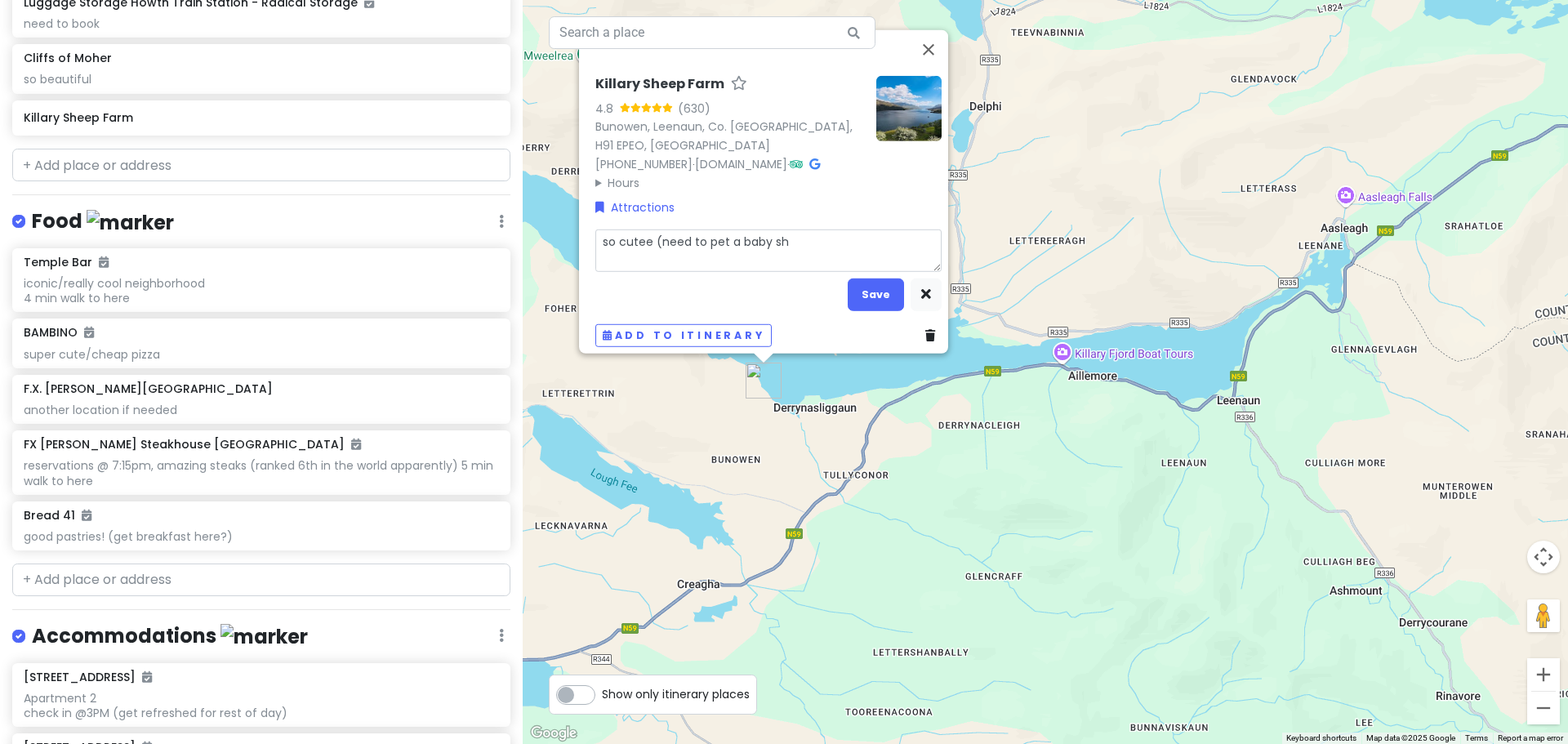 type on "x" 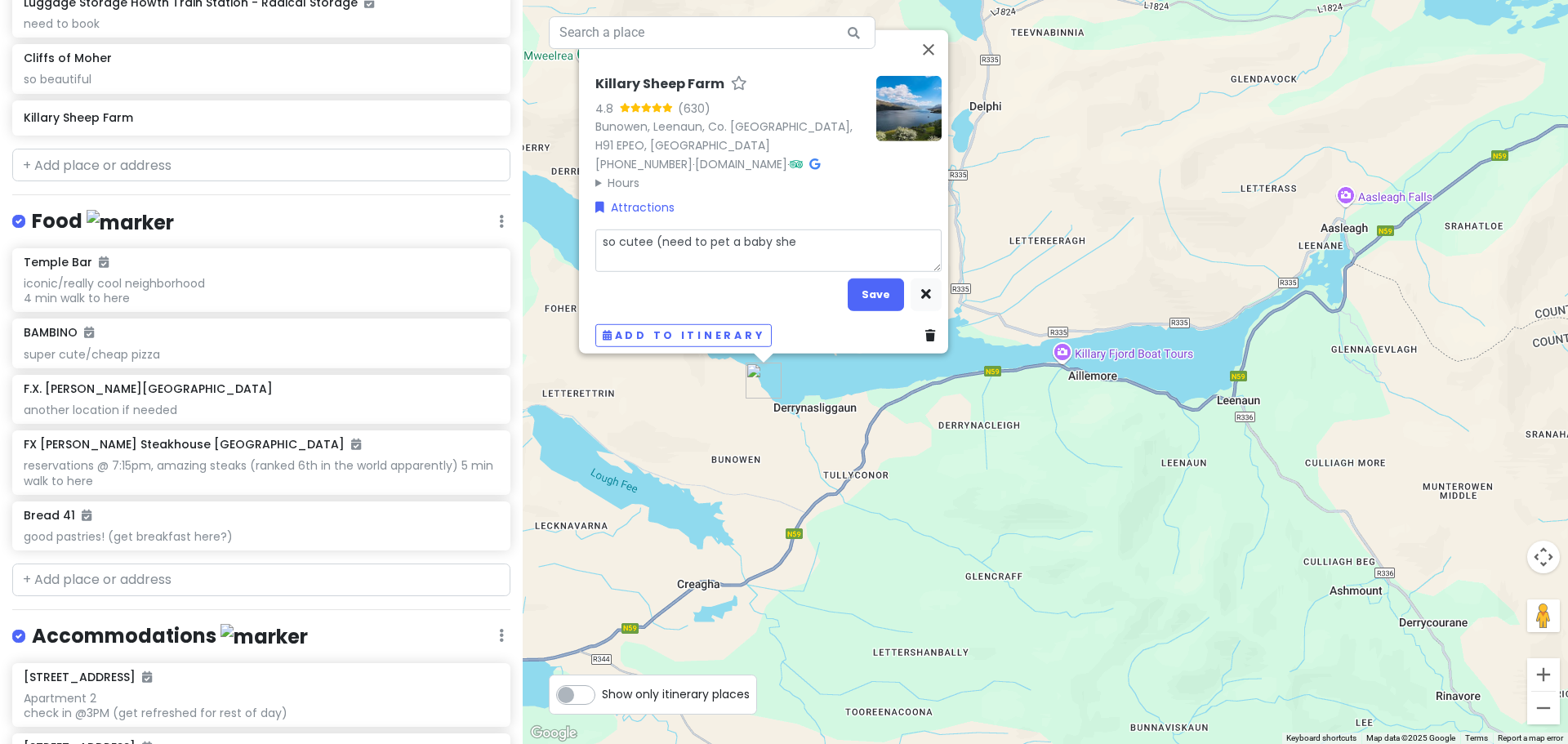 type on "x" 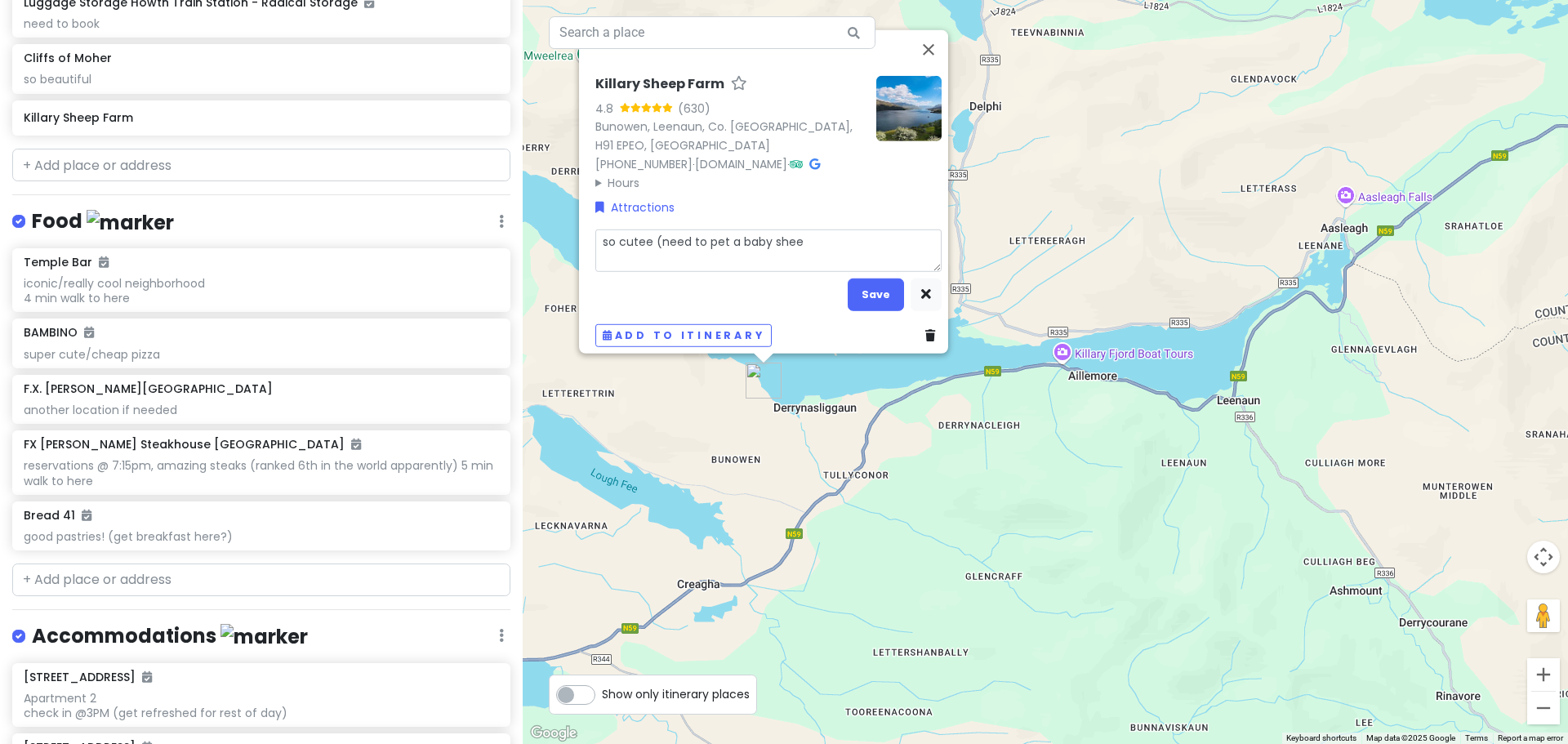type on "x" 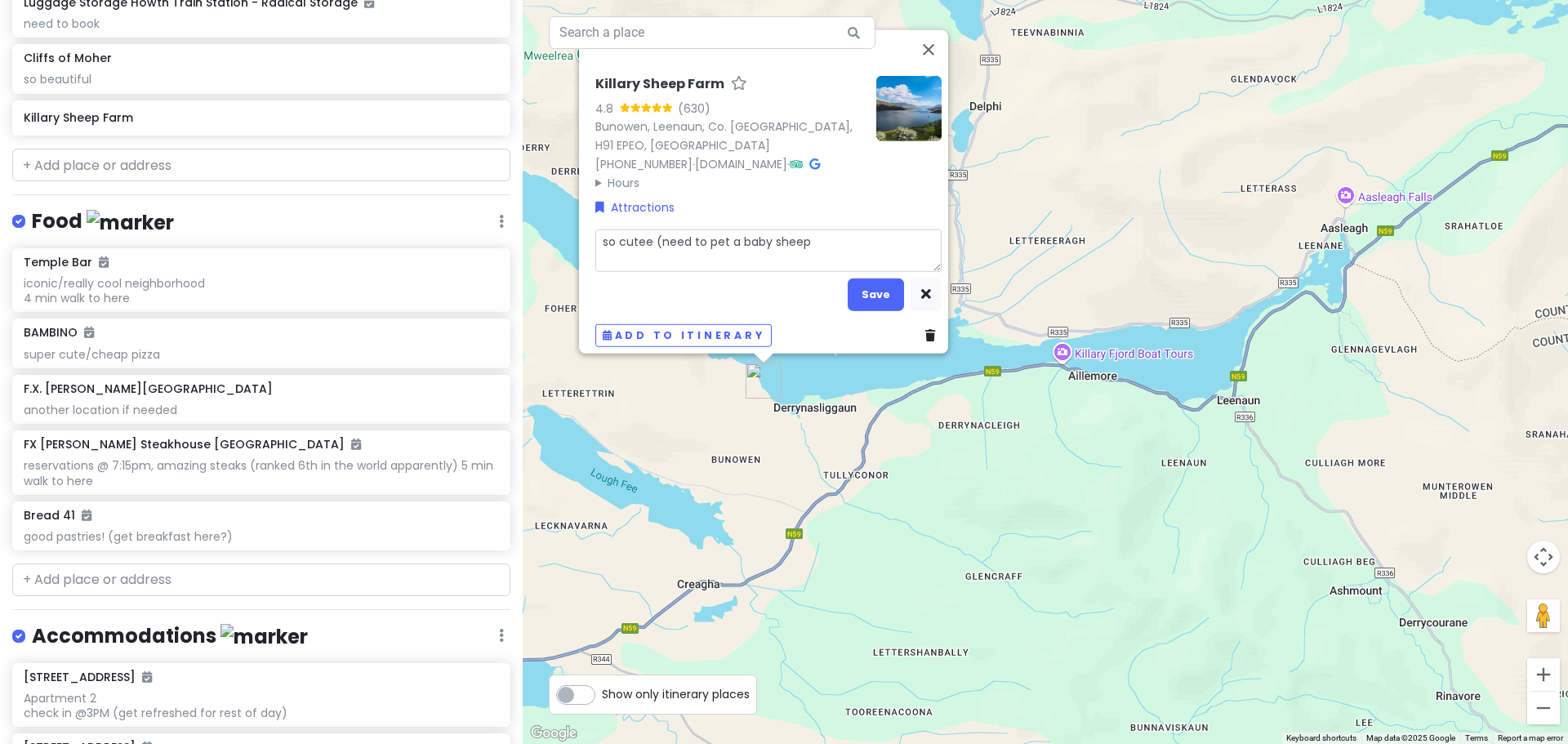 type on "x" 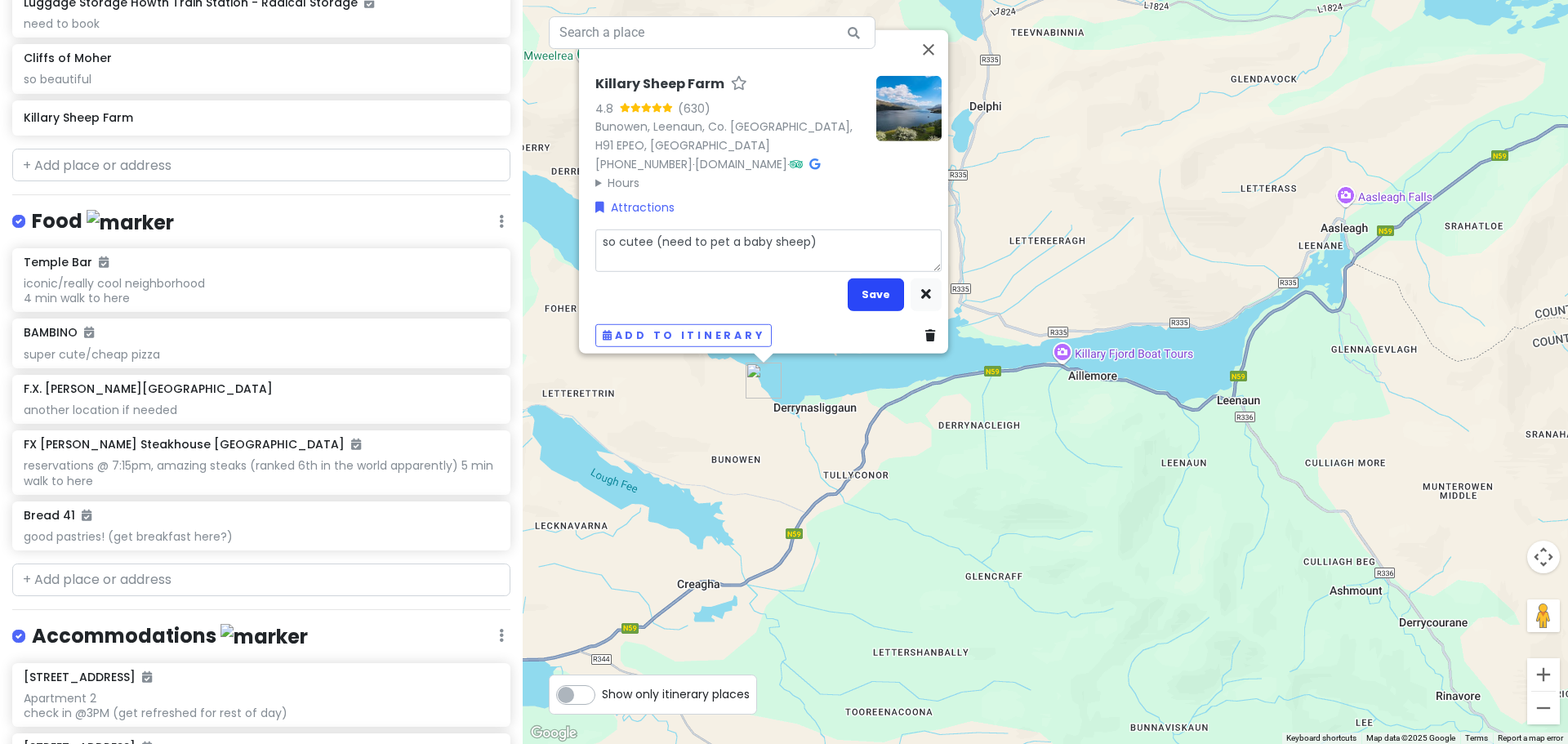 type on "so cutee (need to pet a baby sheep)" 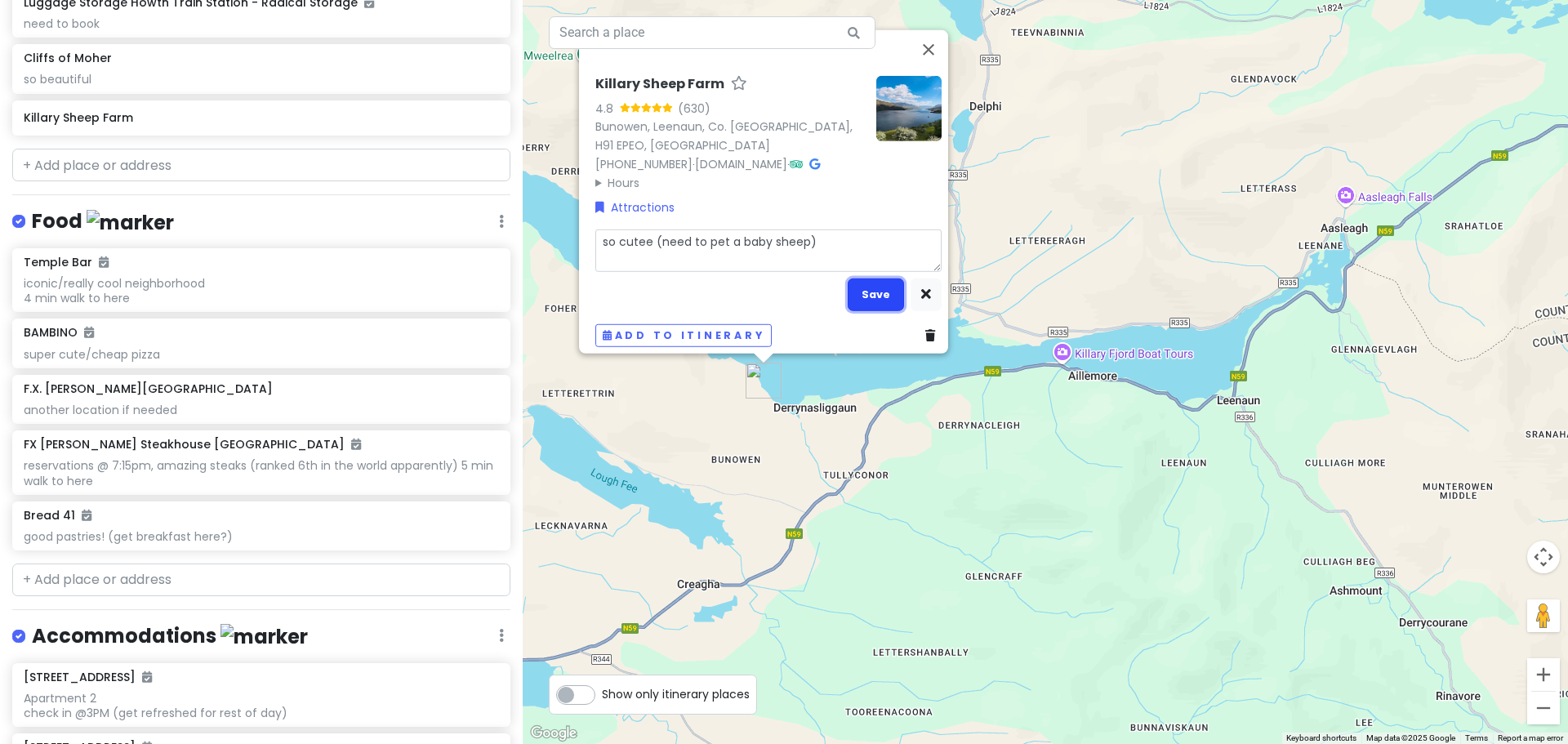click on "Save" at bounding box center (875, 294) 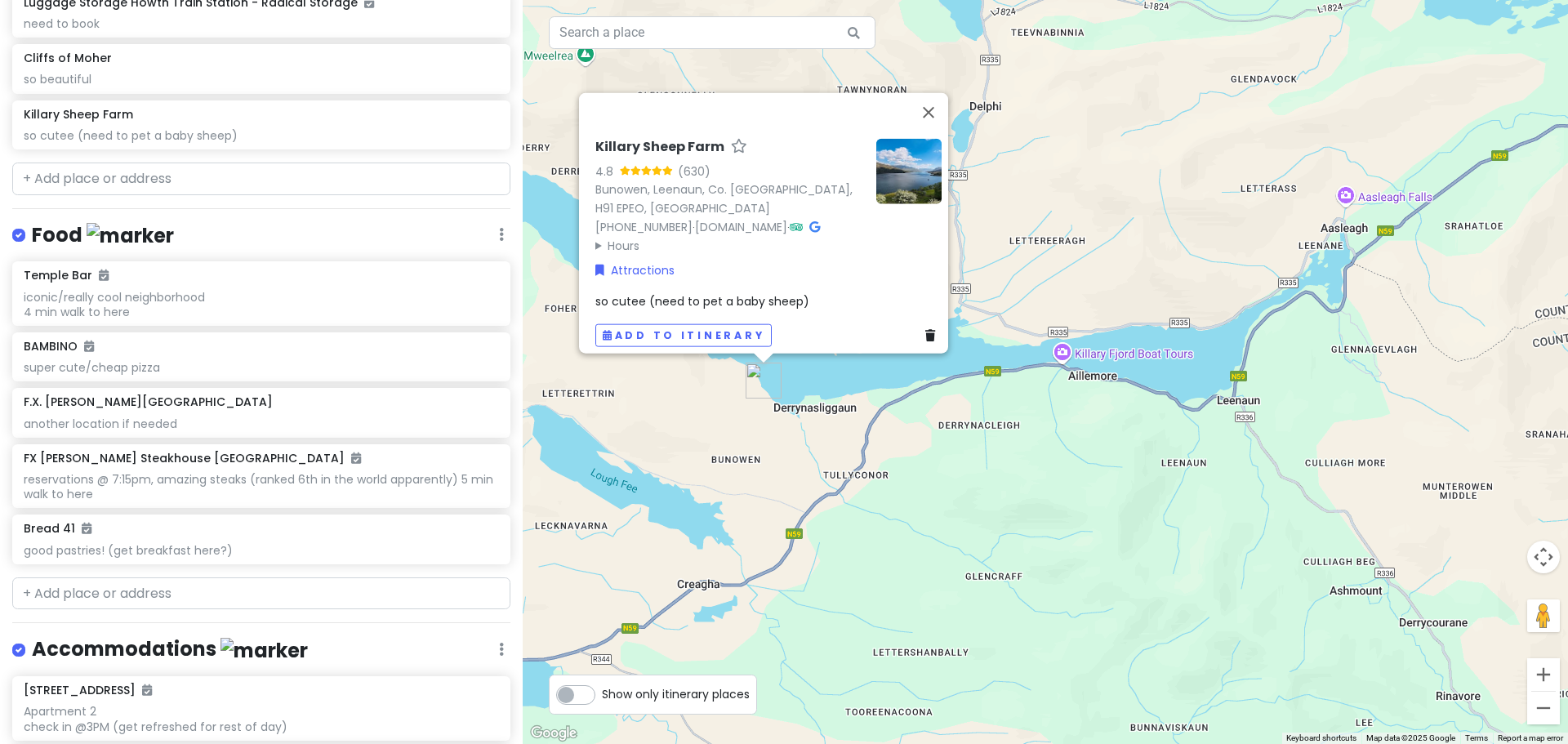 scroll, scrollTop: 1908, scrollLeft: 0, axis: vertical 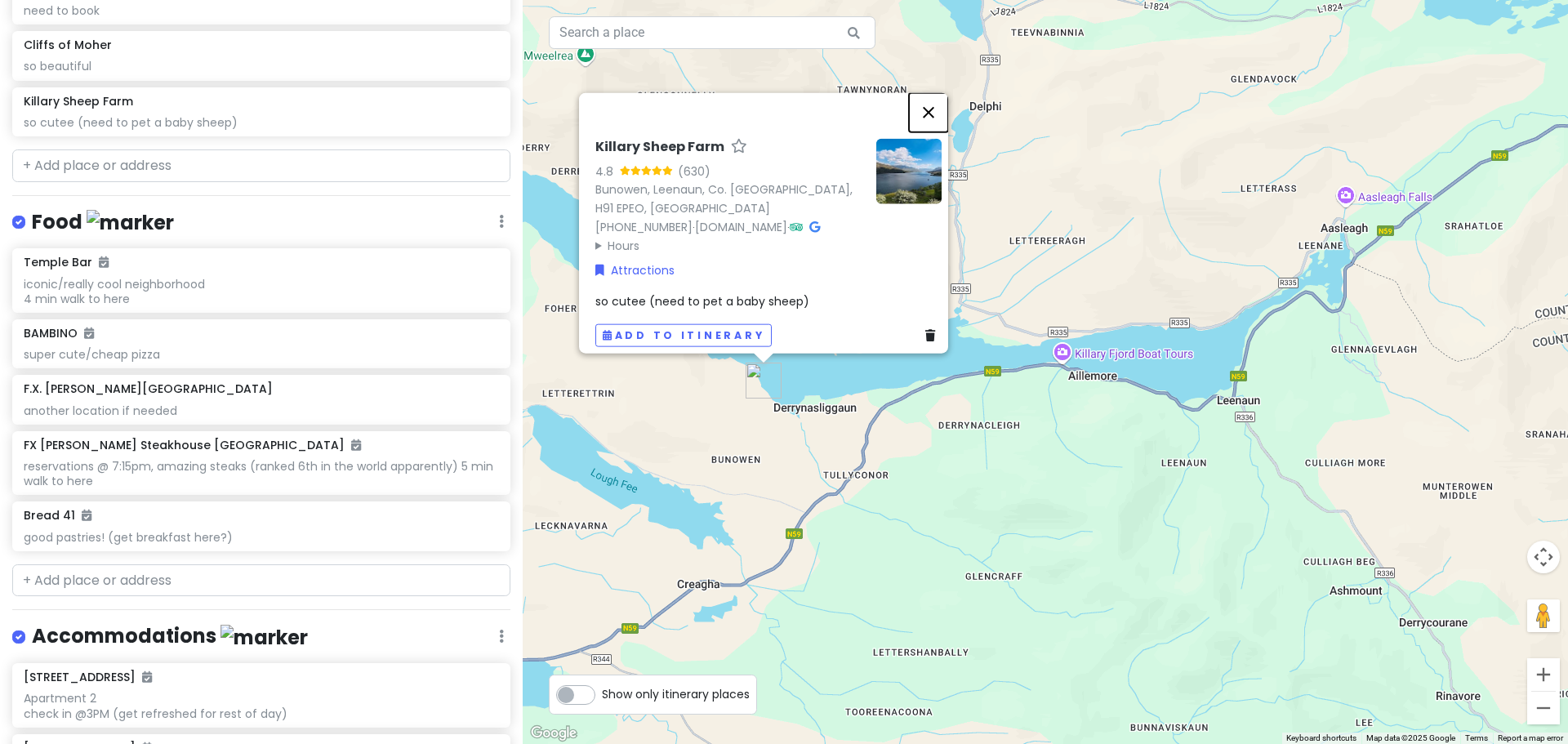 click at bounding box center (929, 112) 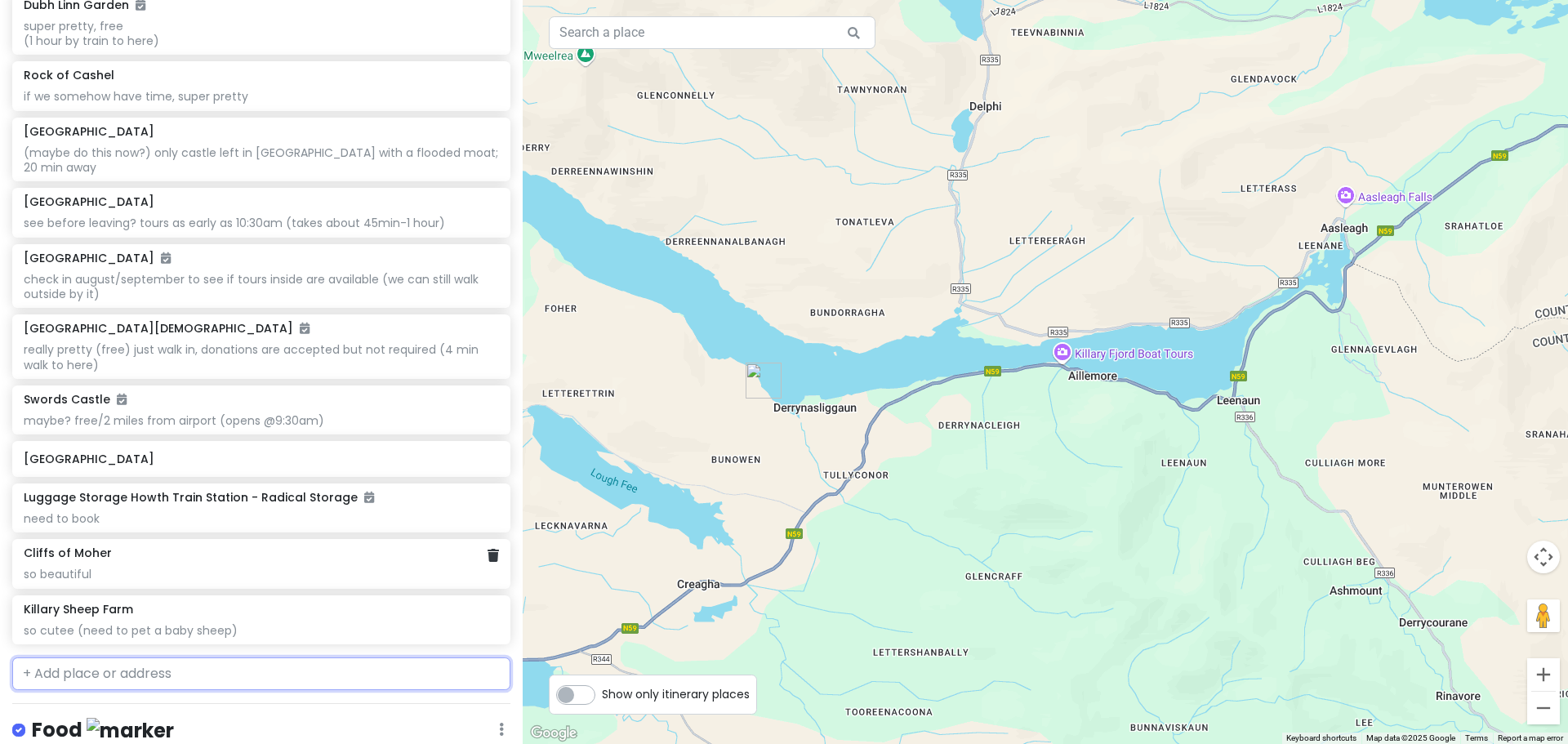 scroll, scrollTop: 1254, scrollLeft: 0, axis: vertical 